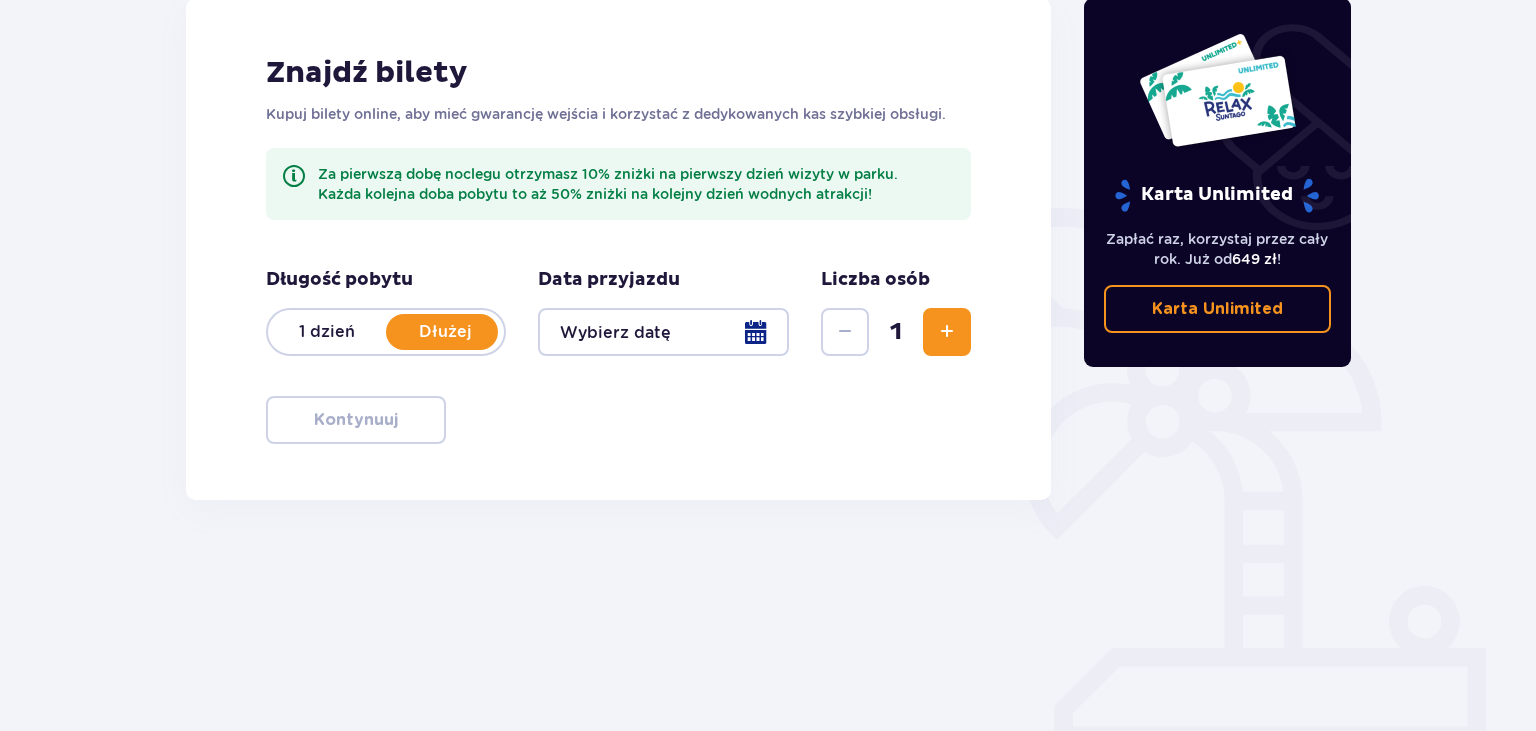 scroll, scrollTop: 288, scrollLeft: 0, axis: vertical 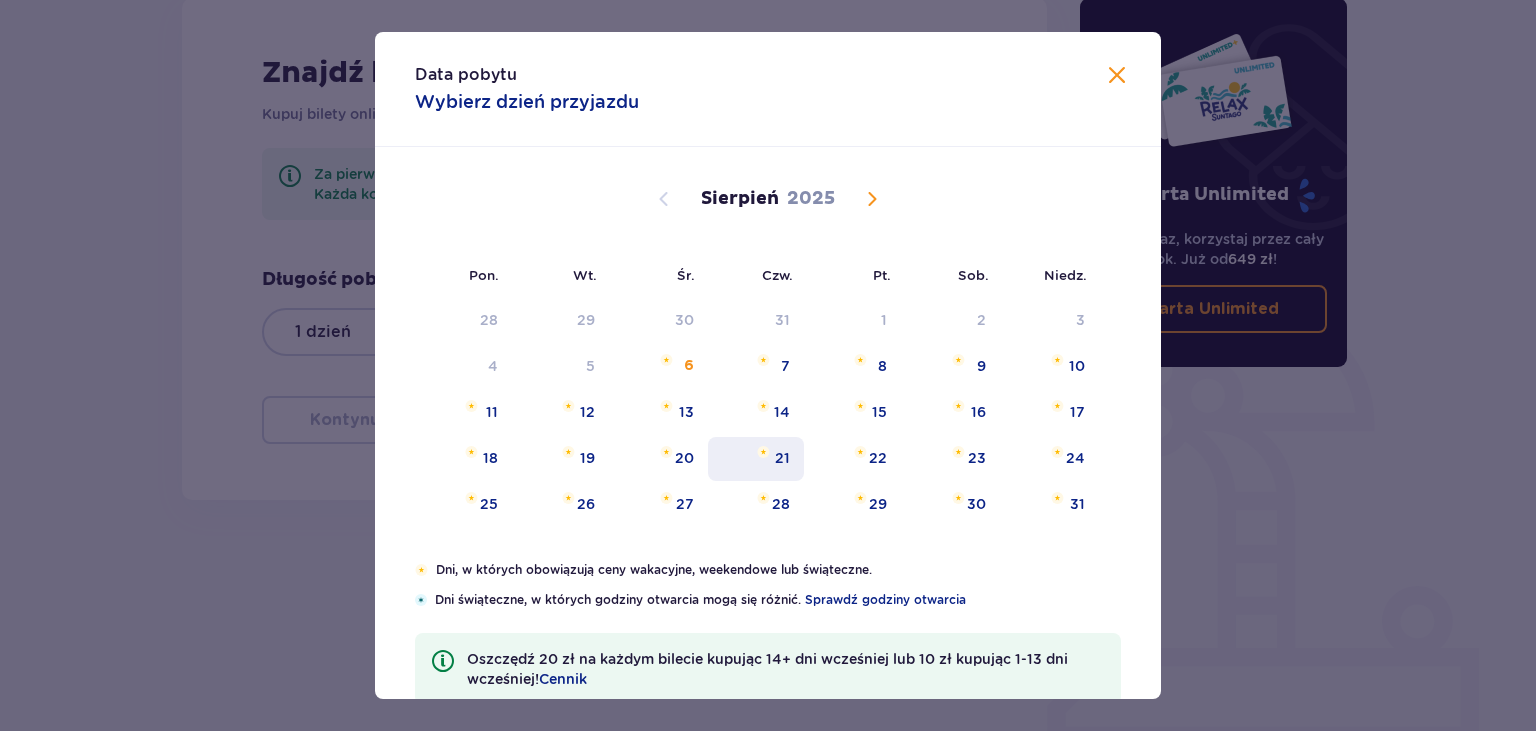 click on "21" at bounding box center (756, 459) 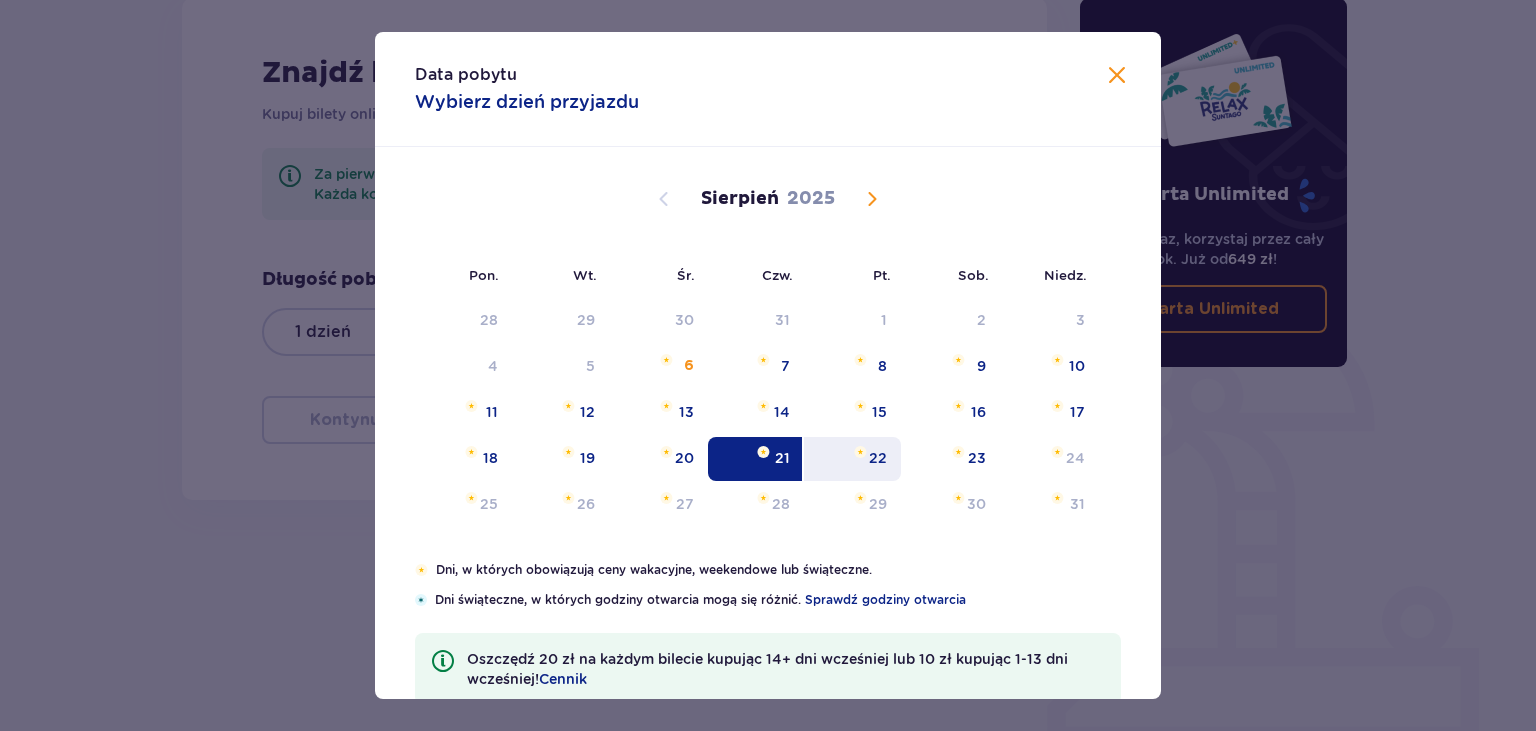 click on "22" at bounding box center (878, 458) 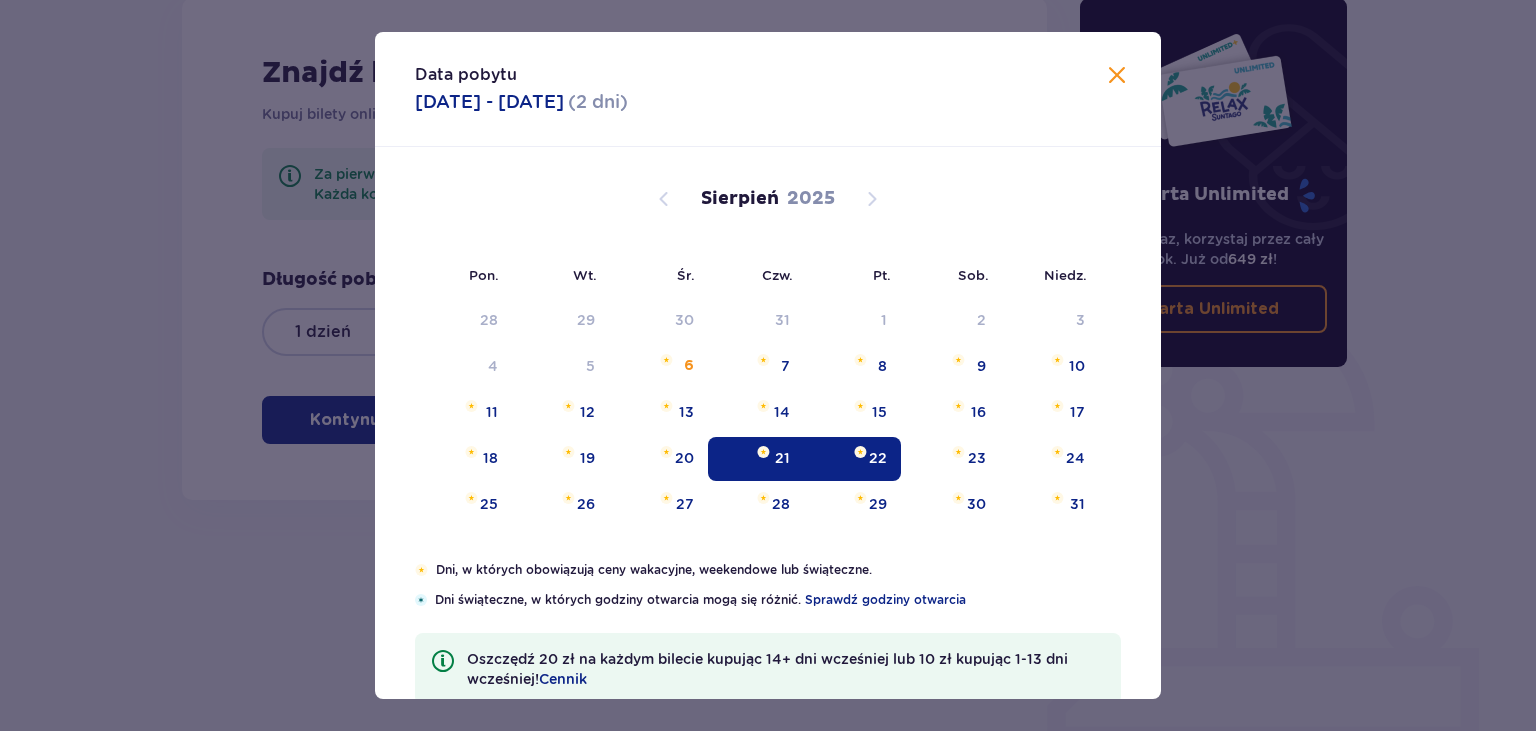 type on "[DATE] - [DATE]" 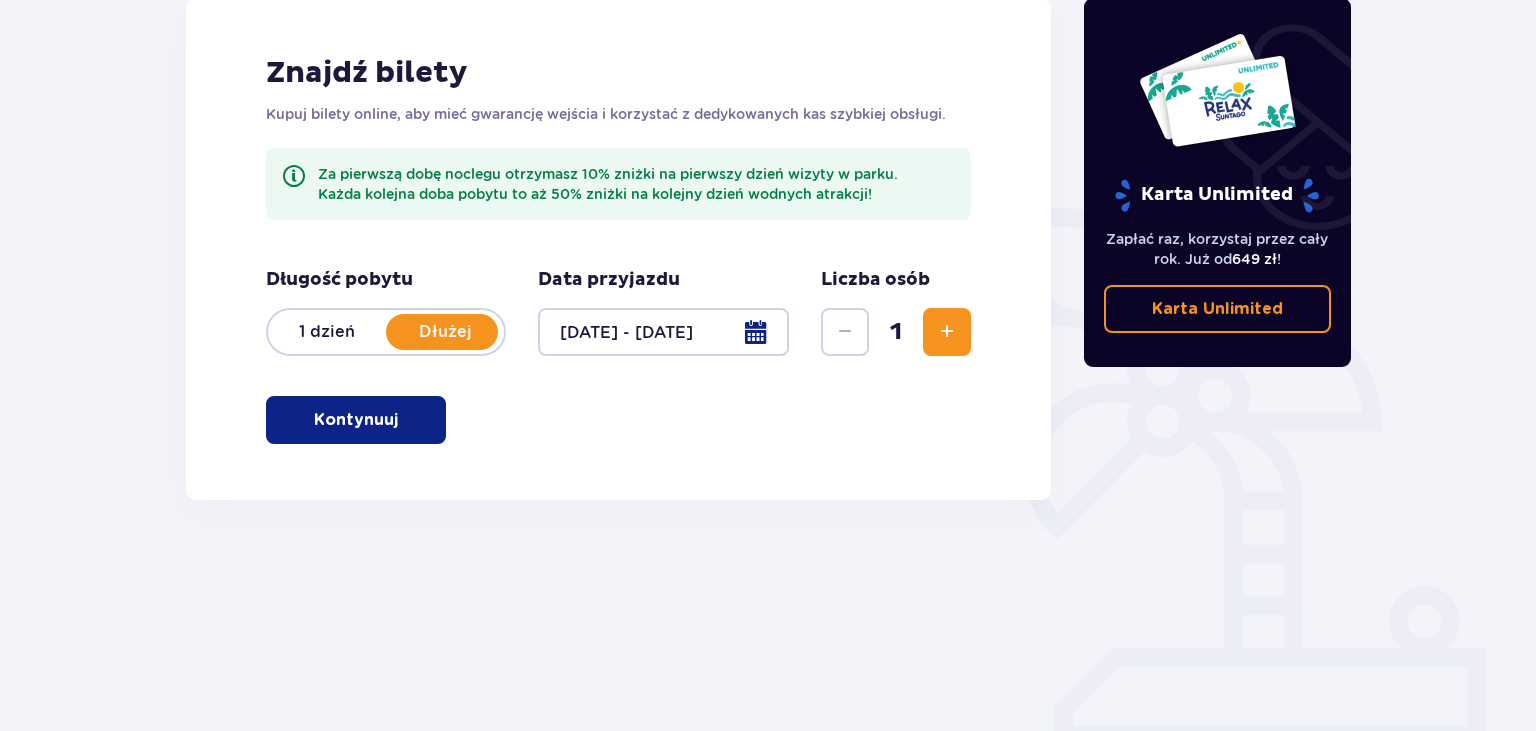 click at bounding box center [947, 332] 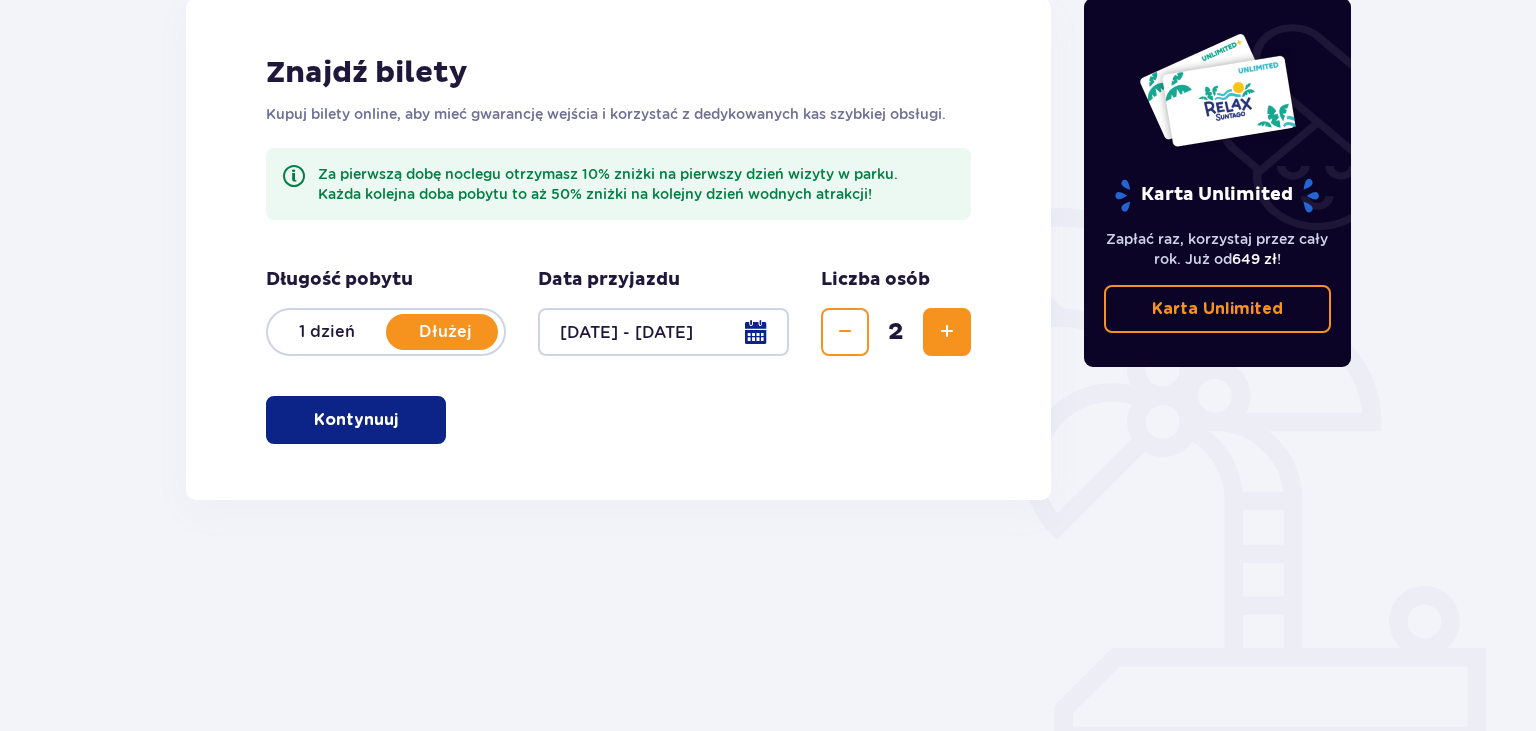 click at bounding box center [947, 332] 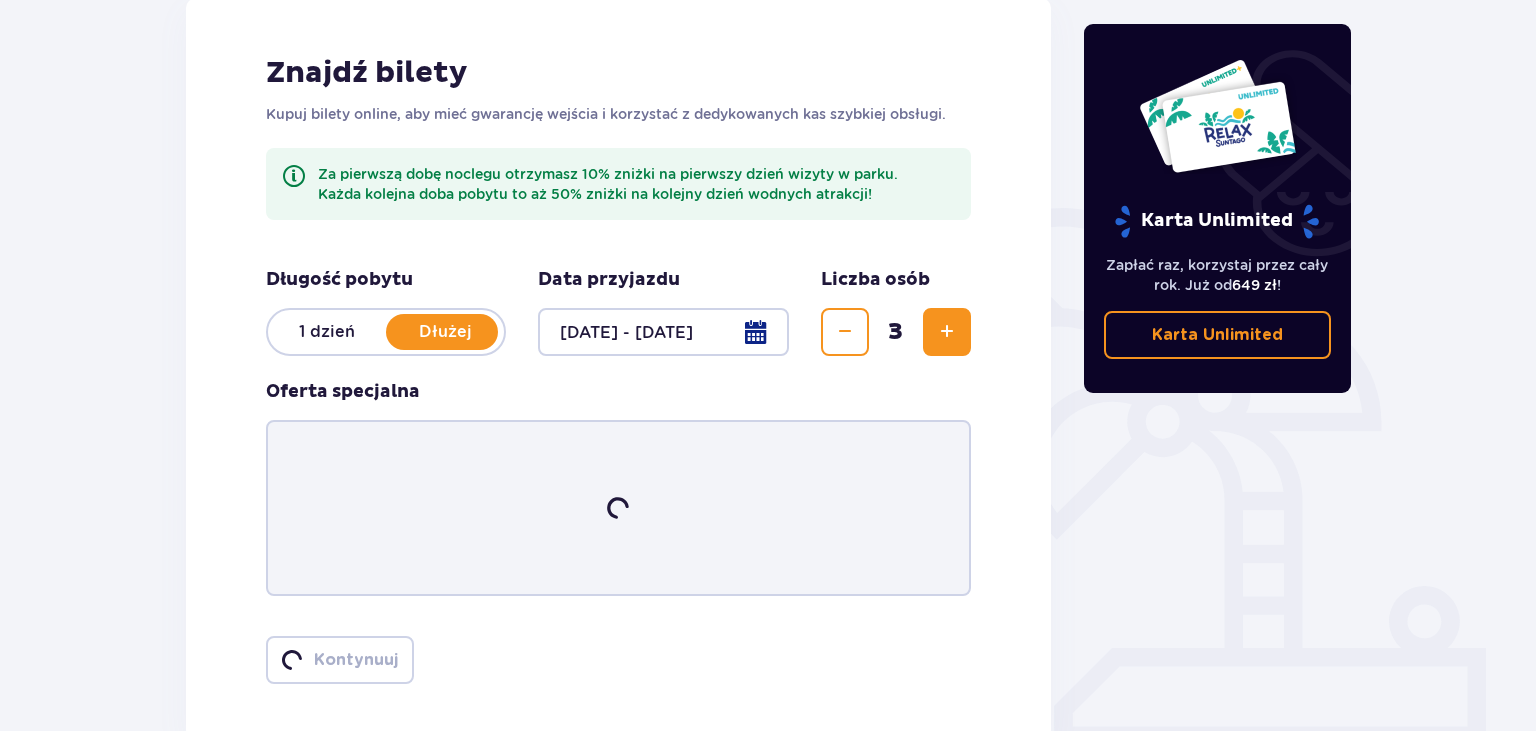 click at bounding box center (947, 332) 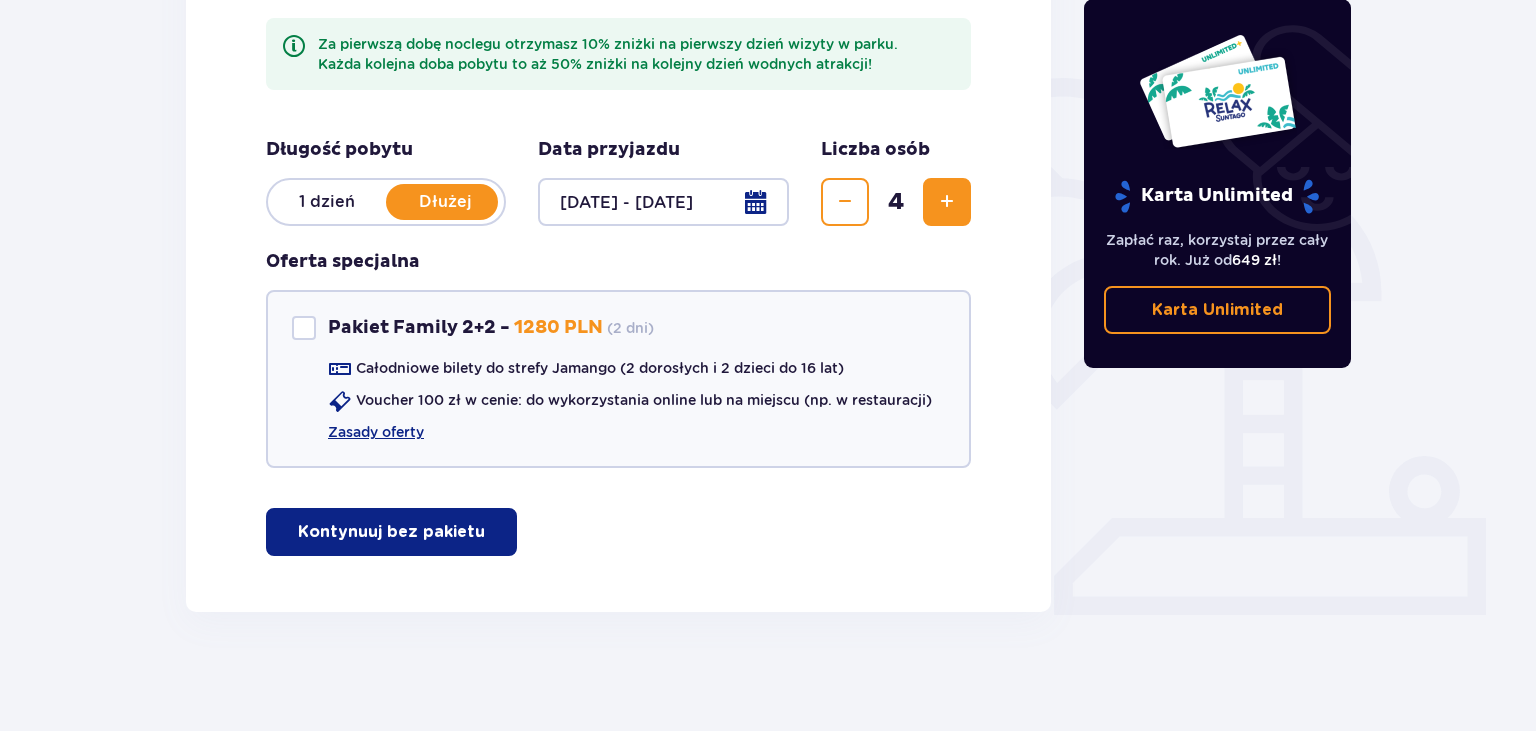 click on "Kontynuuj bez pakietu" at bounding box center [391, 532] 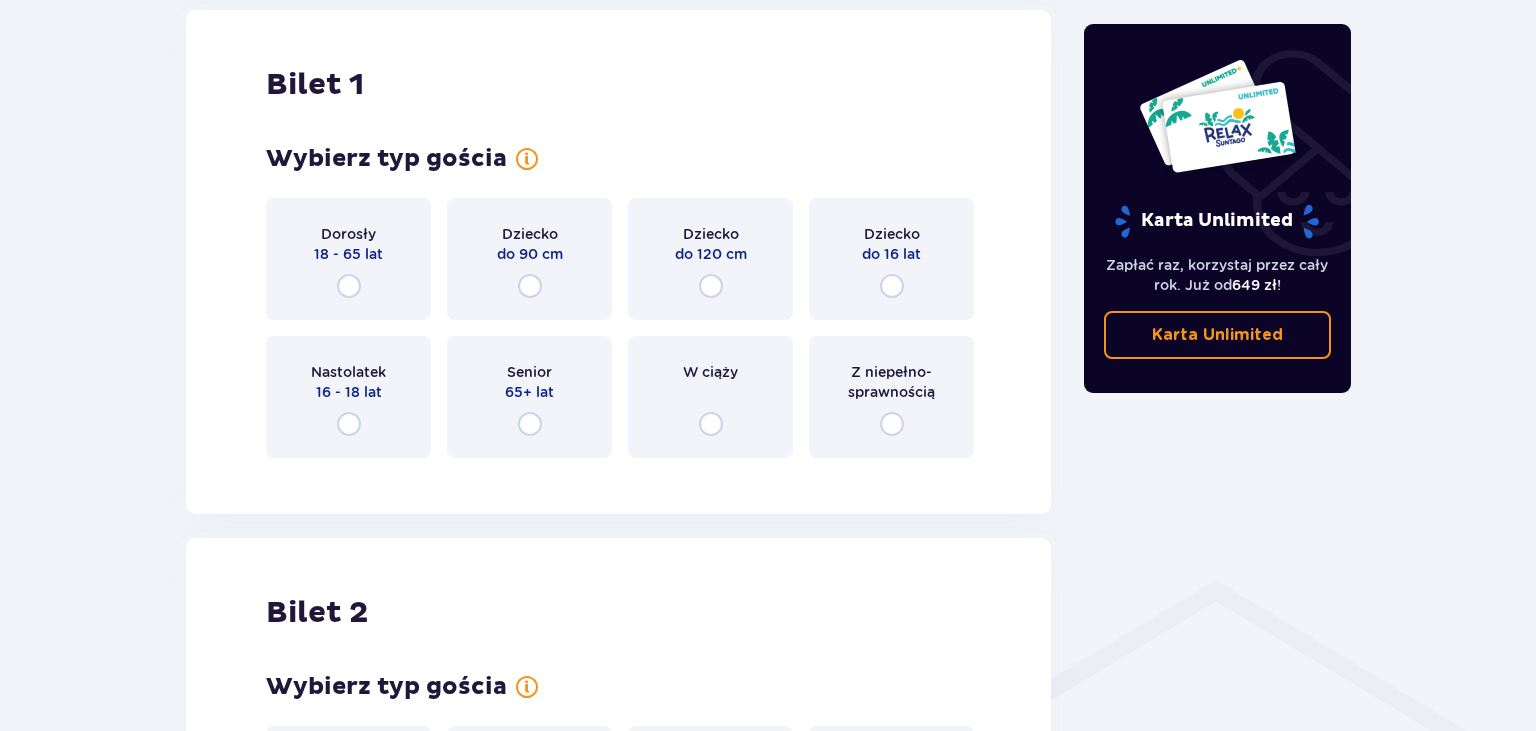 scroll, scrollTop: 1055, scrollLeft: 0, axis: vertical 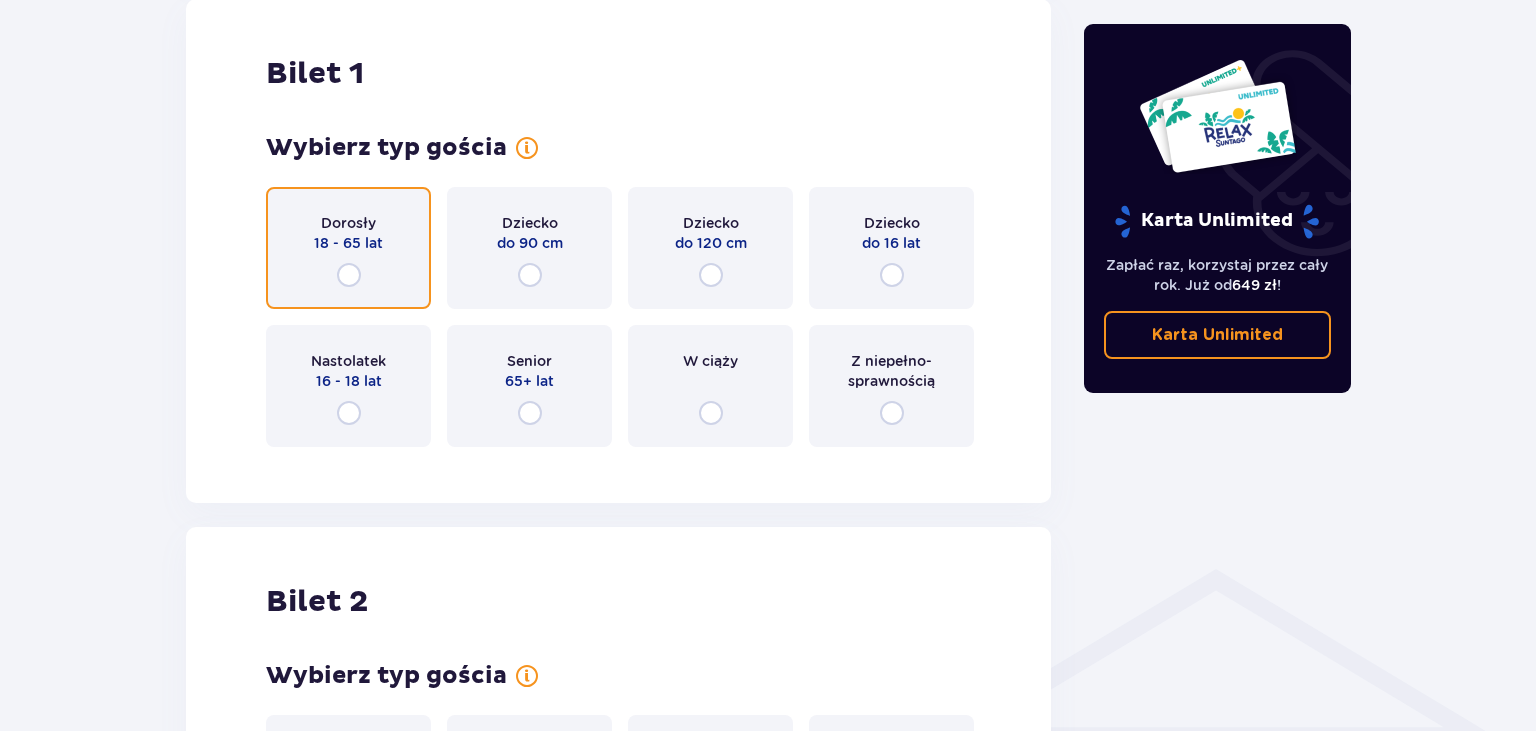click at bounding box center [349, 275] 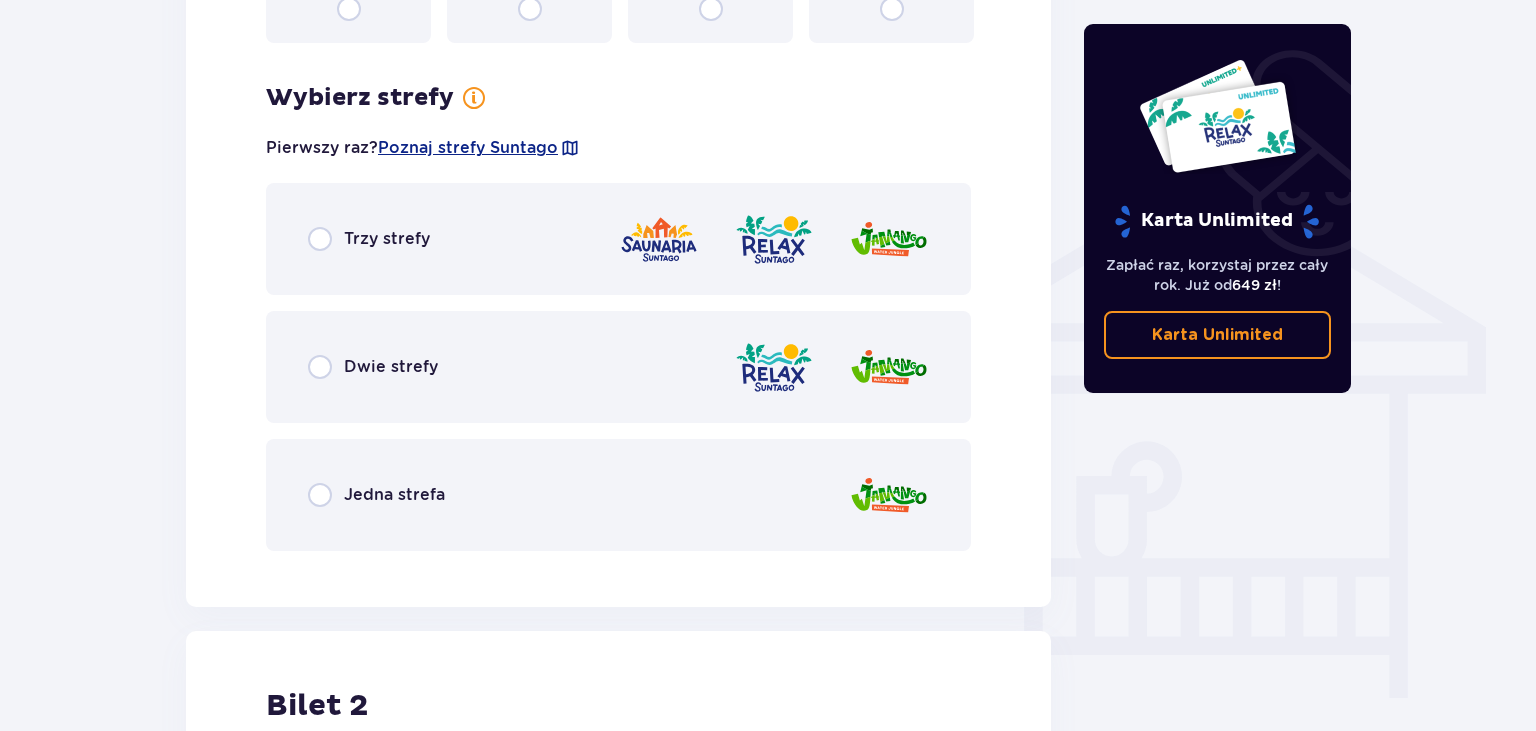 scroll, scrollTop: 1516, scrollLeft: 0, axis: vertical 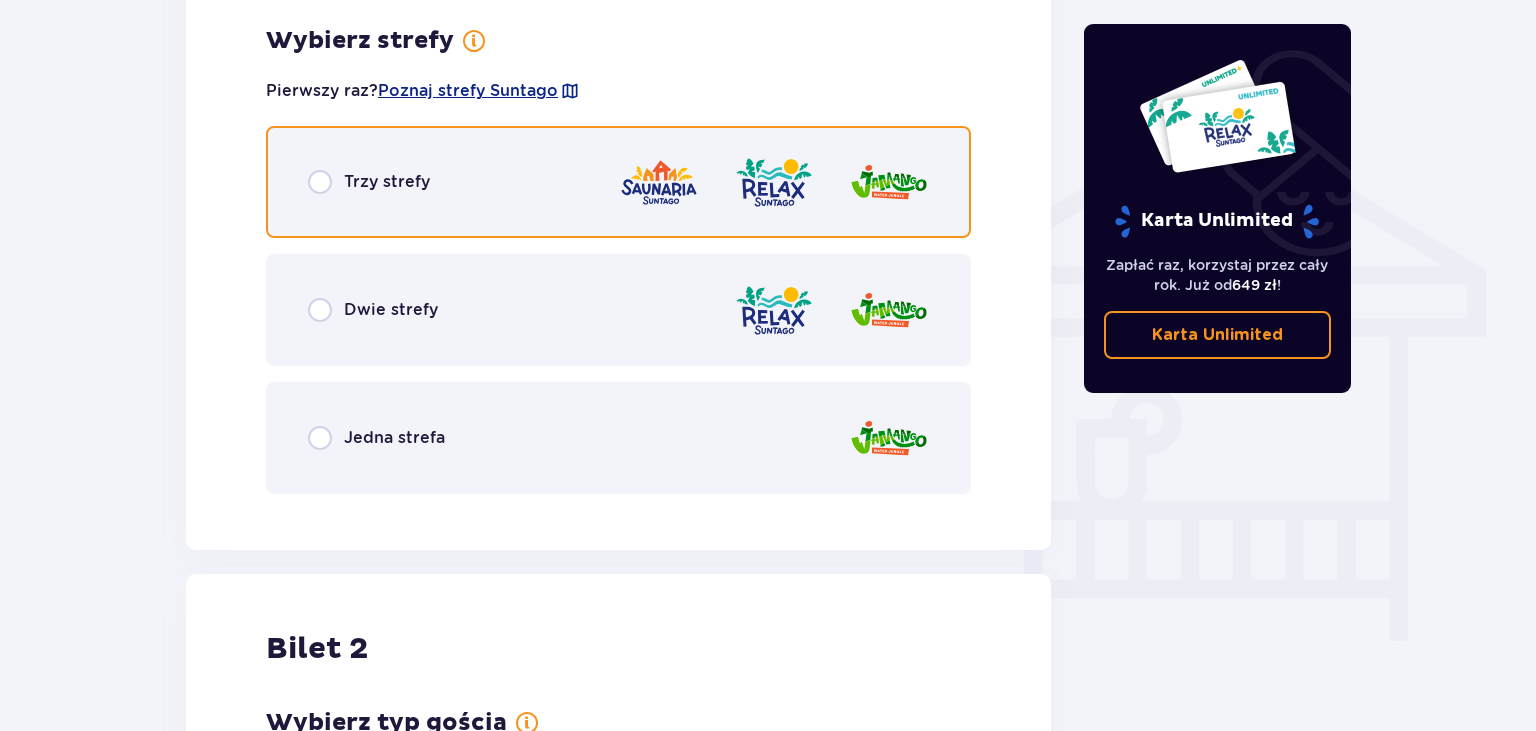 click at bounding box center (320, 182) 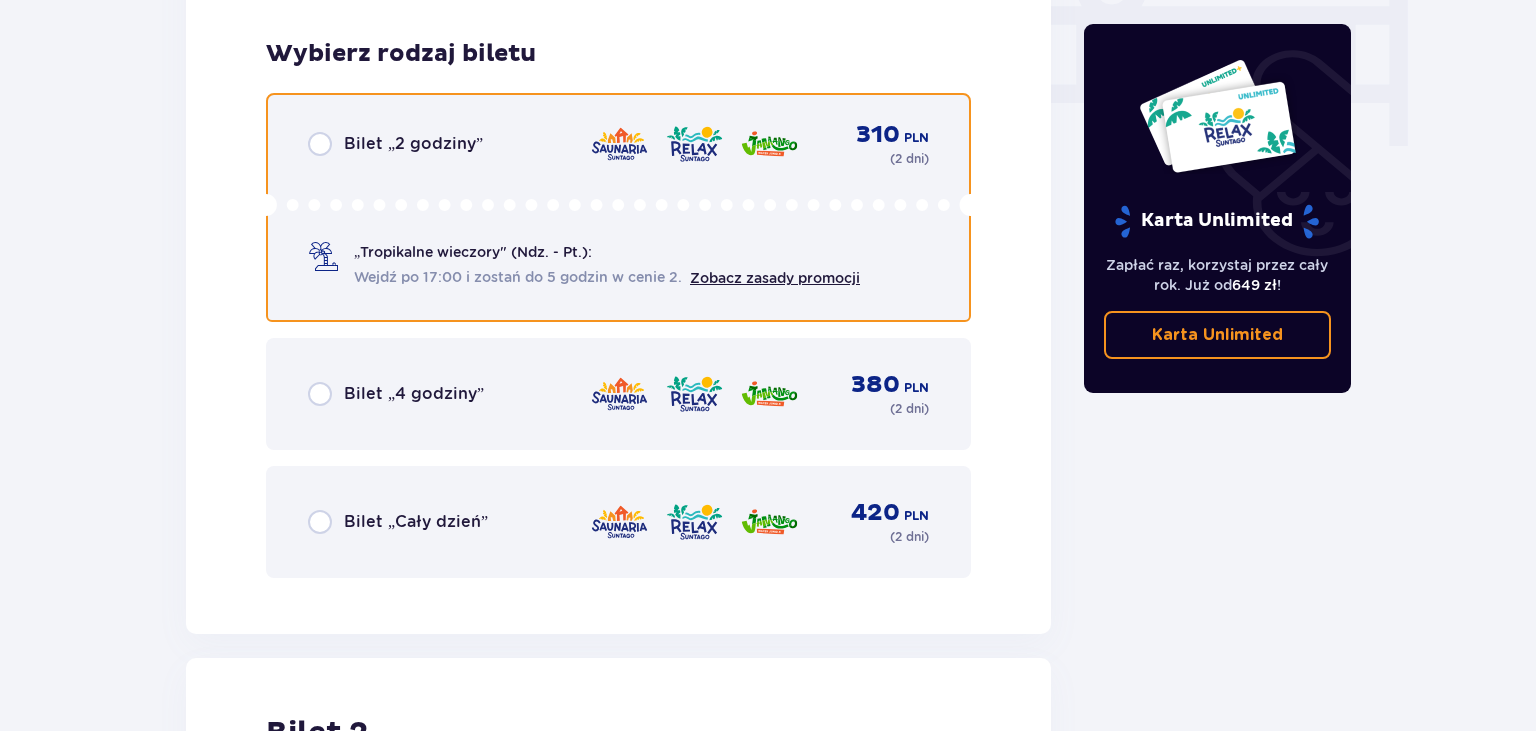 click on "Bilet „2 godziny”   310 PLN ( 2 dni ) „Tropikalne wieczory" (Ndz. - Pt.): Wejdź po 17:00 i zostań do 5 godzin w cenie 2. Zobacz zasady promocji" at bounding box center (618, 207) 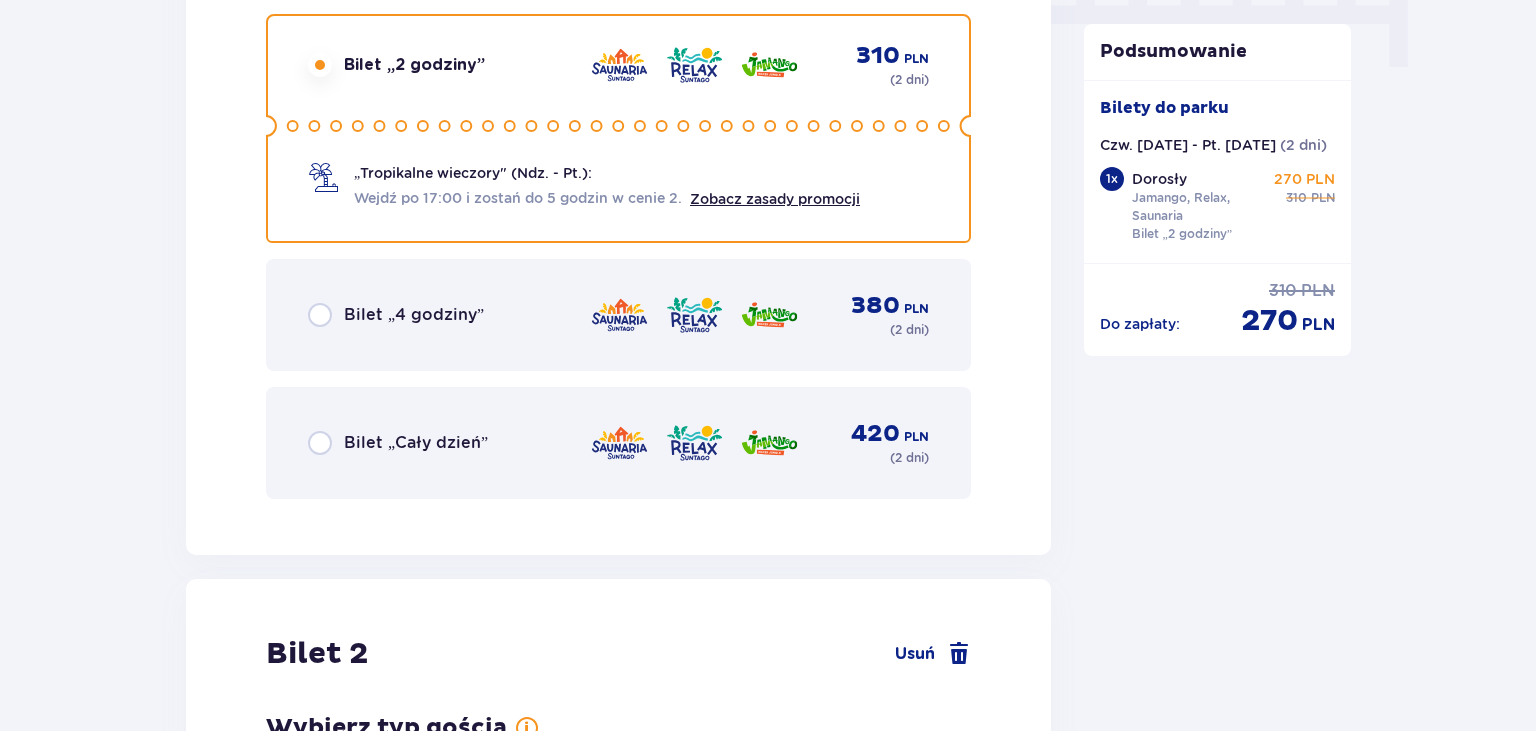 scroll, scrollTop: 2062, scrollLeft: 0, axis: vertical 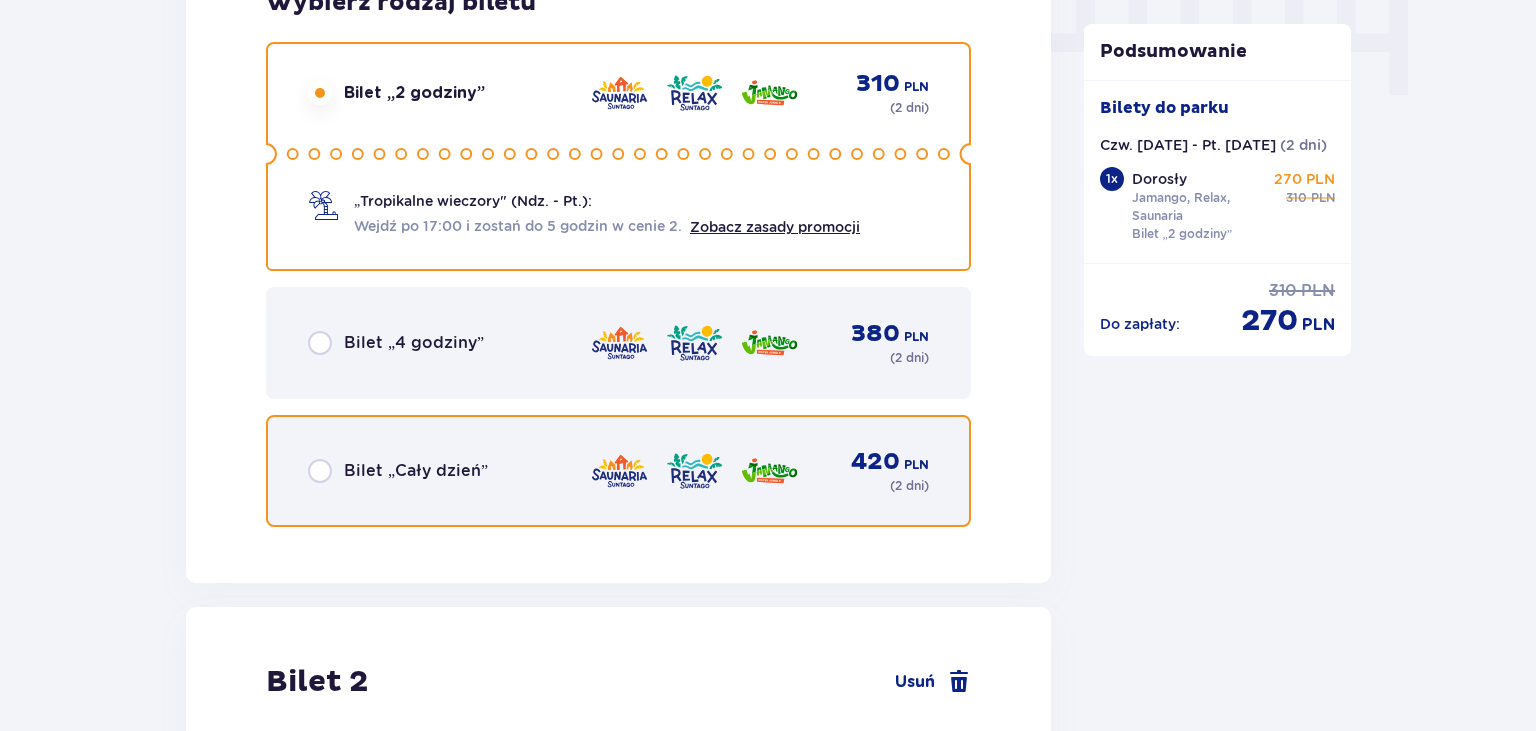 click at bounding box center [320, 471] 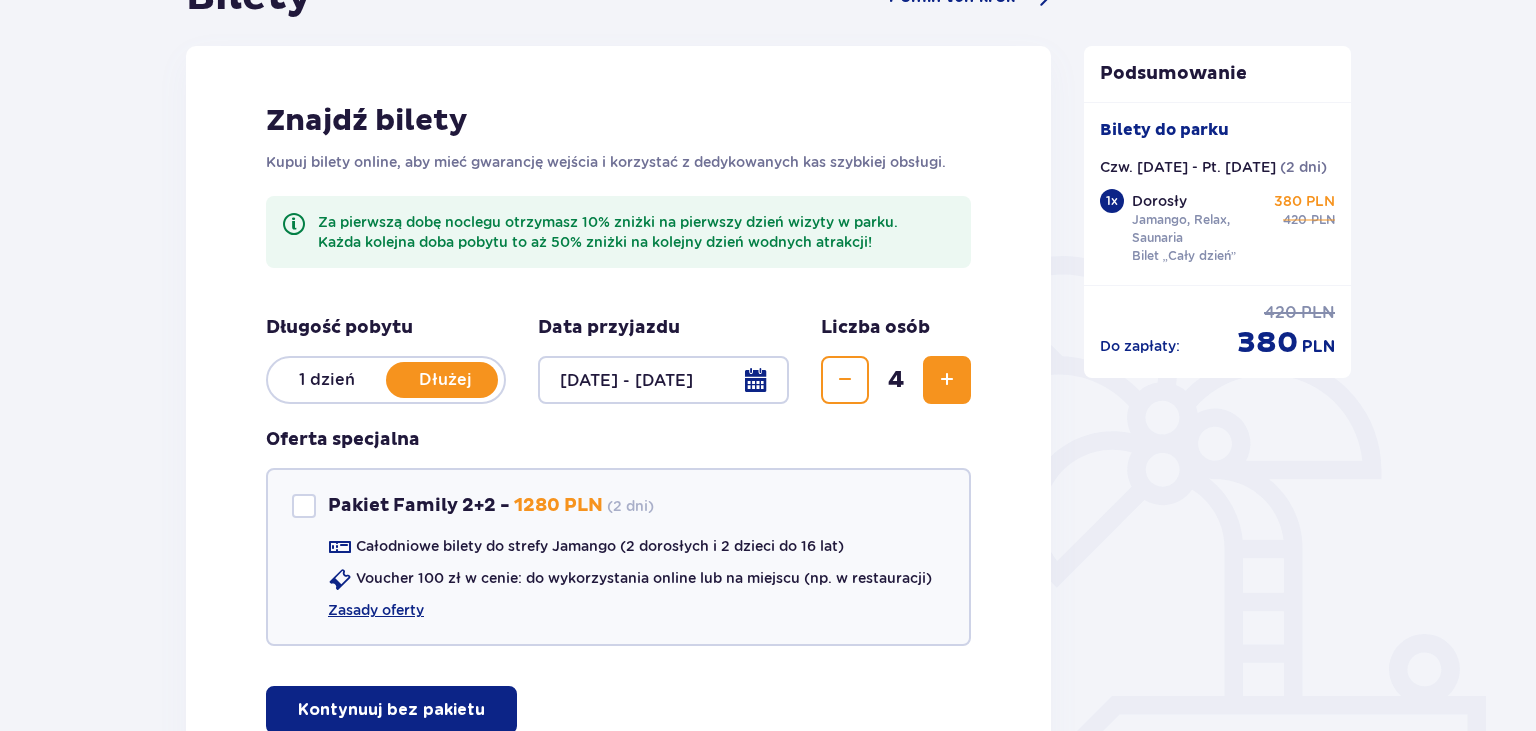 scroll, scrollTop: 0, scrollLeft: 0, axis: both 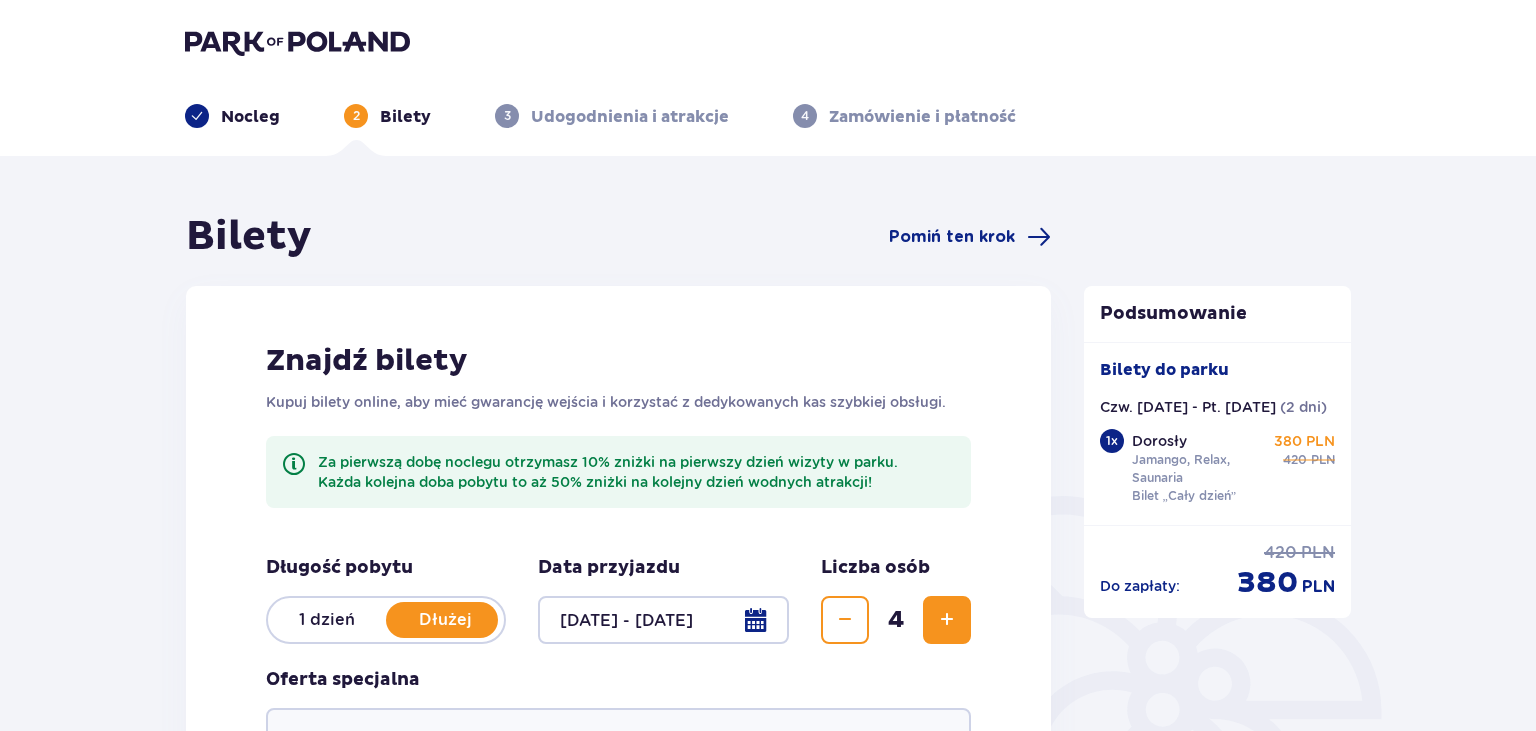 click on "Nocleg" at bounding box center [250, 117] 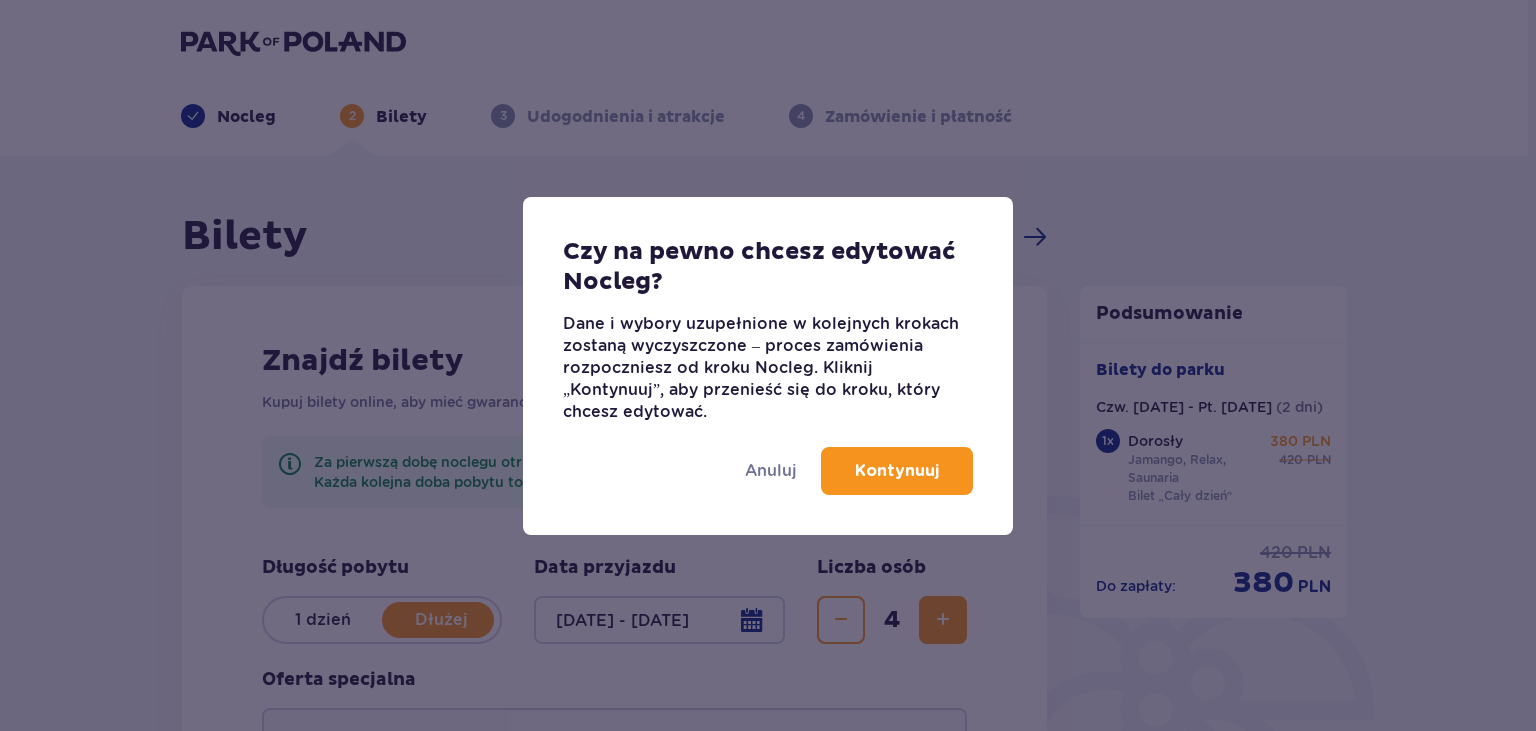 click on "Kontynuuj" at bounding box center [897, 471] 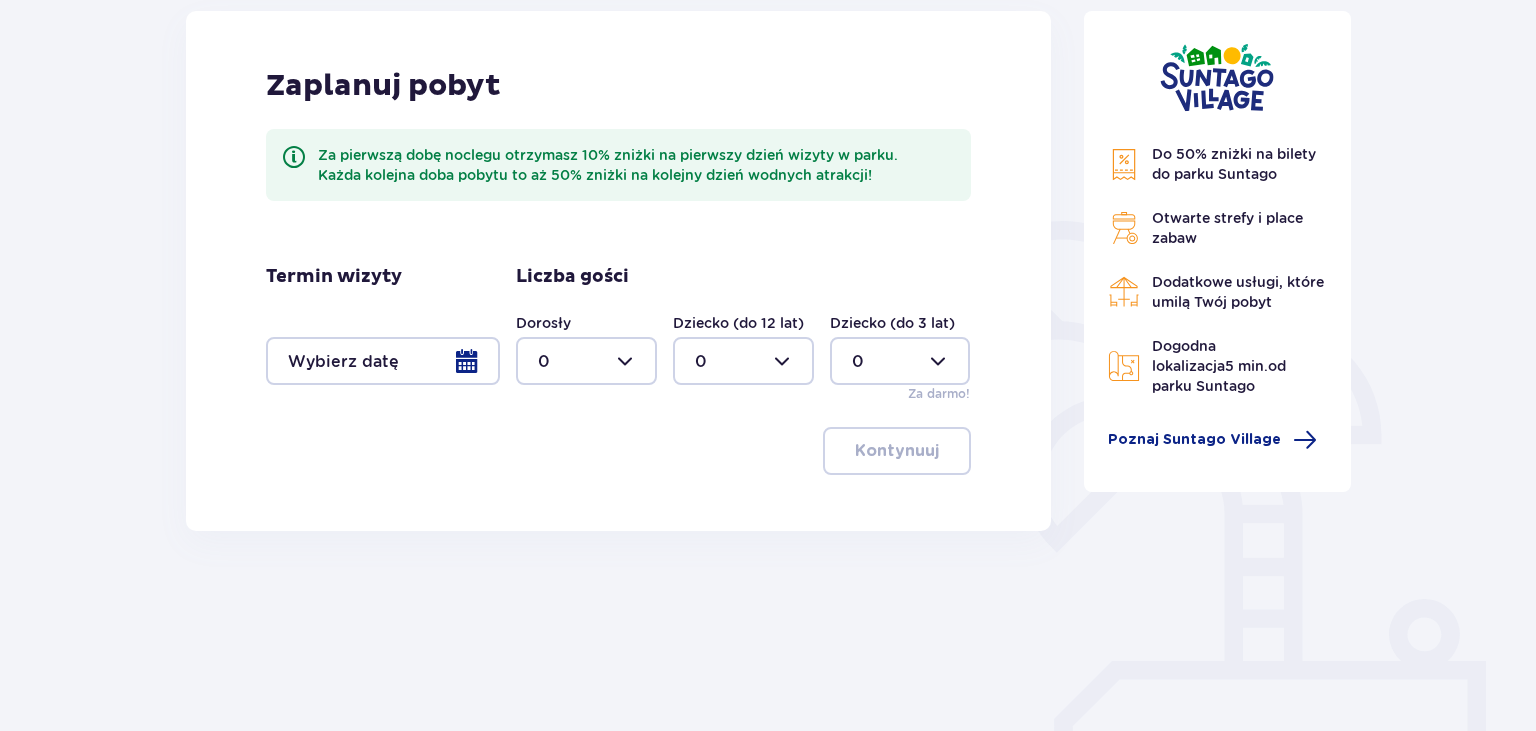scroll, scrollTop: 290, scrollLeft: 0, axis: vertical 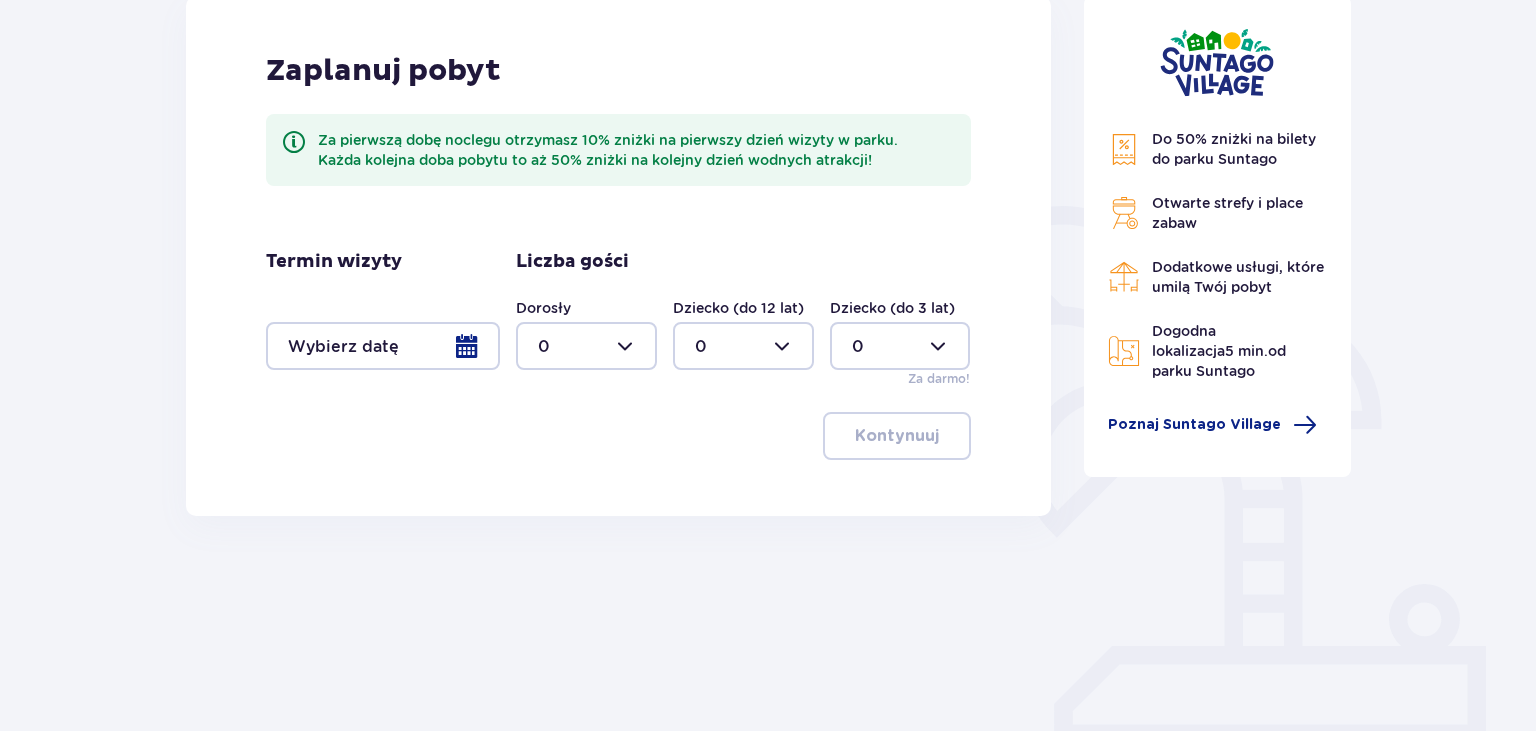 click at bounding box center (383, 346) 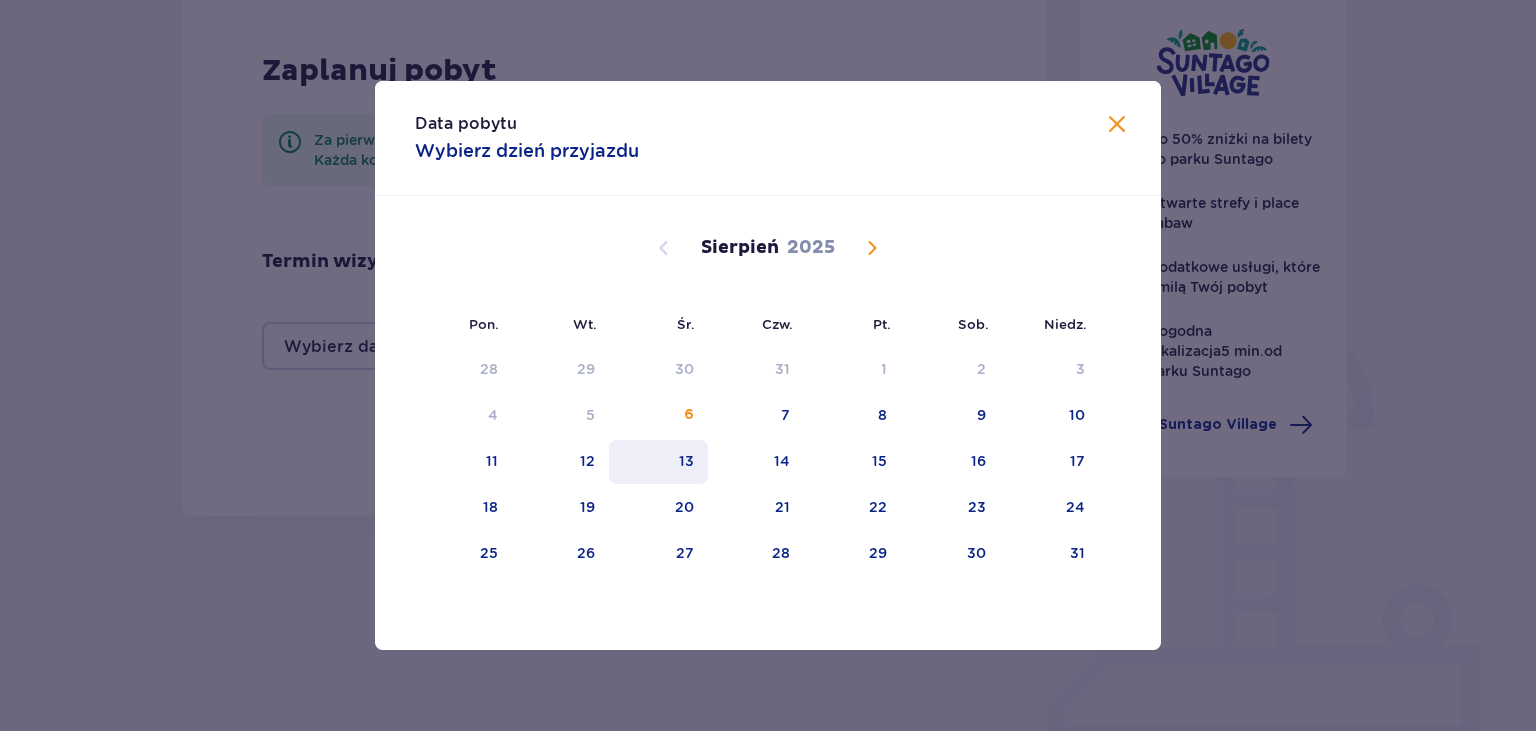 click on "13" at bounding box center [686, 461] 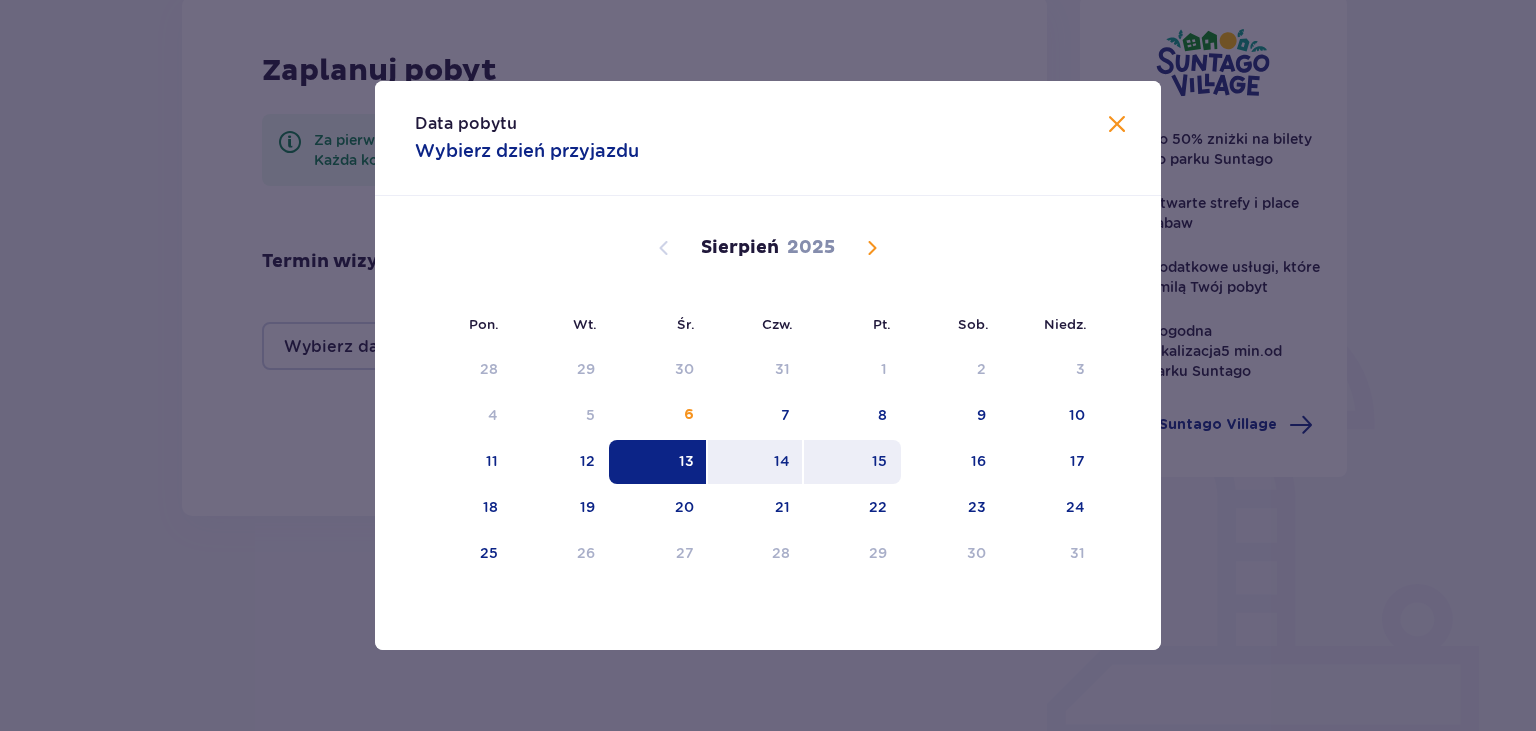 click on "15" at bounding box center (852, 462) 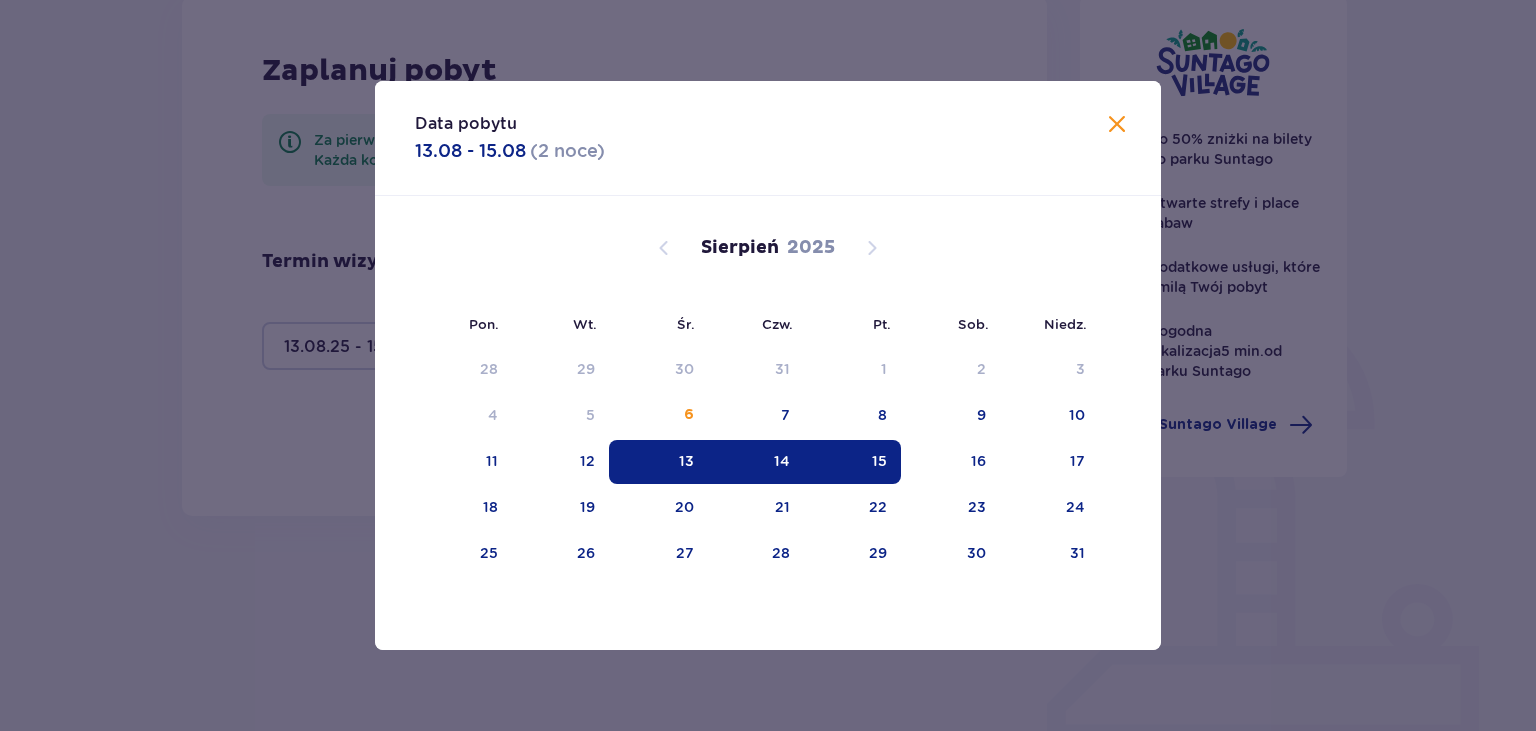 type on "13.08.25 - 15.08.25" 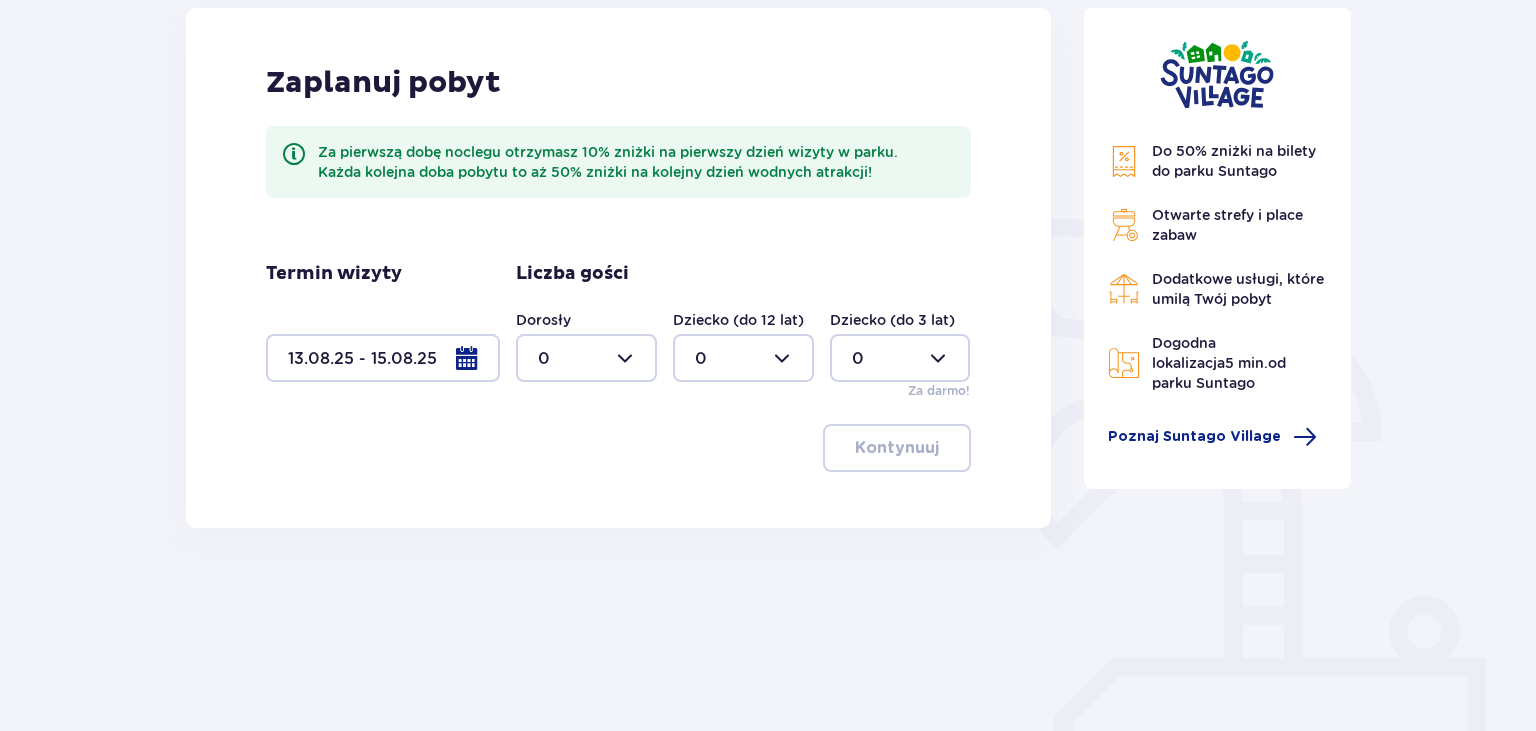 scroll, scrollTop: 290, scrollLeft: 0, axis: vertical 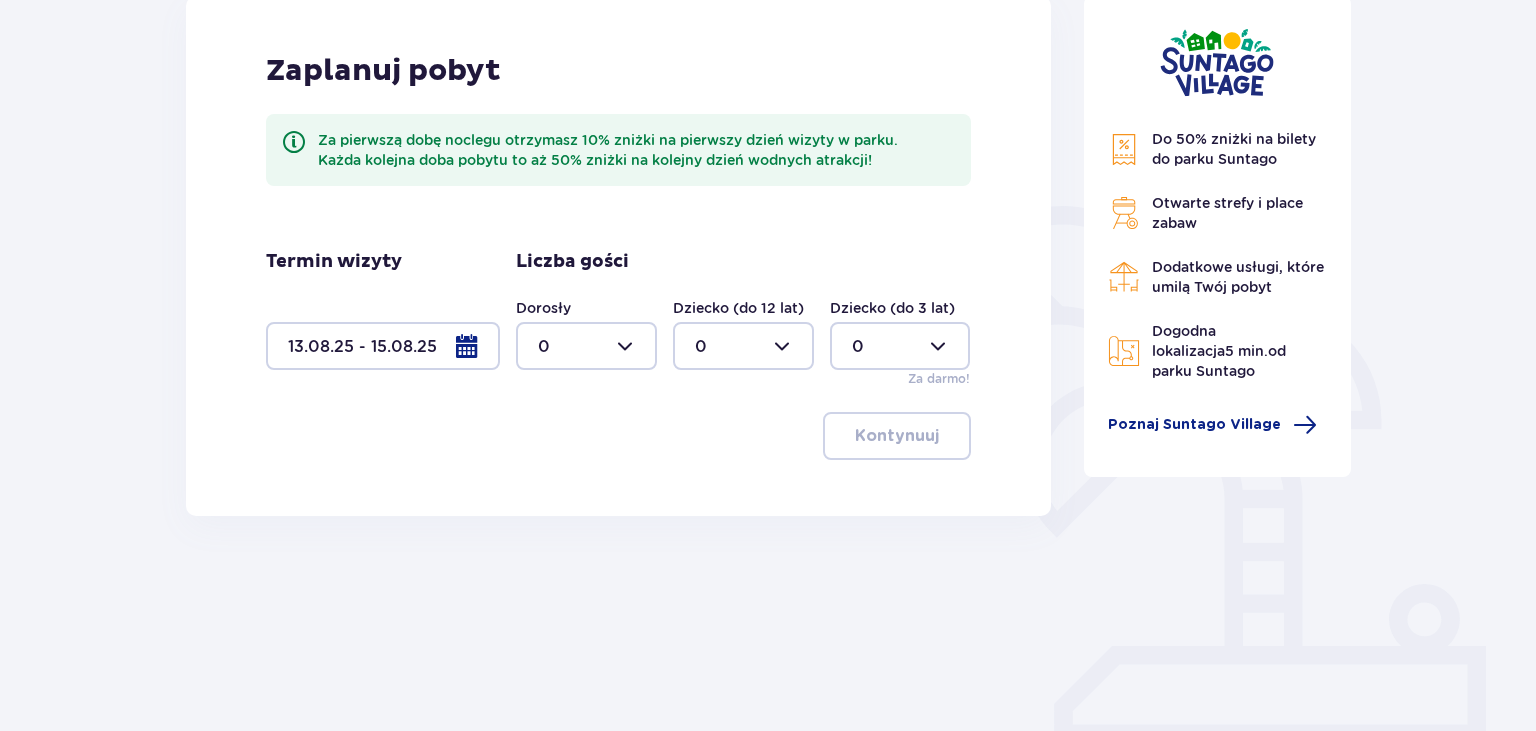 click at bounding box center (586, 346) 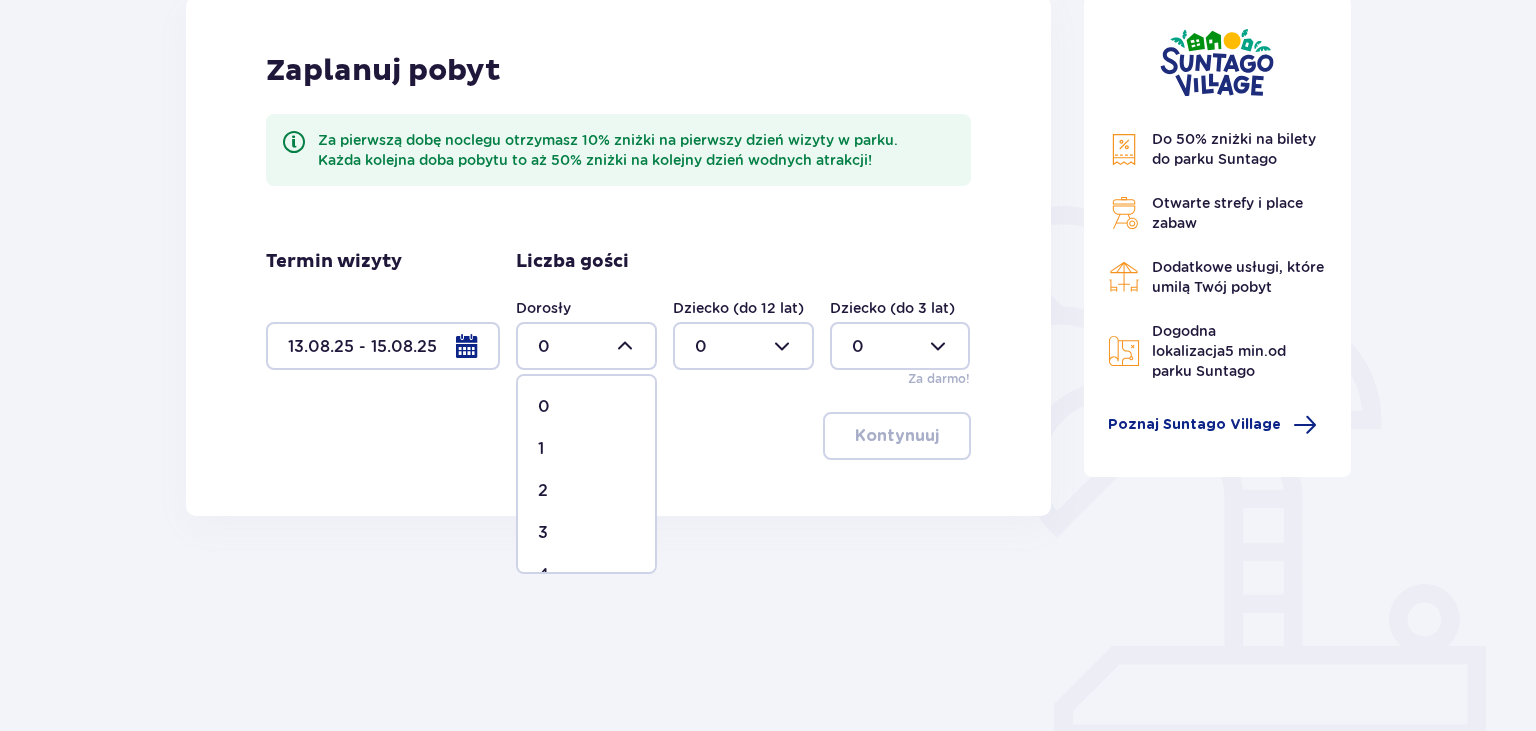 click on "2" at bounding box center [543, 491] 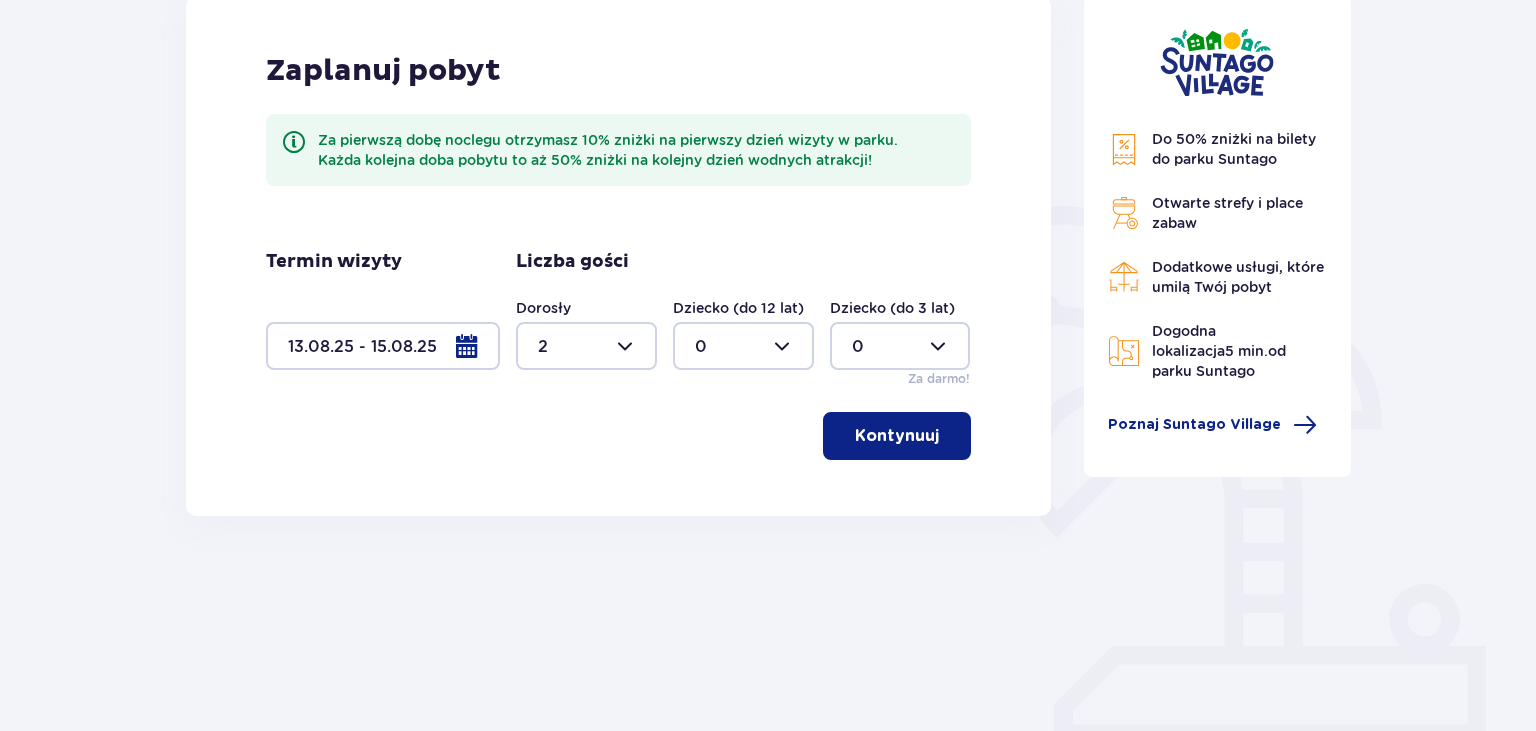 click at bounding box center (743, 346) 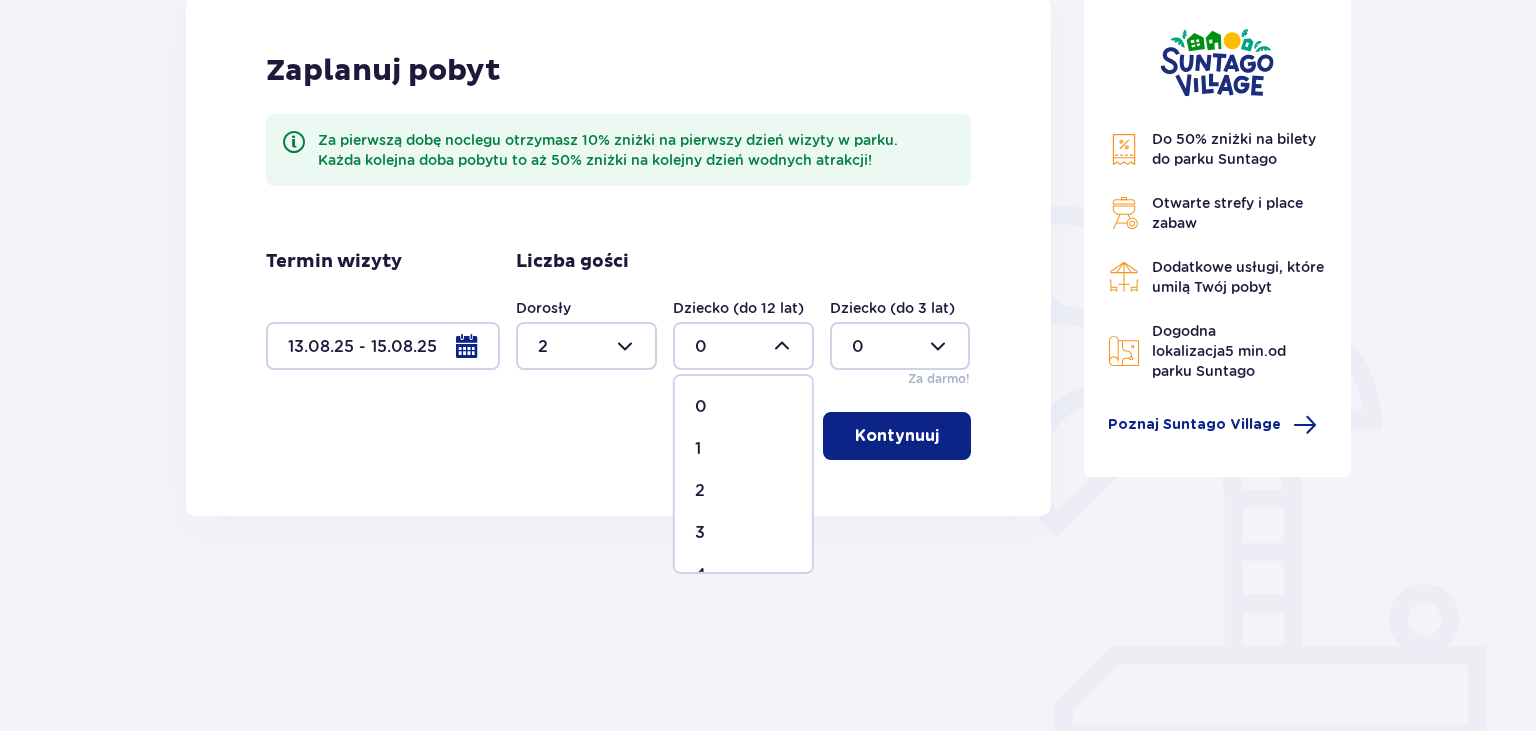 click on "2" at bounding box center [700, 491] 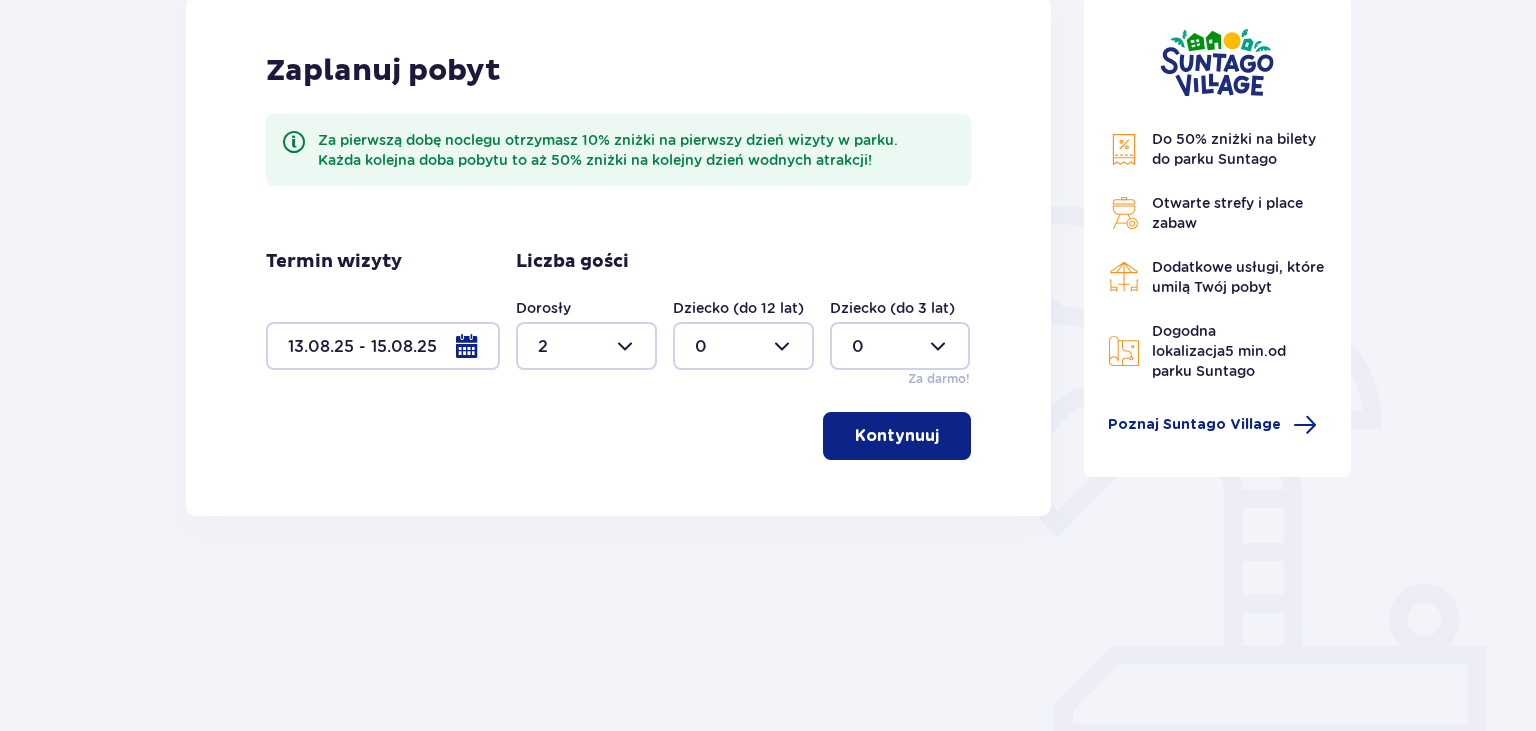 type on "2" 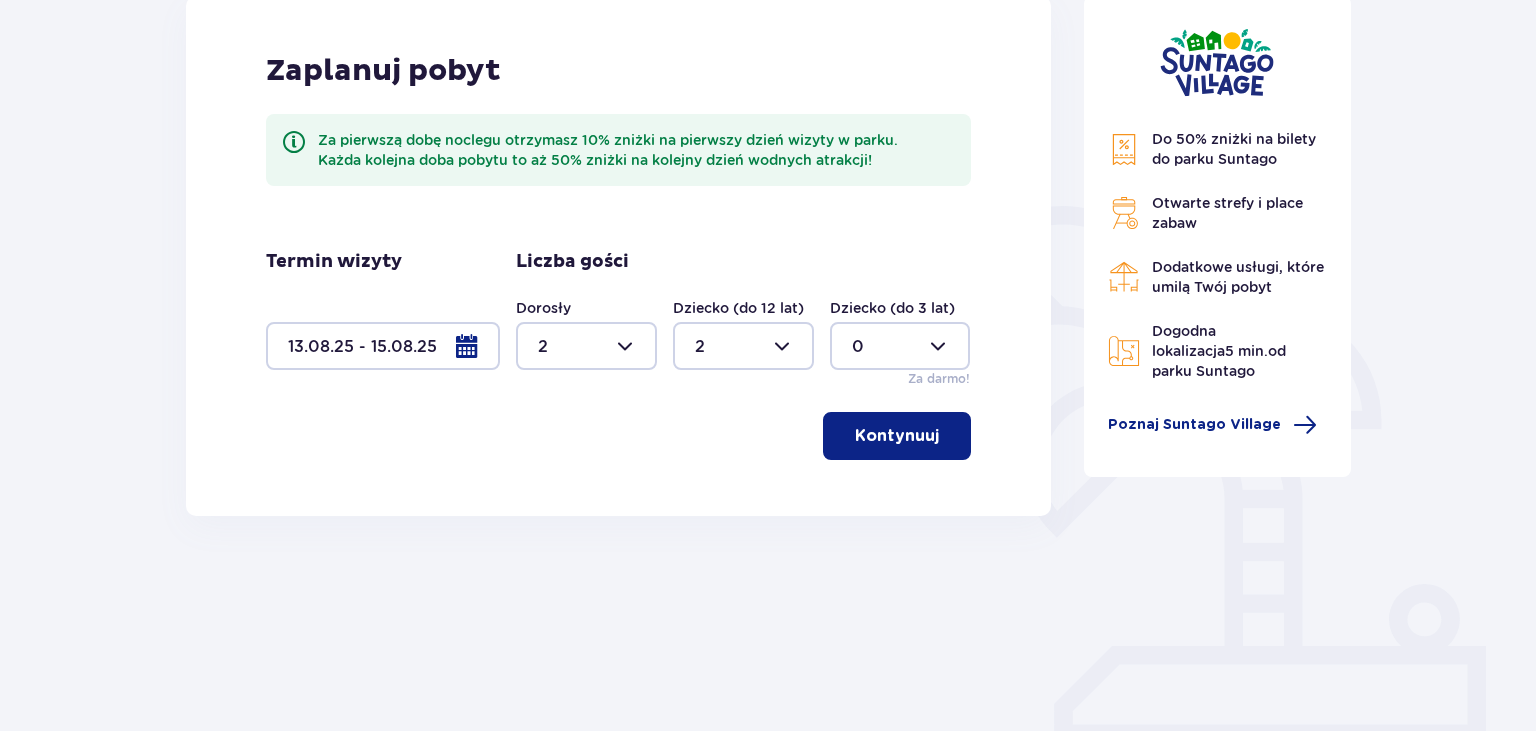 click at bounding box center [900, 346] 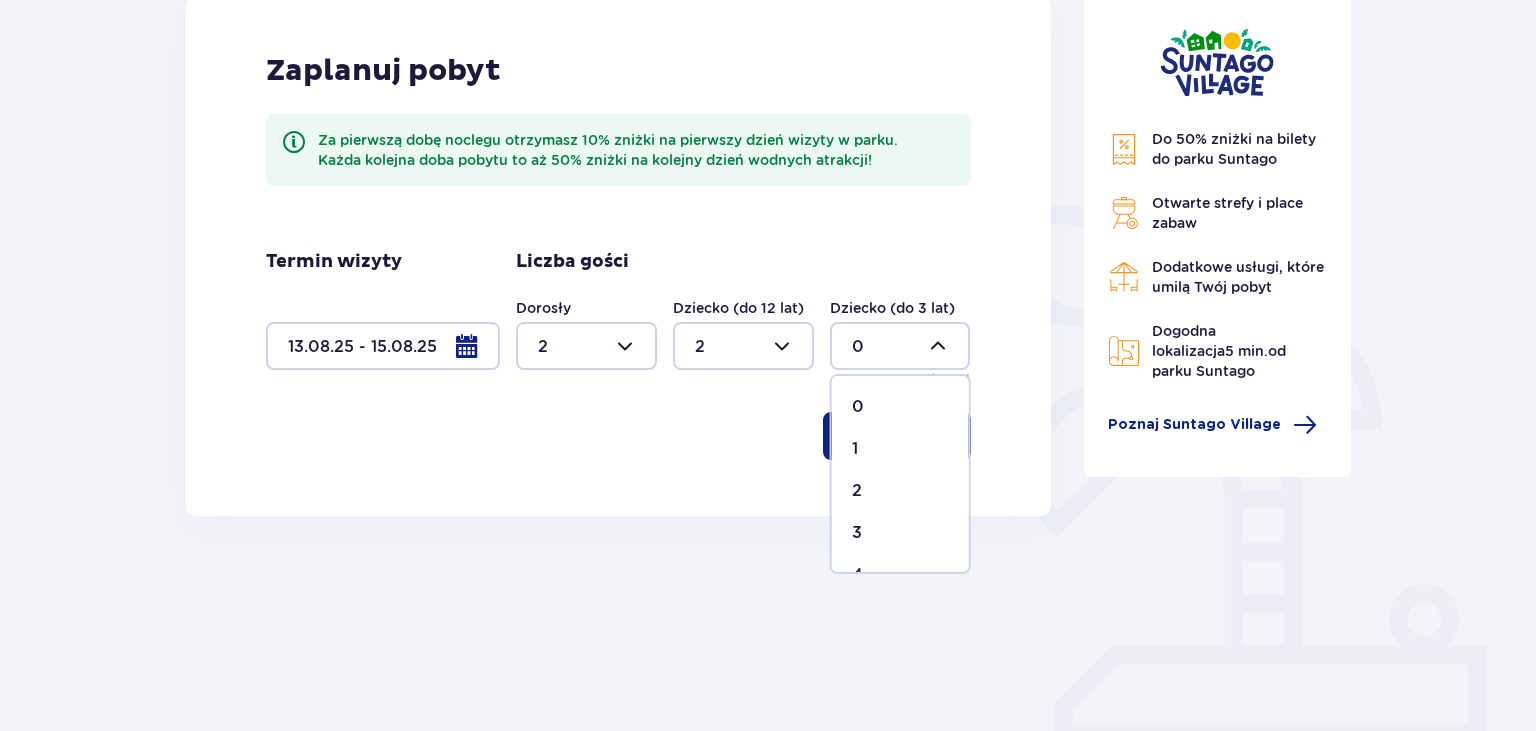 click on "1" at bounding box center [900, 449] 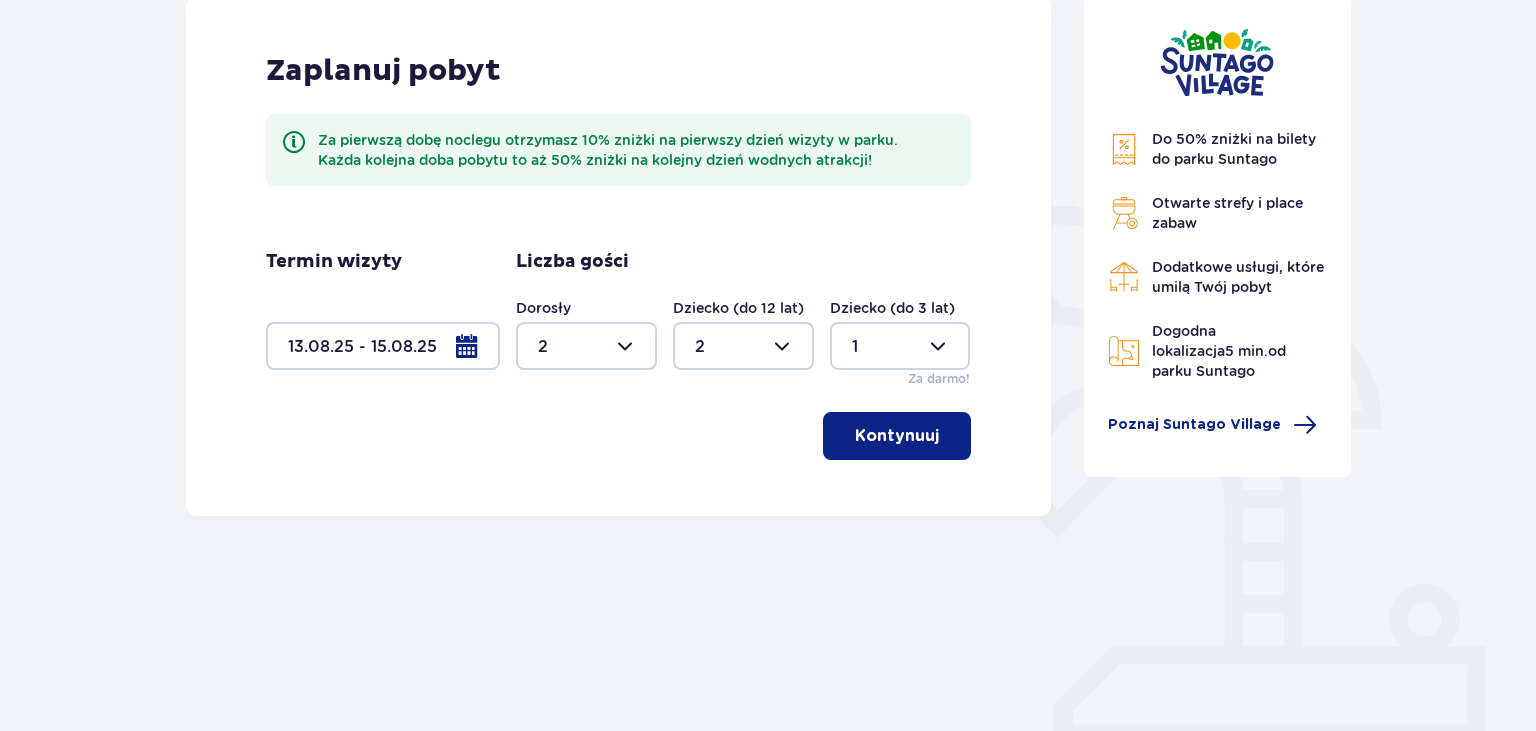 click on "Kontynuuj" at bounding box center (897, 436) 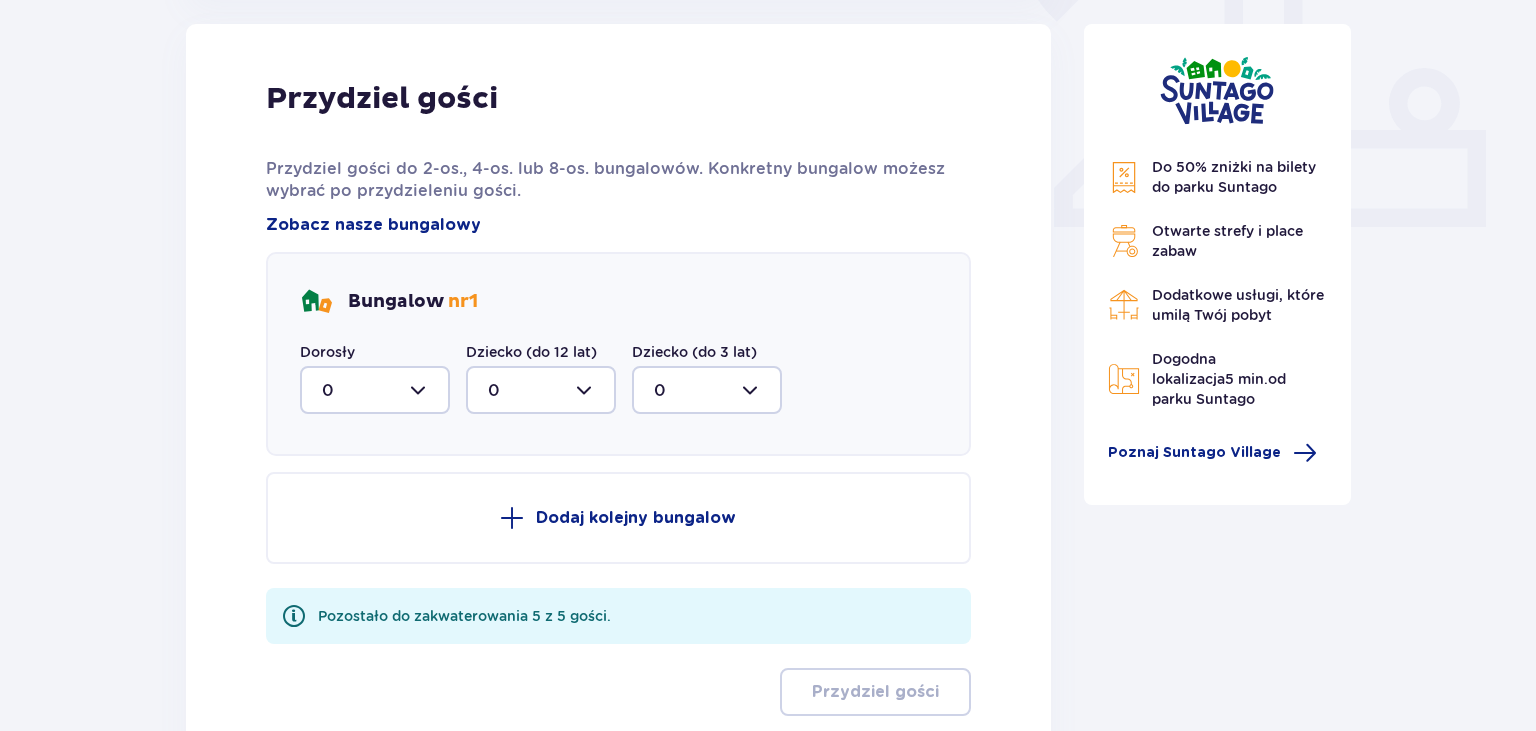scroll, scrollTop: 885, scrollLeft: 0, axis: vertical 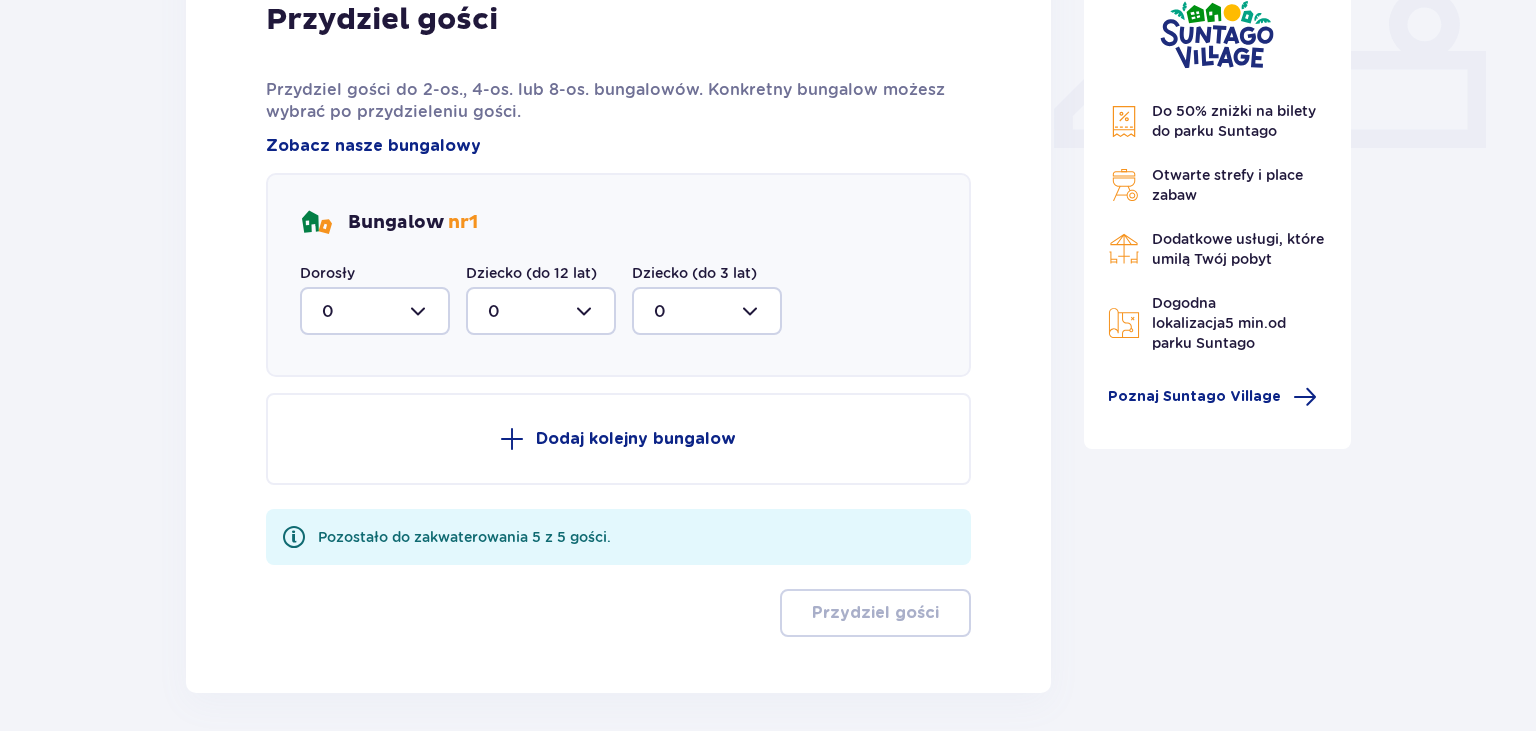 click at bounding box center [375, 311] 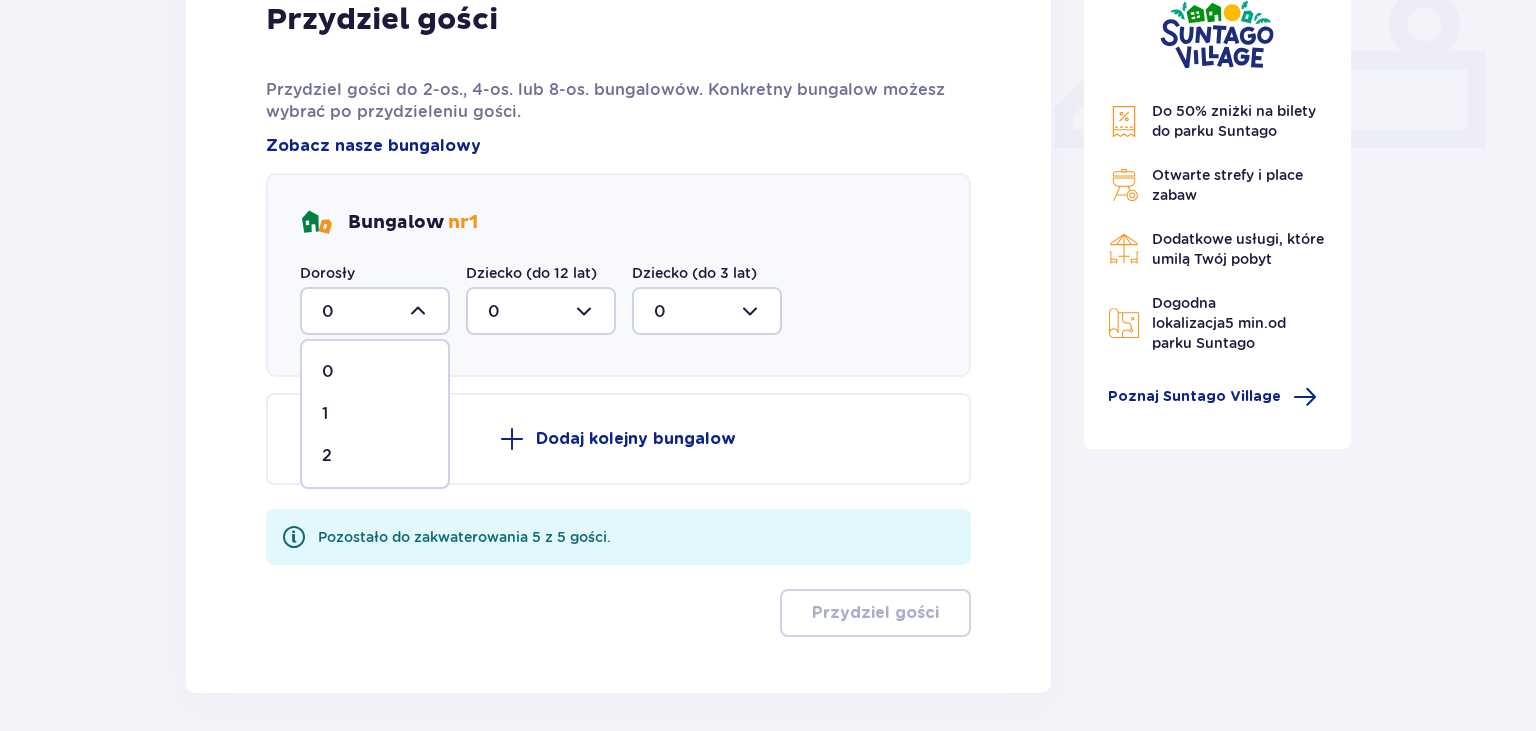 click on "2" at bounding box center (327, 456) 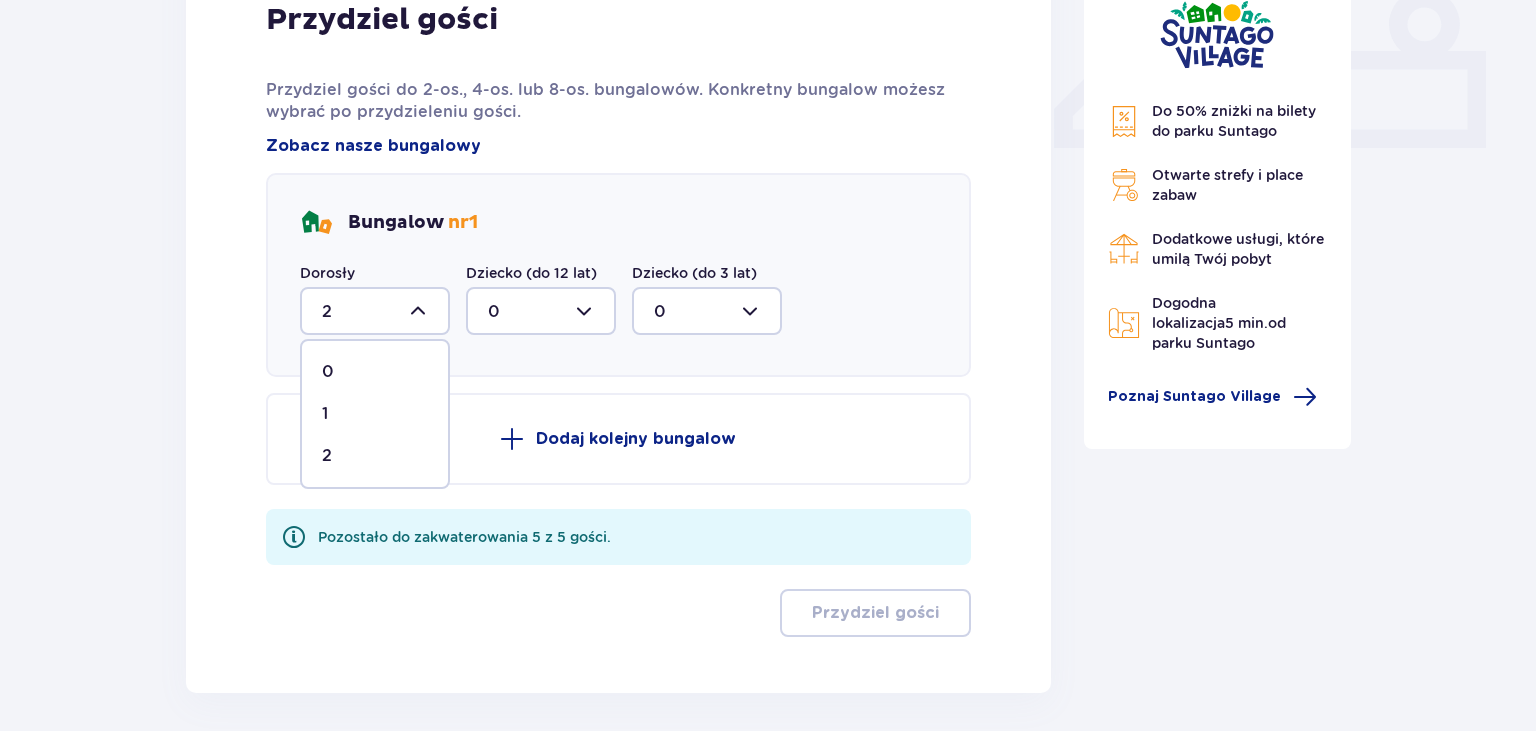 scroll, scrollTop: 850, scrollLeft: 0, axis: vertical 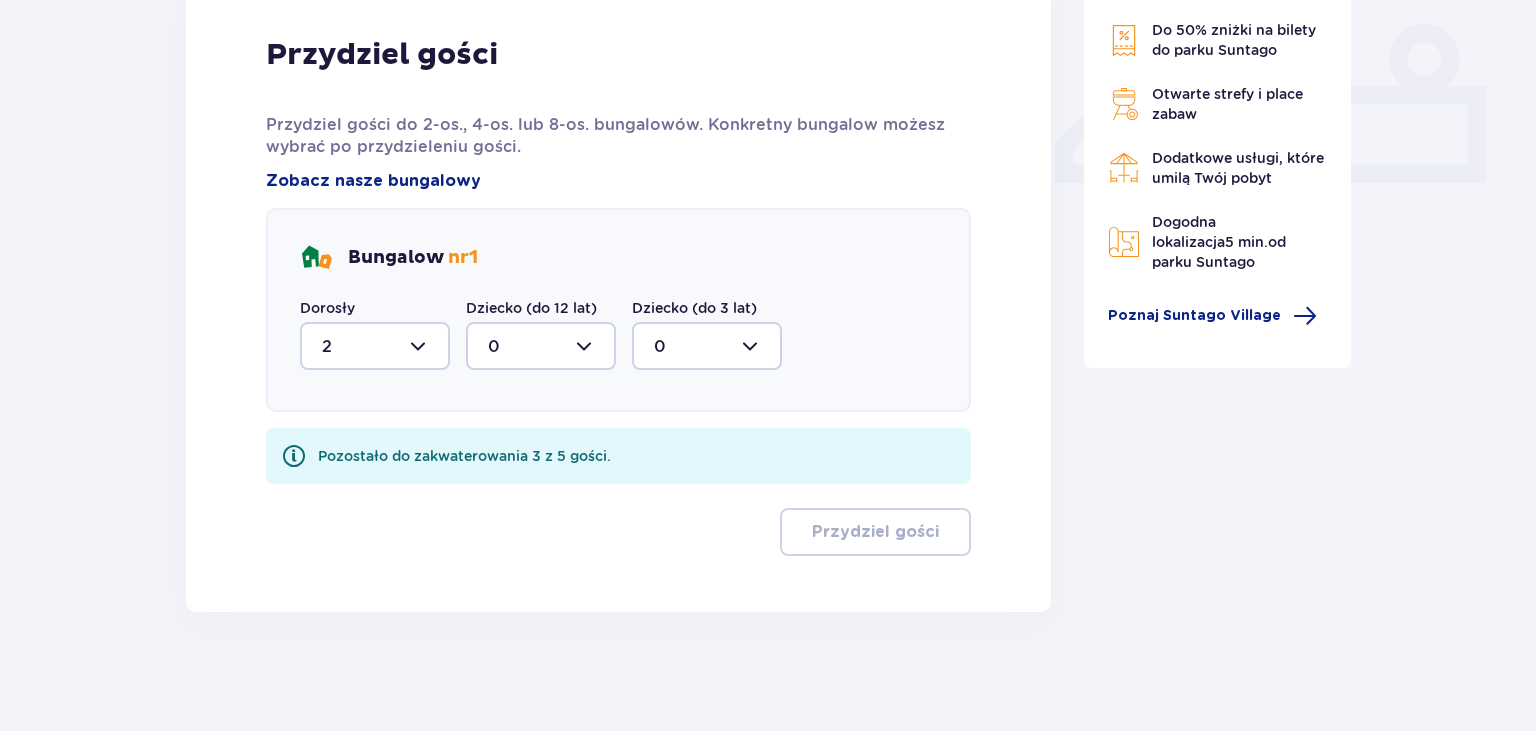 click at bounding box center (541, 346) 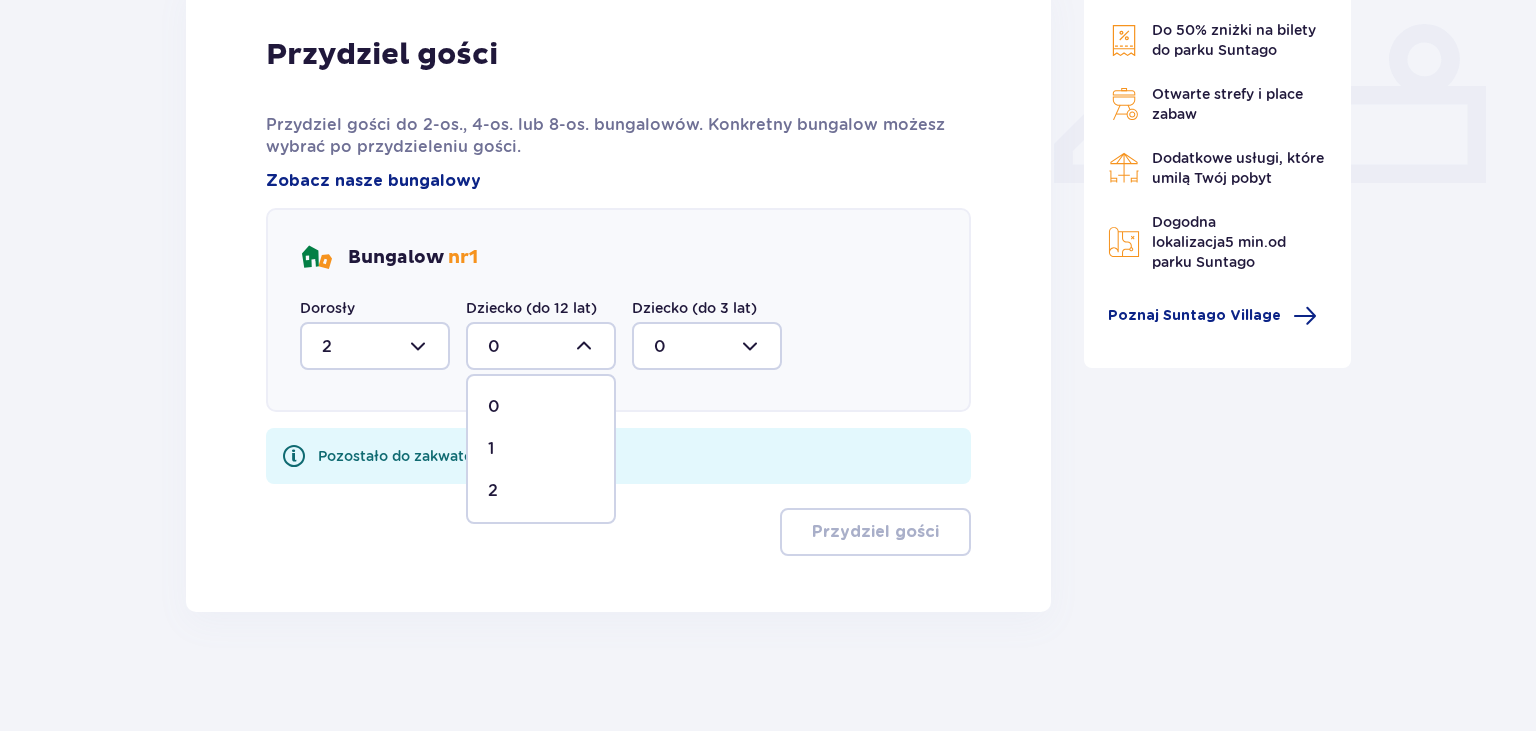 click on "2" at bounding box center [493, 491] 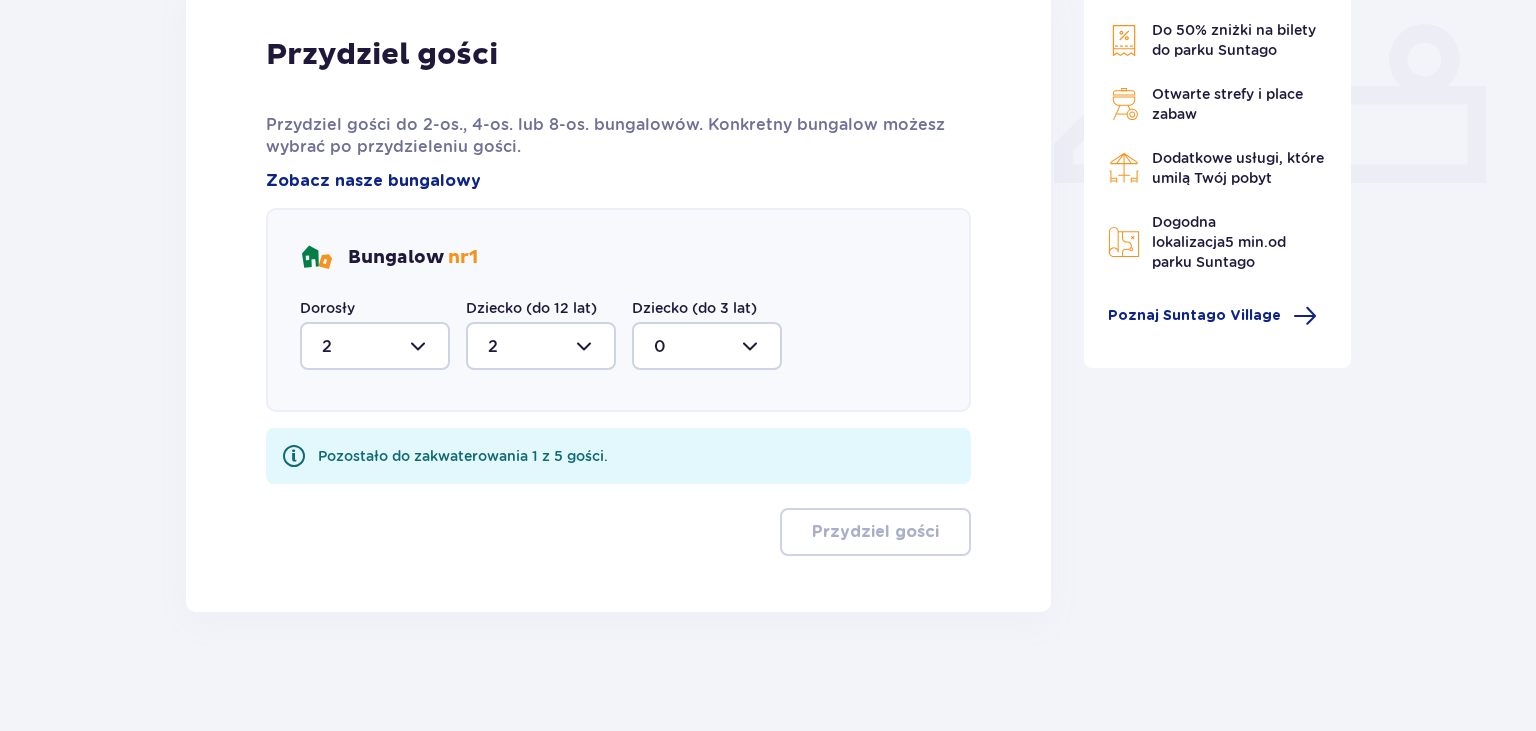 click at bounding box center (707, 346) 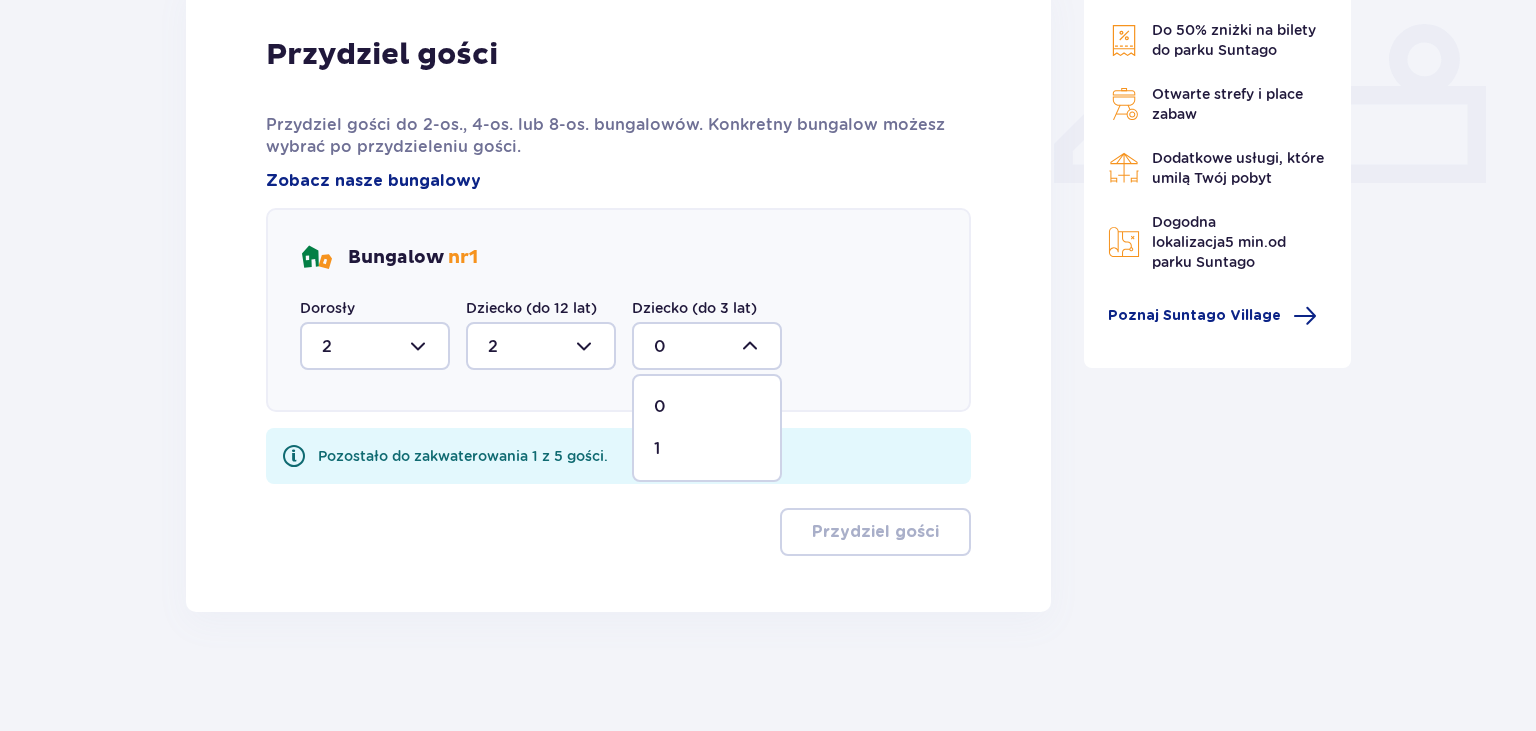 click on "1" at bounding box center (657, 449) 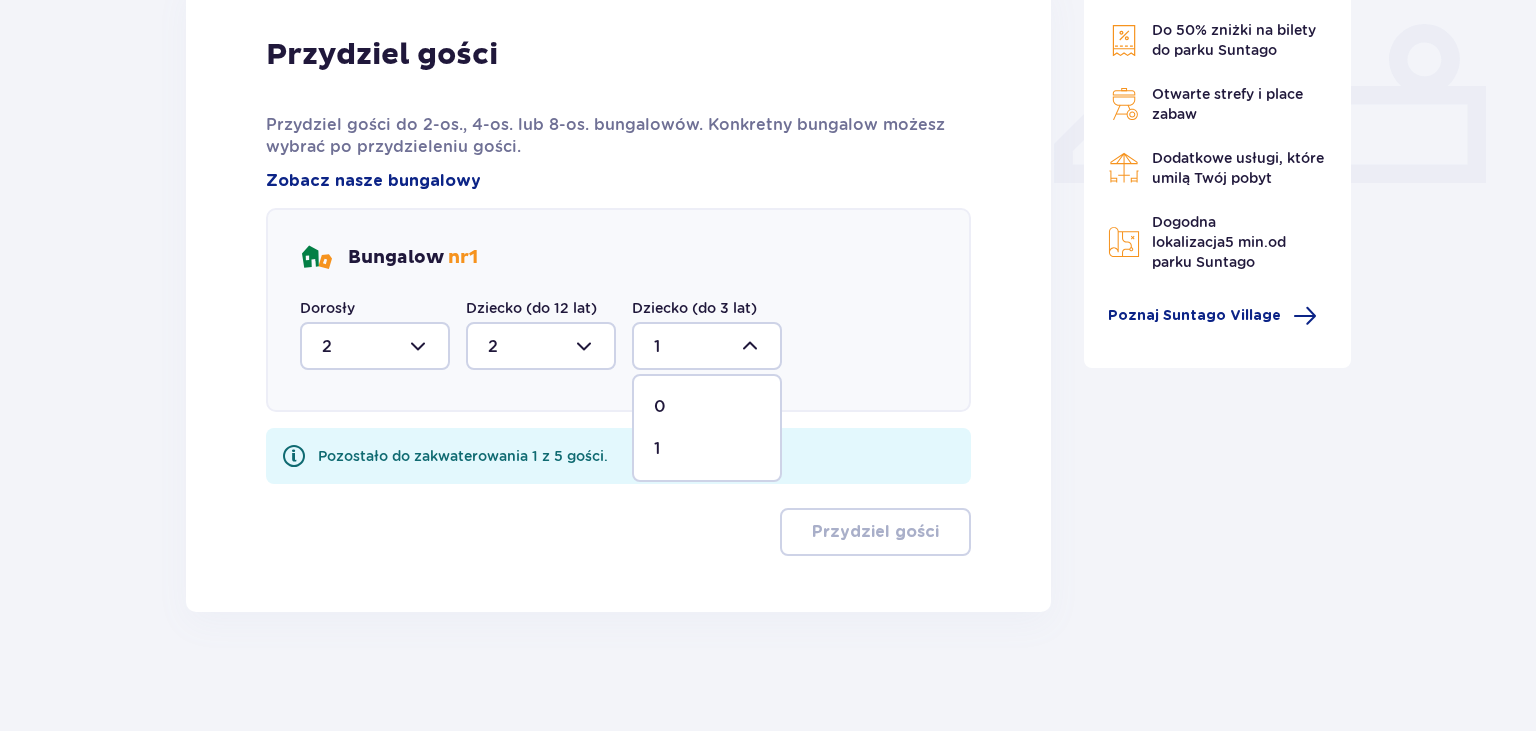 scroll, scrollTop: 770, scrollLeft: 0, axis: vertical 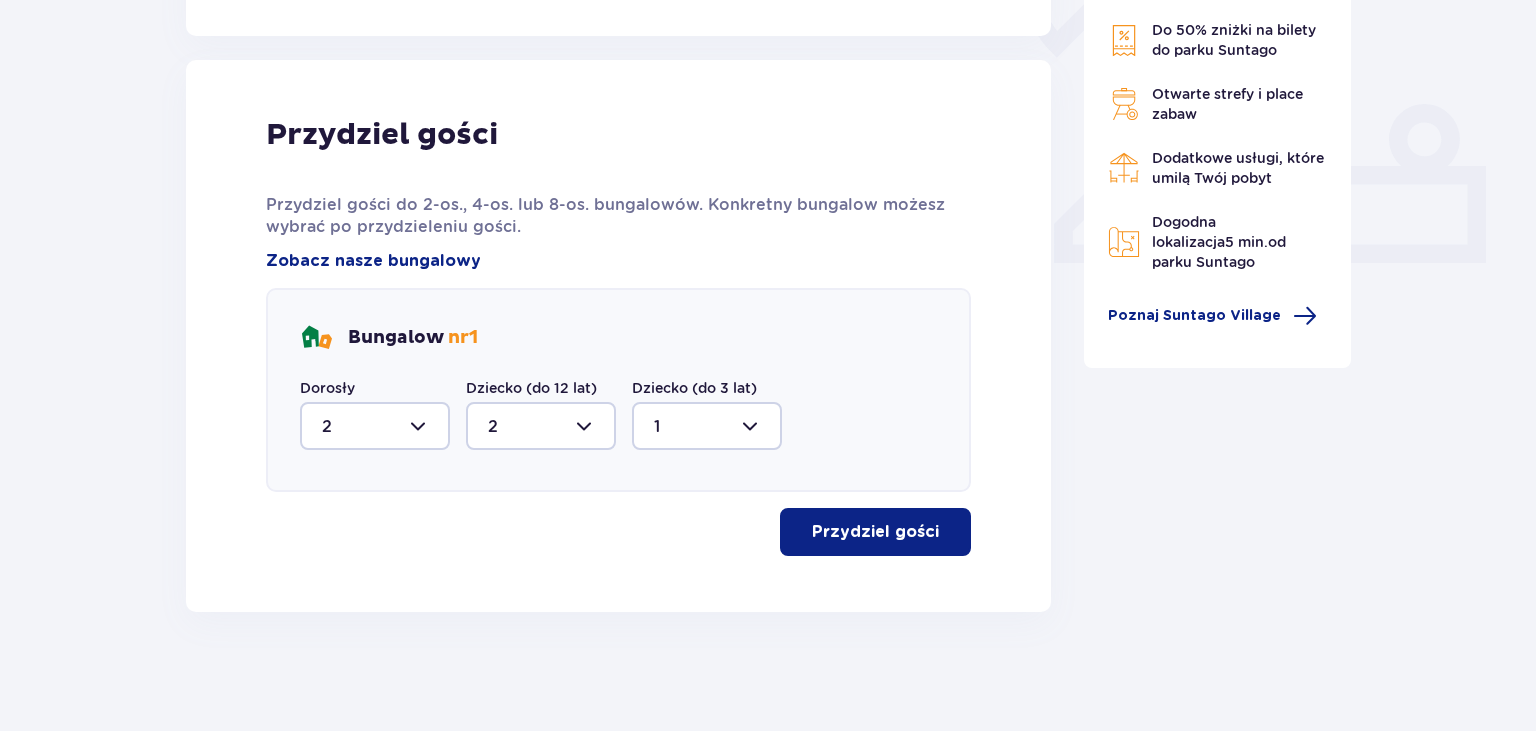 click on "Przydziel gości" at bounding box center (875, 532) 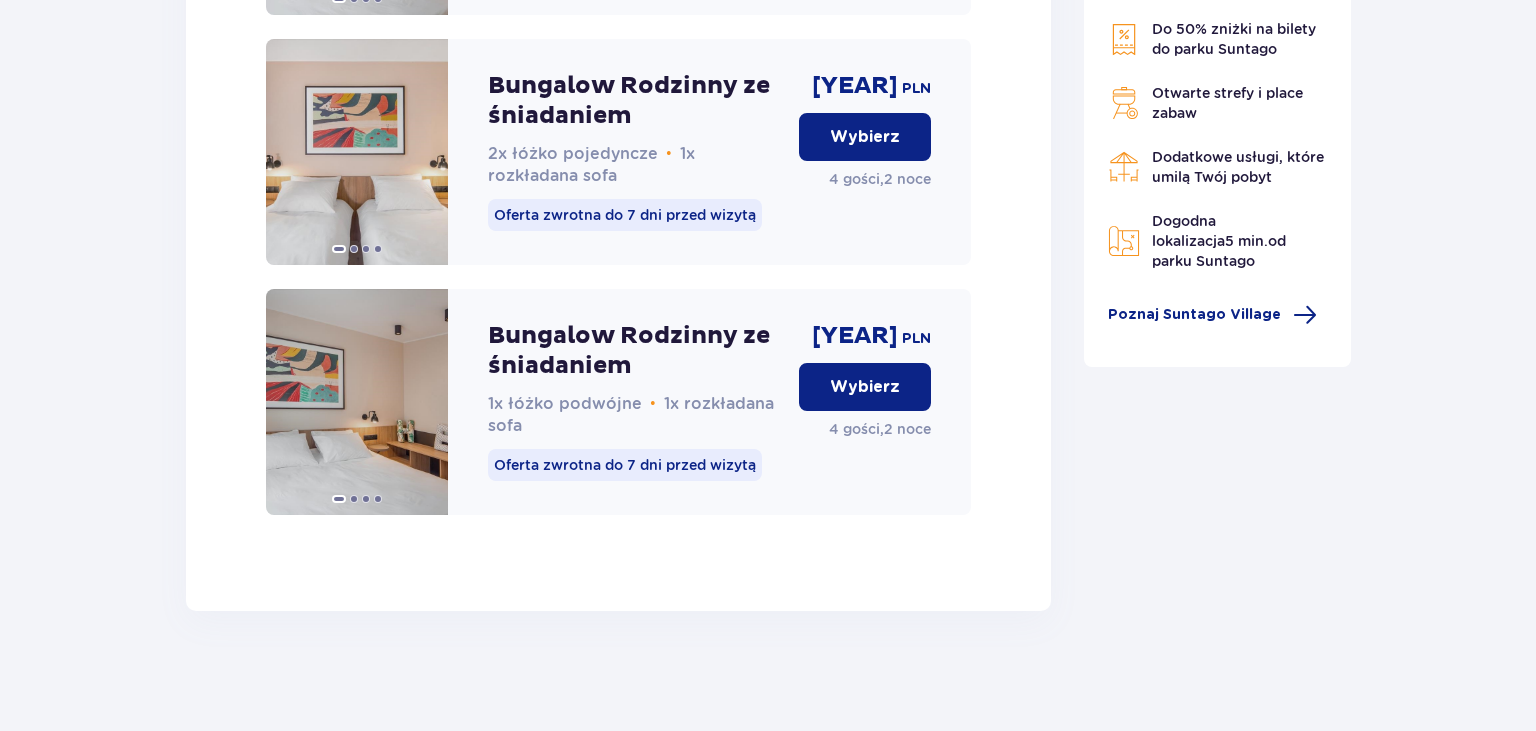 scroll, scrollTop: 3164, scrollLeft: 0, axis: vertical 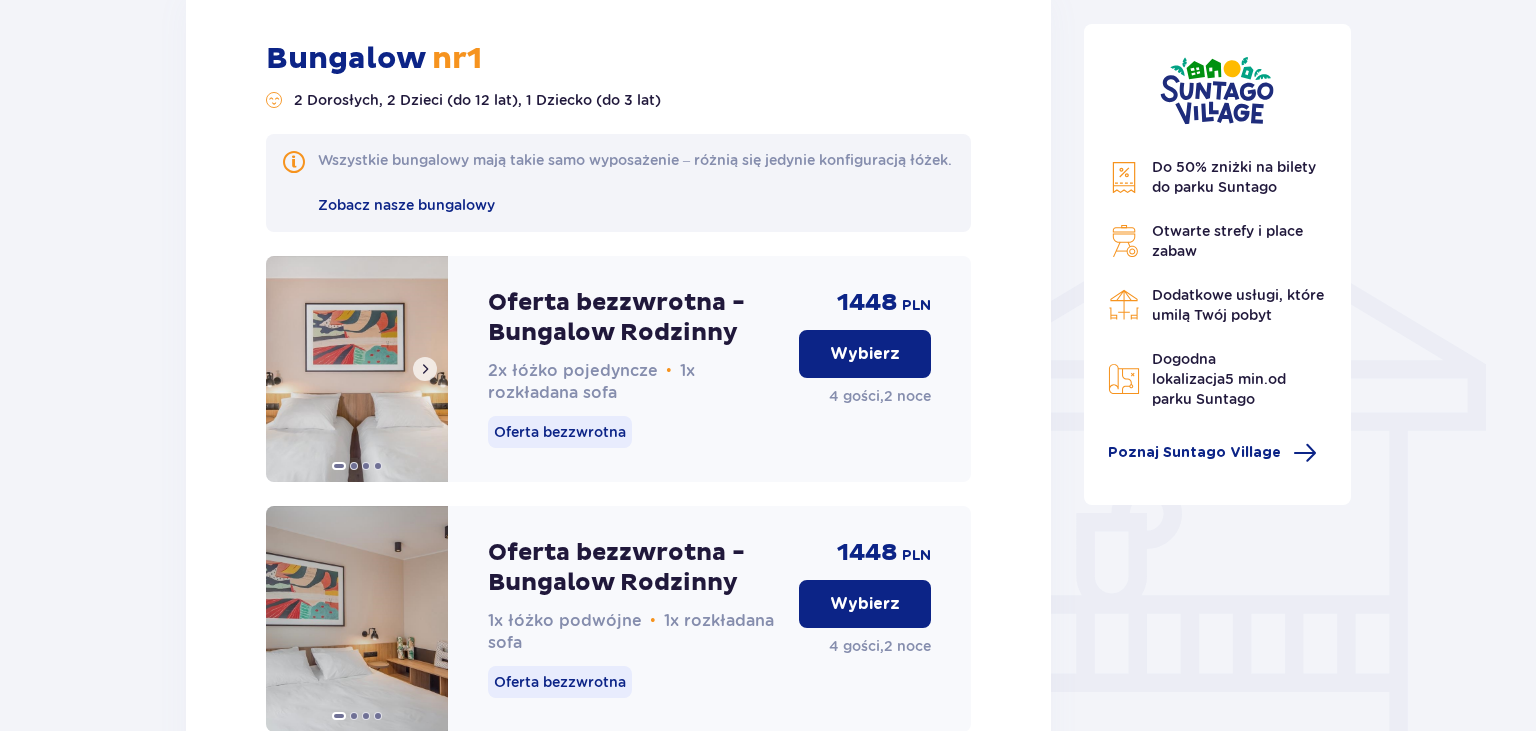 click at bounding box center (425, 369) 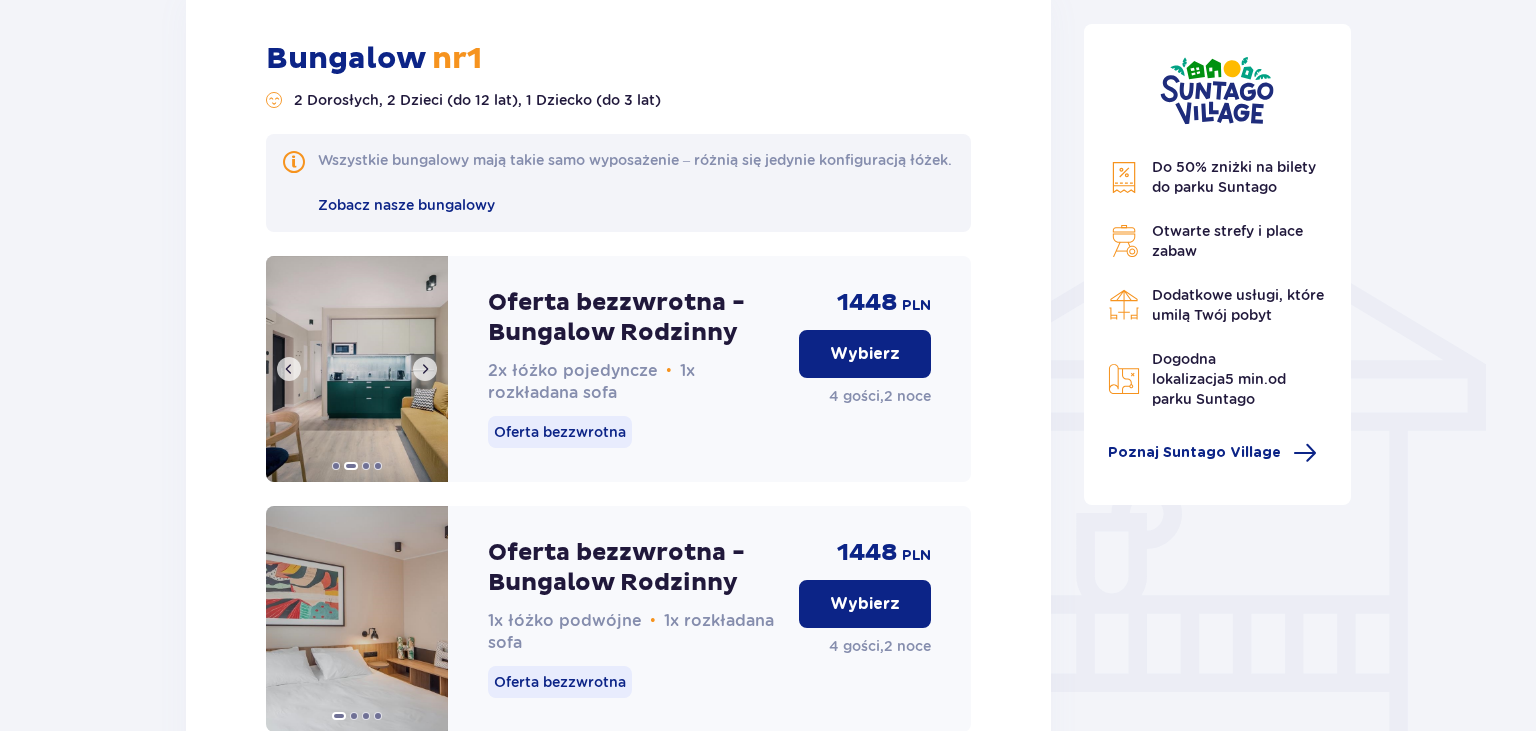 click at bounding box center (425, 369) 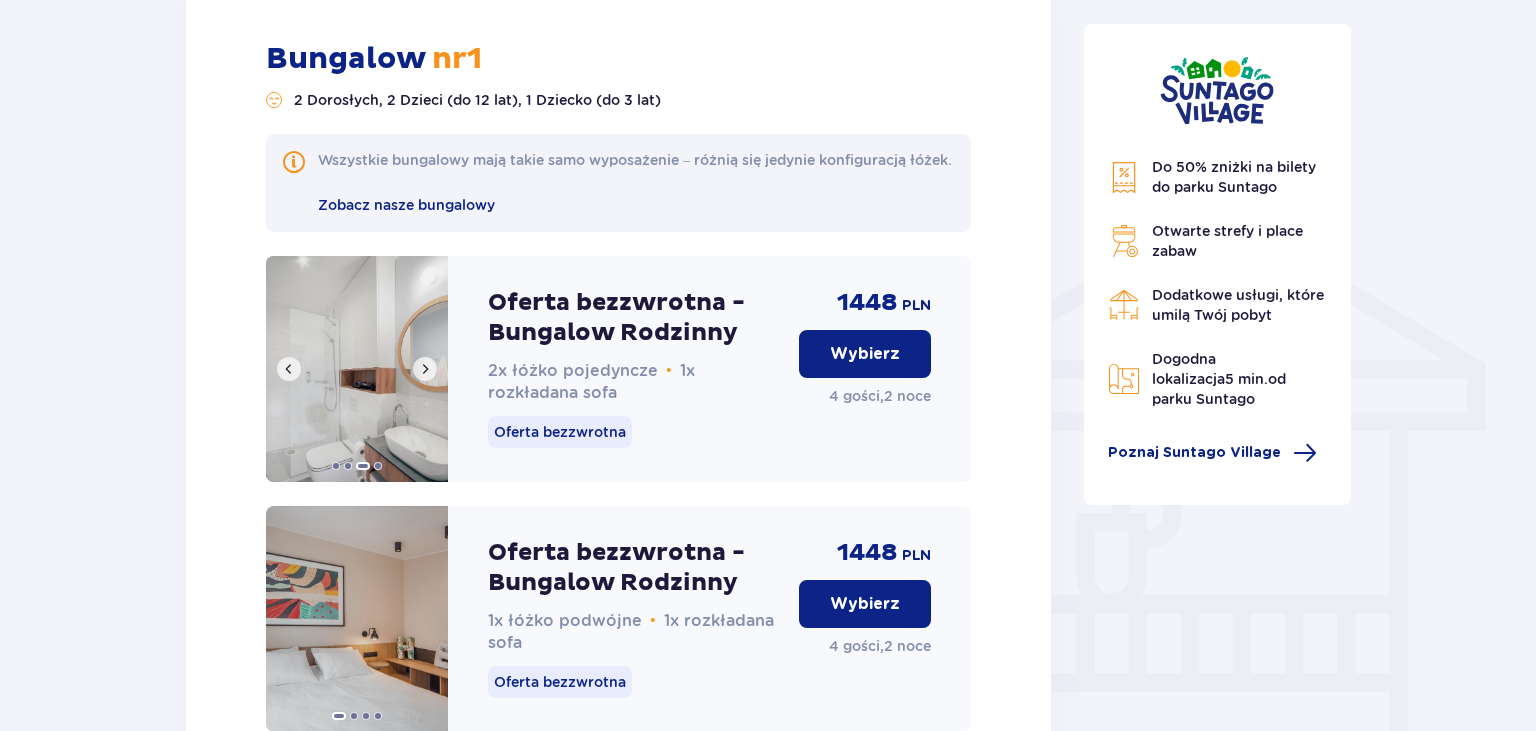 click at bounding box center (425, 369) 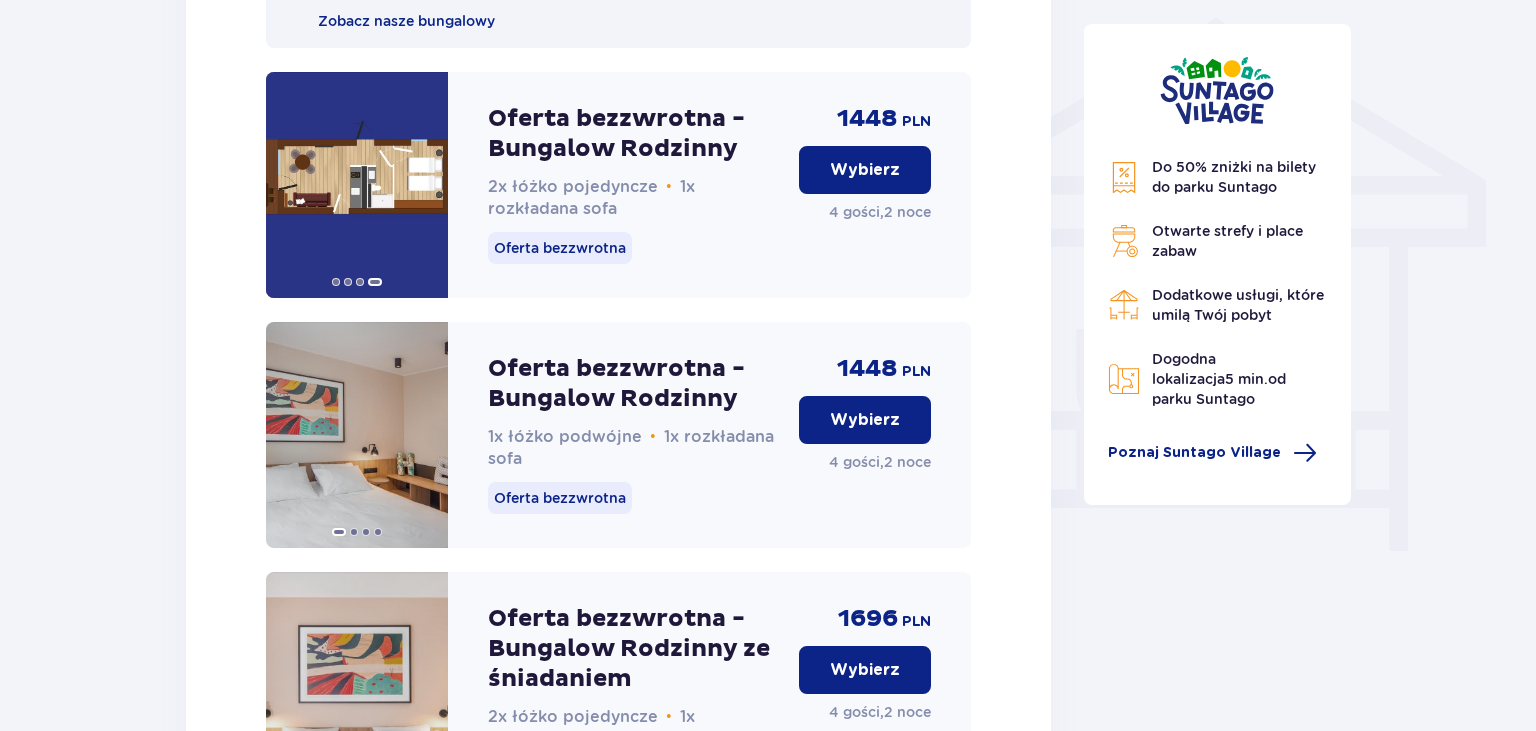 scroll, scrollTop: 1607, scrollLeft: 0, axis: vertical 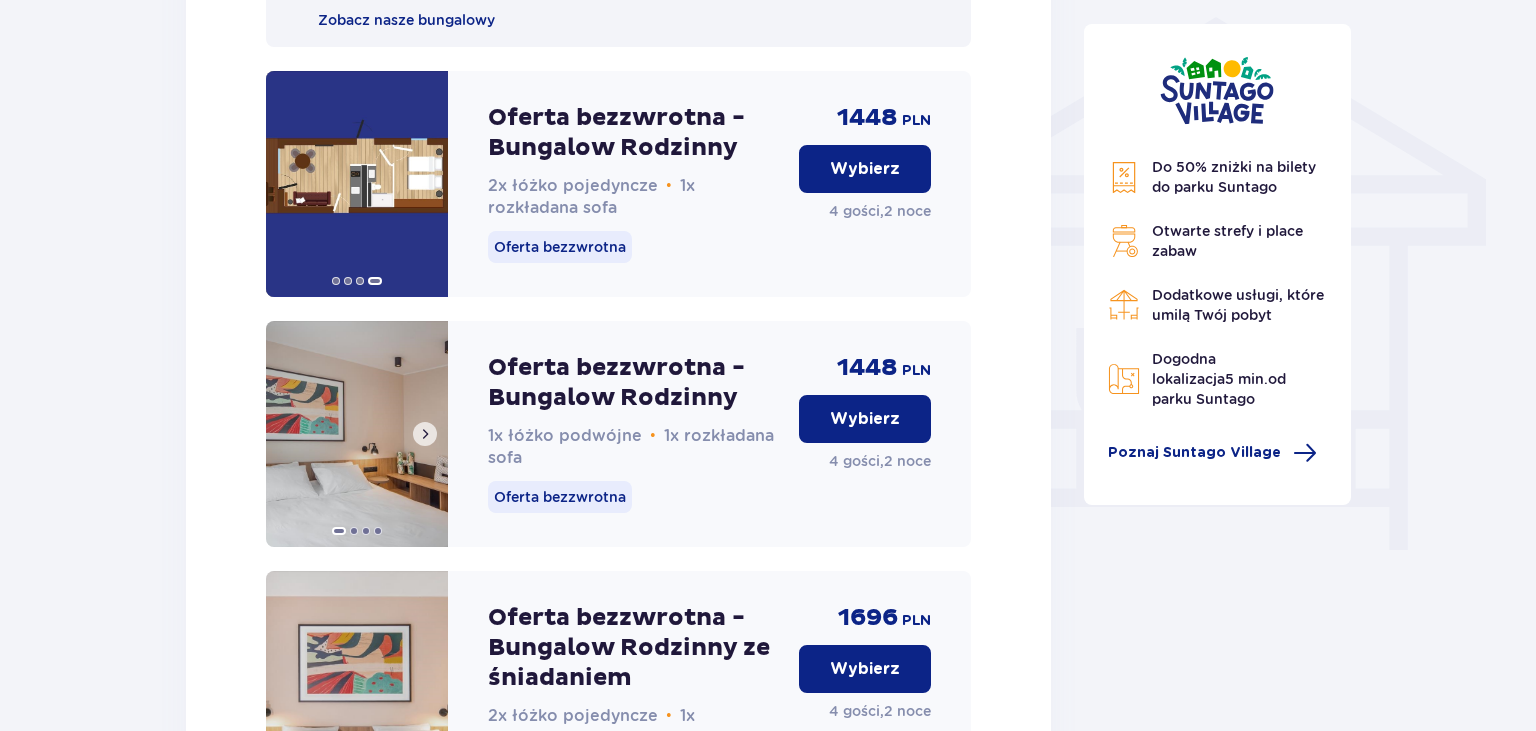 click at bounding box center (425, 434) 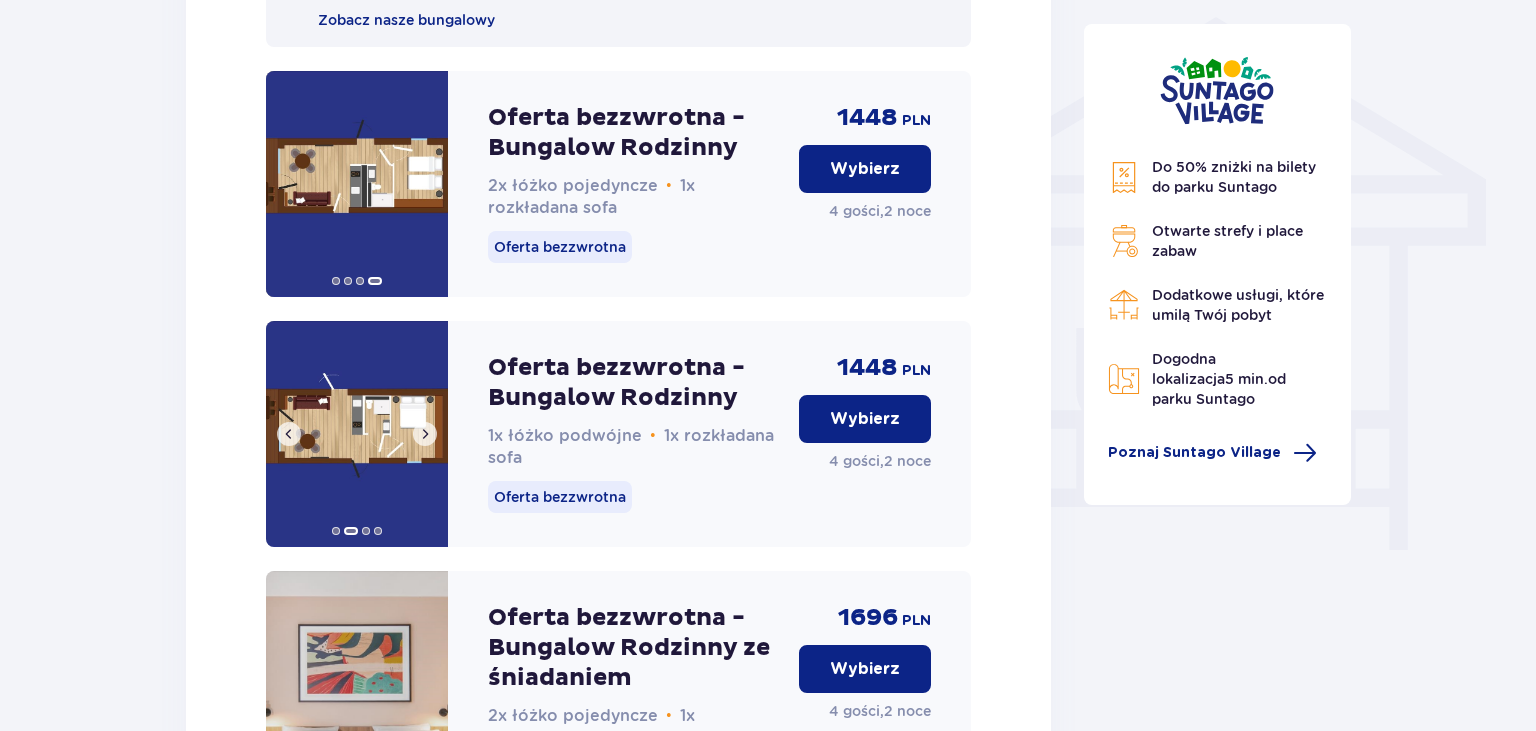 click at bounding box center [425, 434] 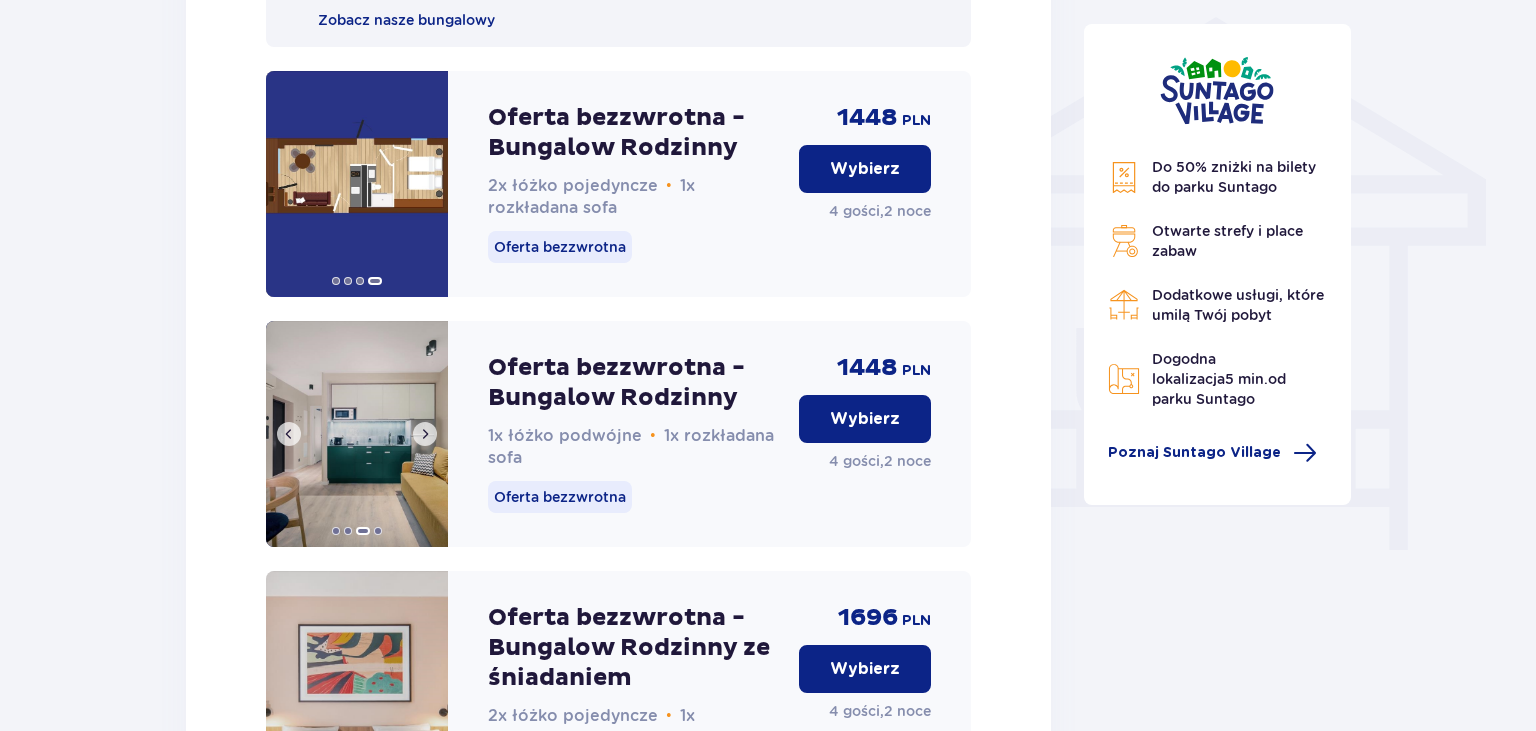 click at bounding box center [425, 434] 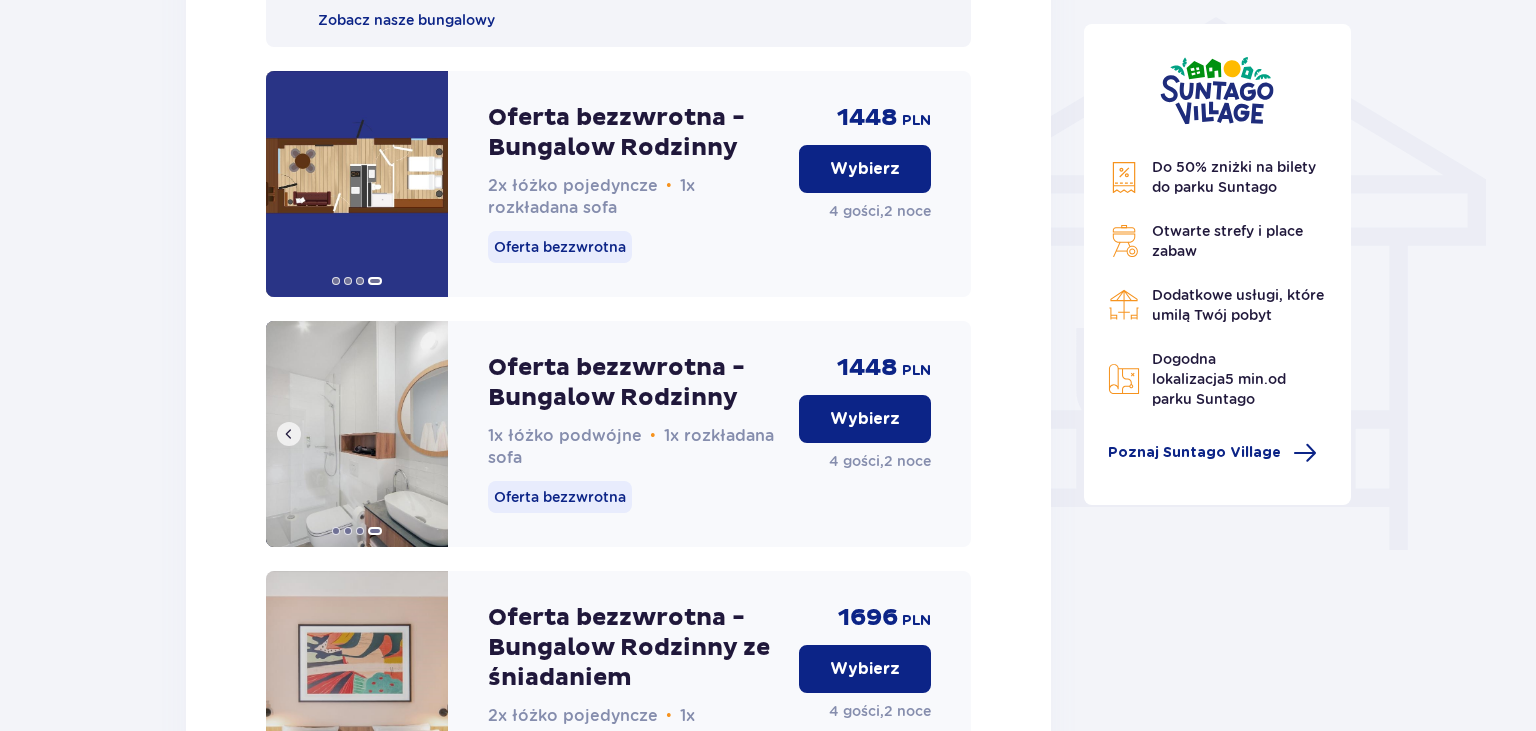 click at bounding box center (357, 434) 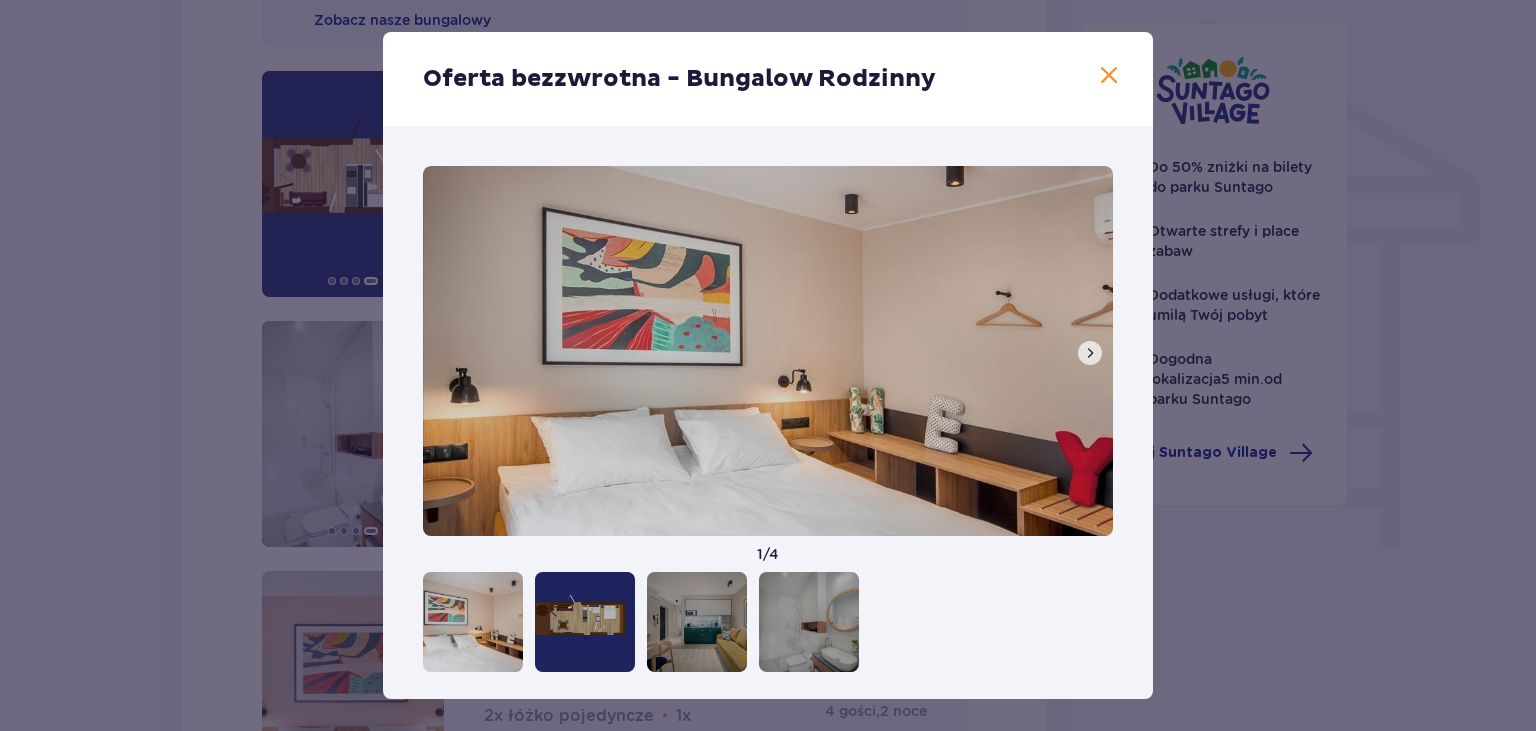 click at bounding box center [1090, 353] 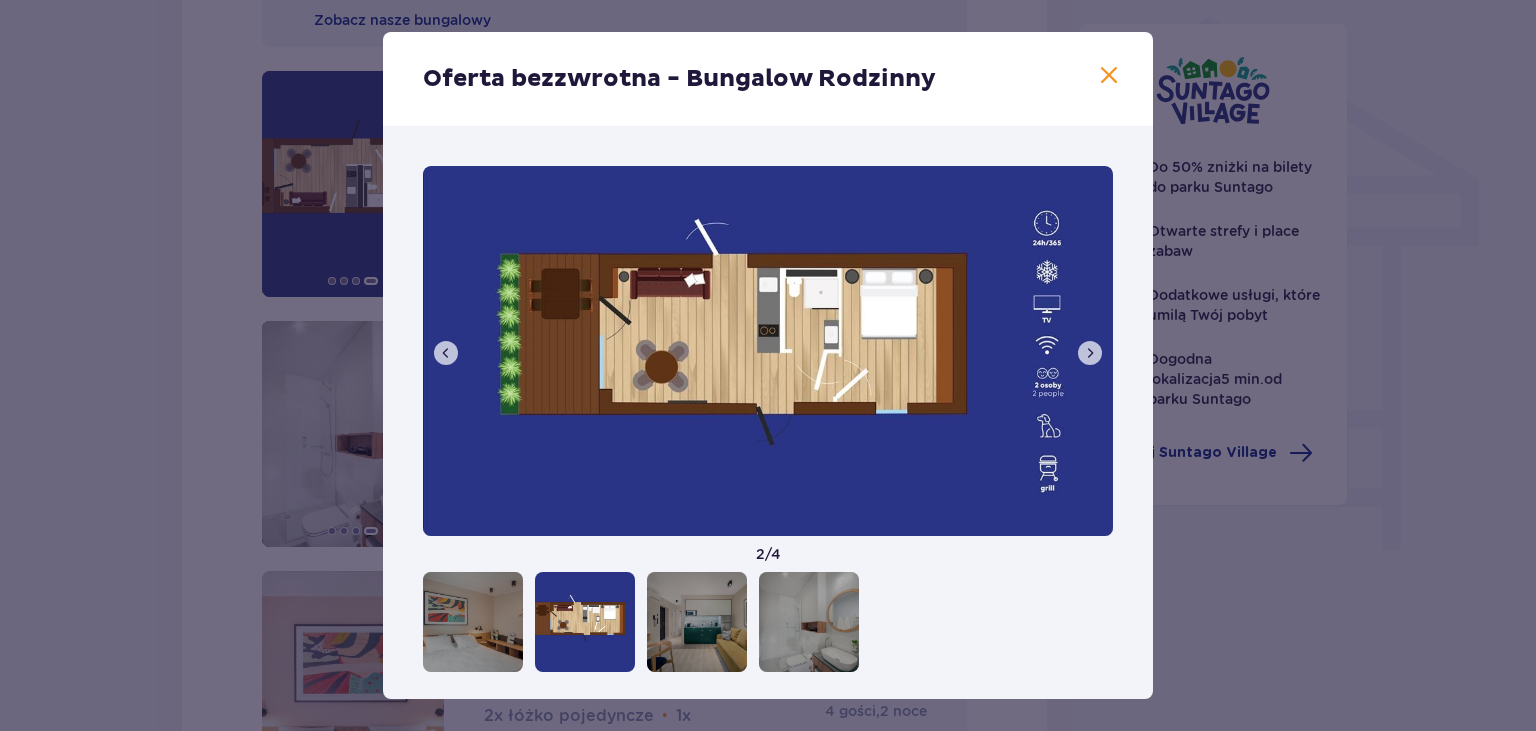 click at bounding box center (1090, 353) 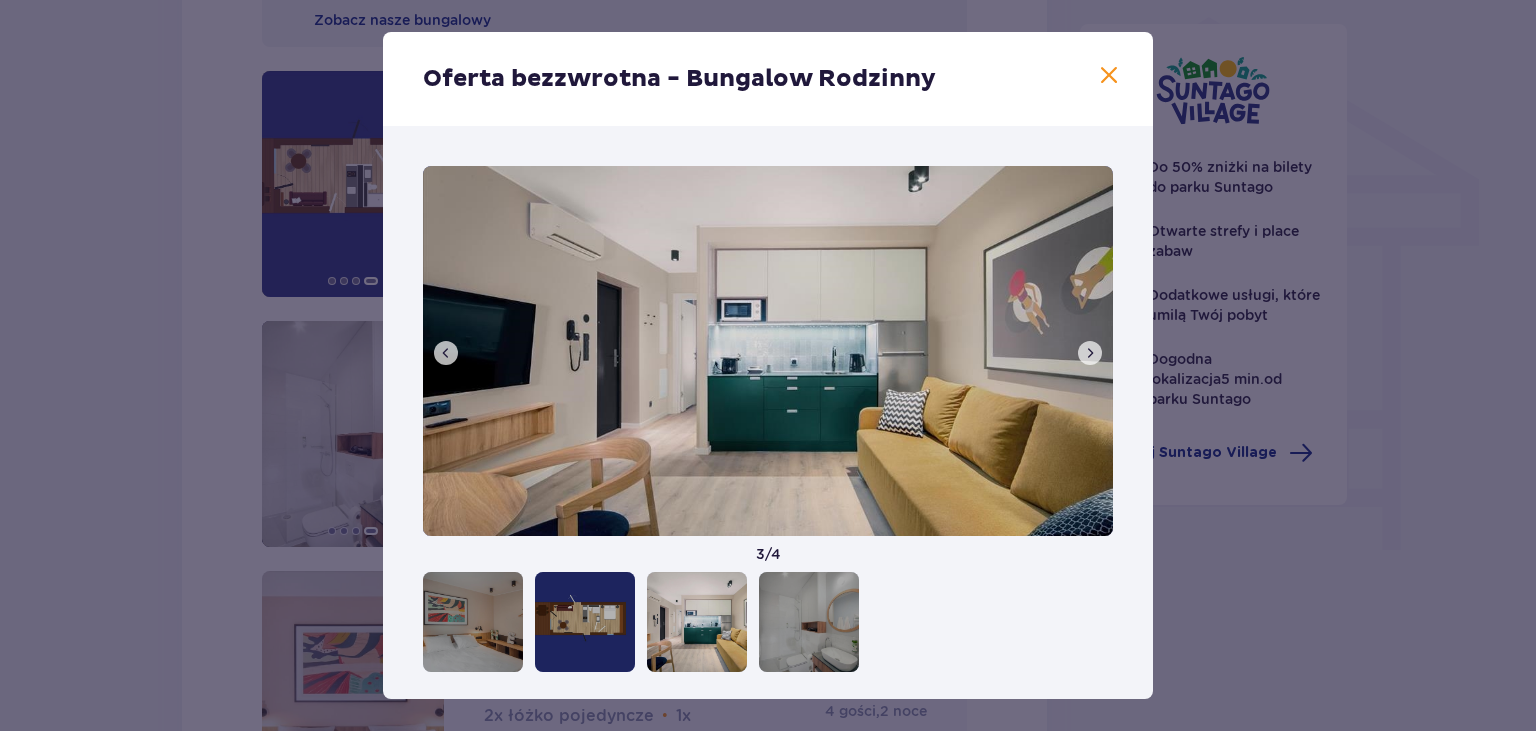 click at bounding box center (1090, 353) 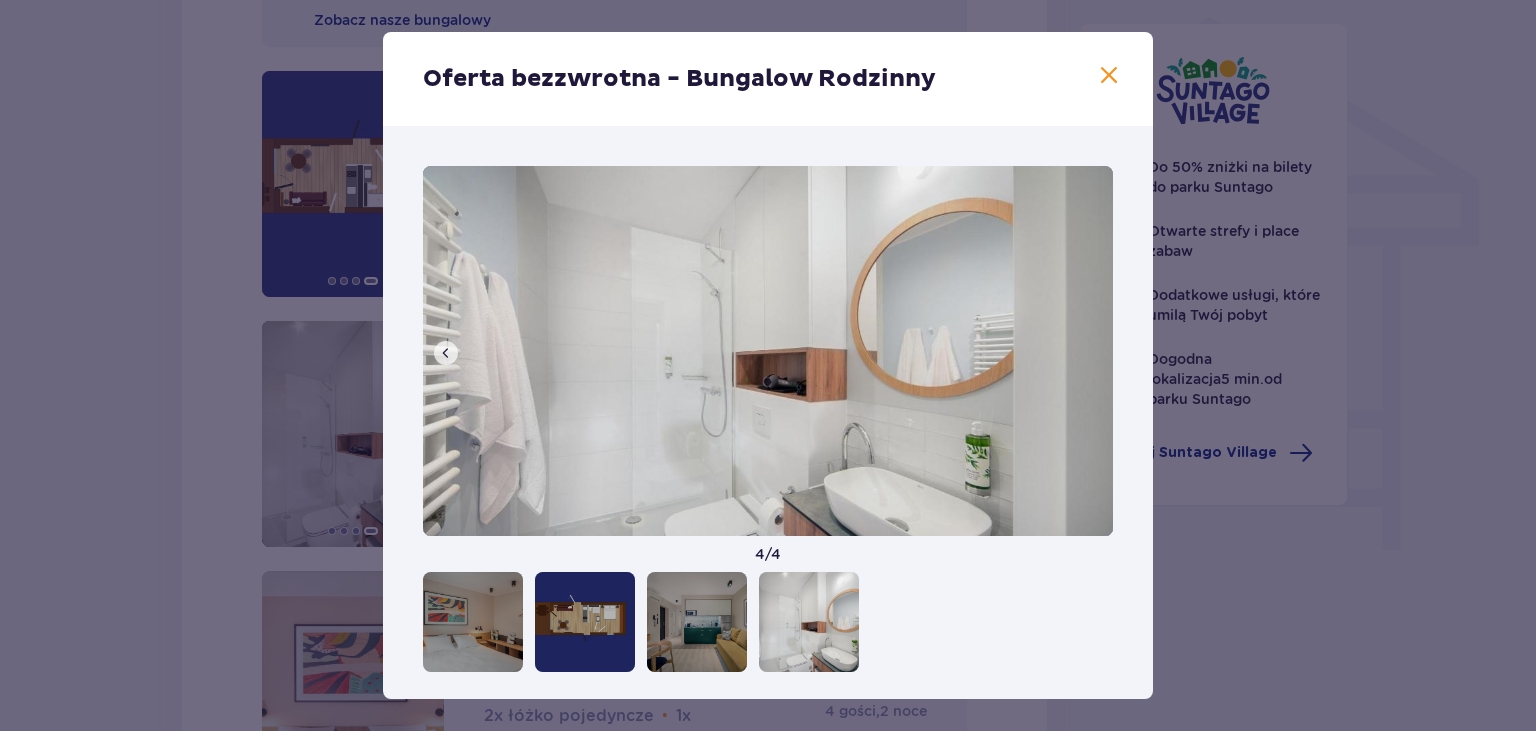 click at bounding box center [768, 351] 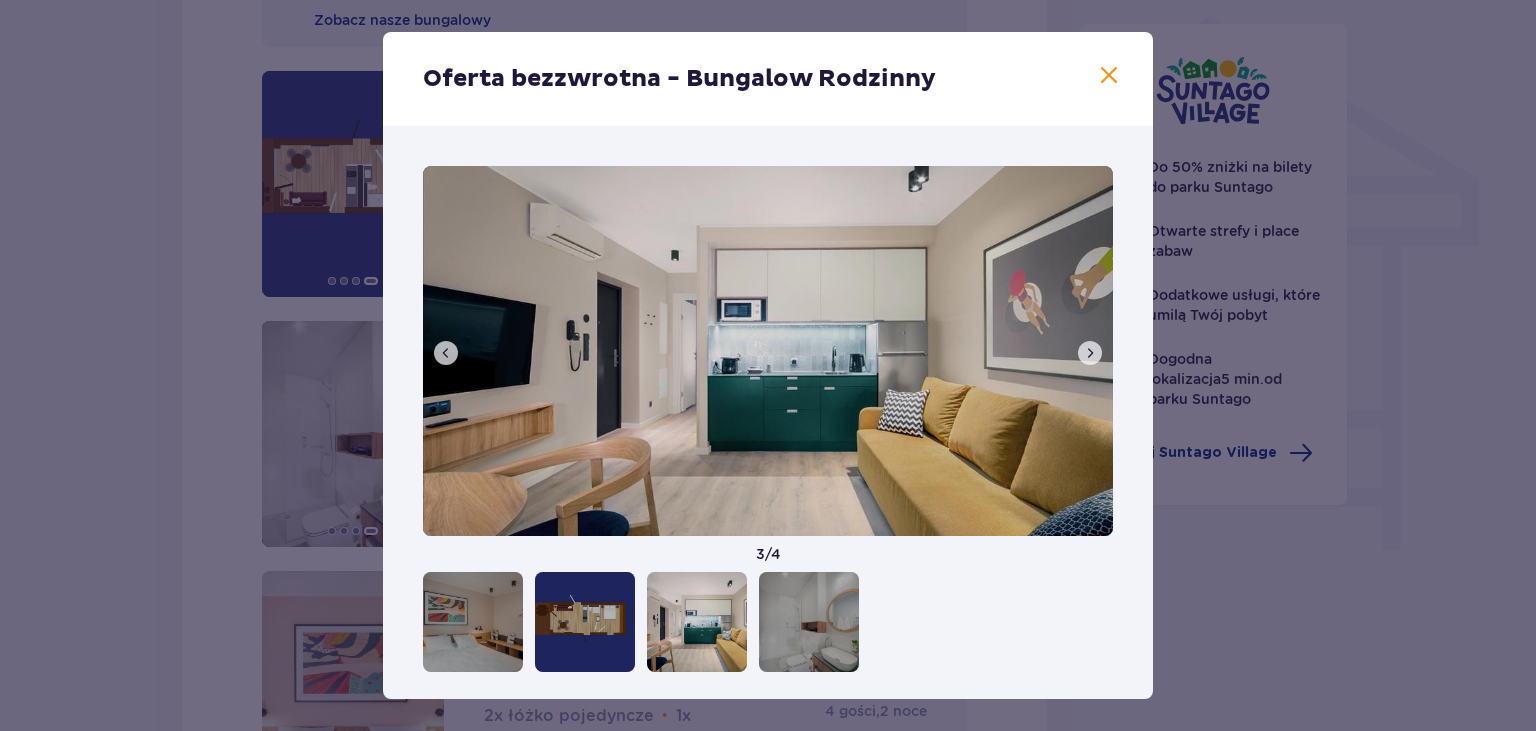 click at bounding box center (446, 353) 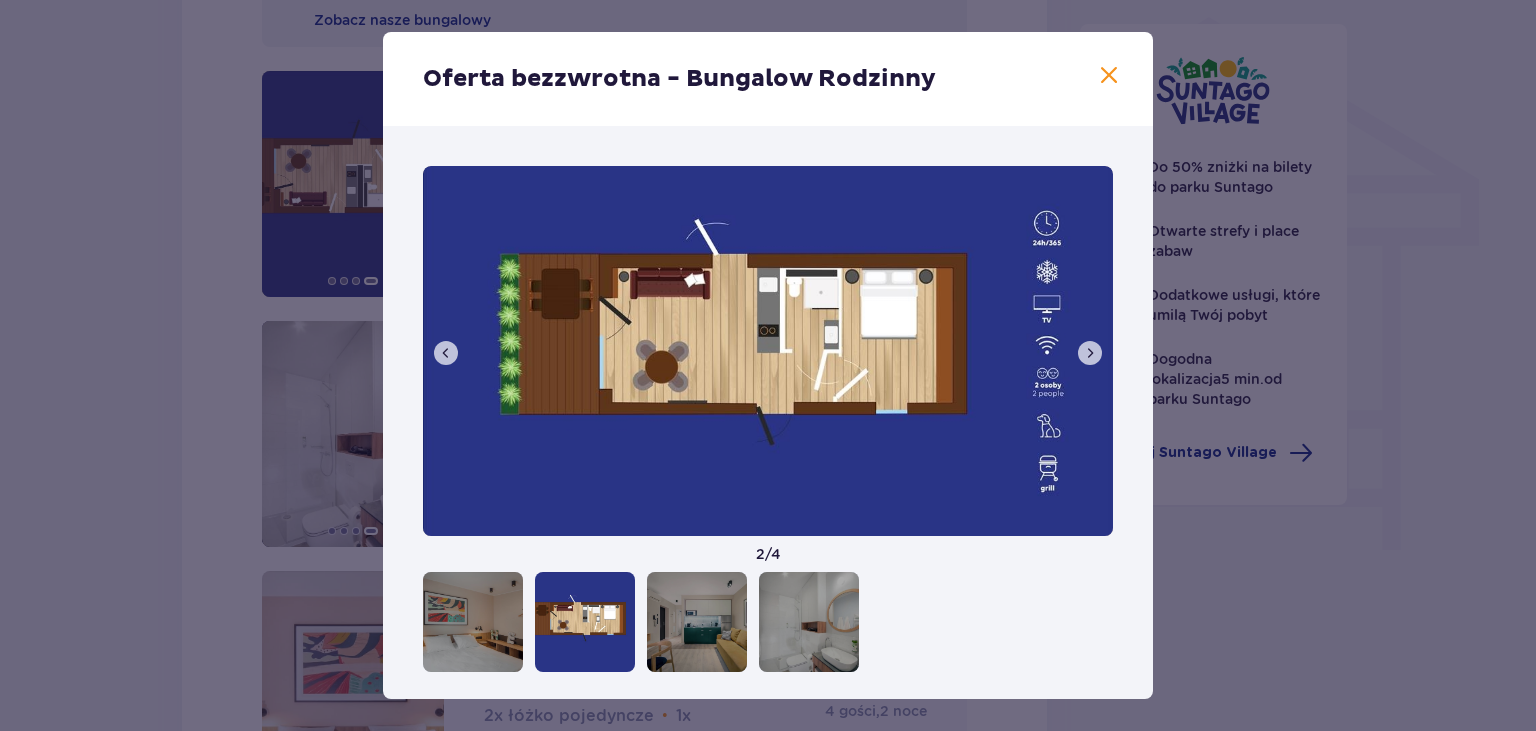 click at bounding box center (446, 353) 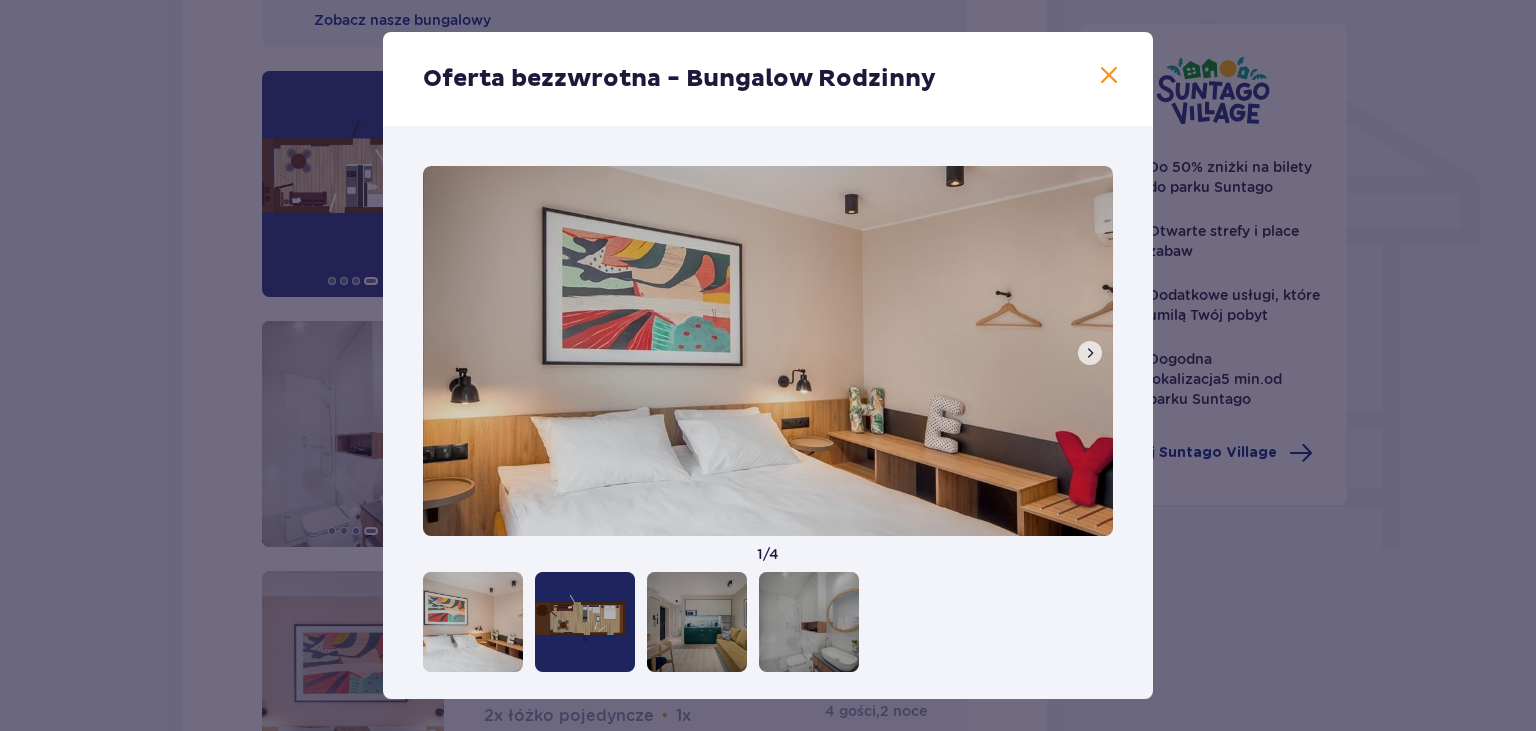 click at bounding box center [768, 351] 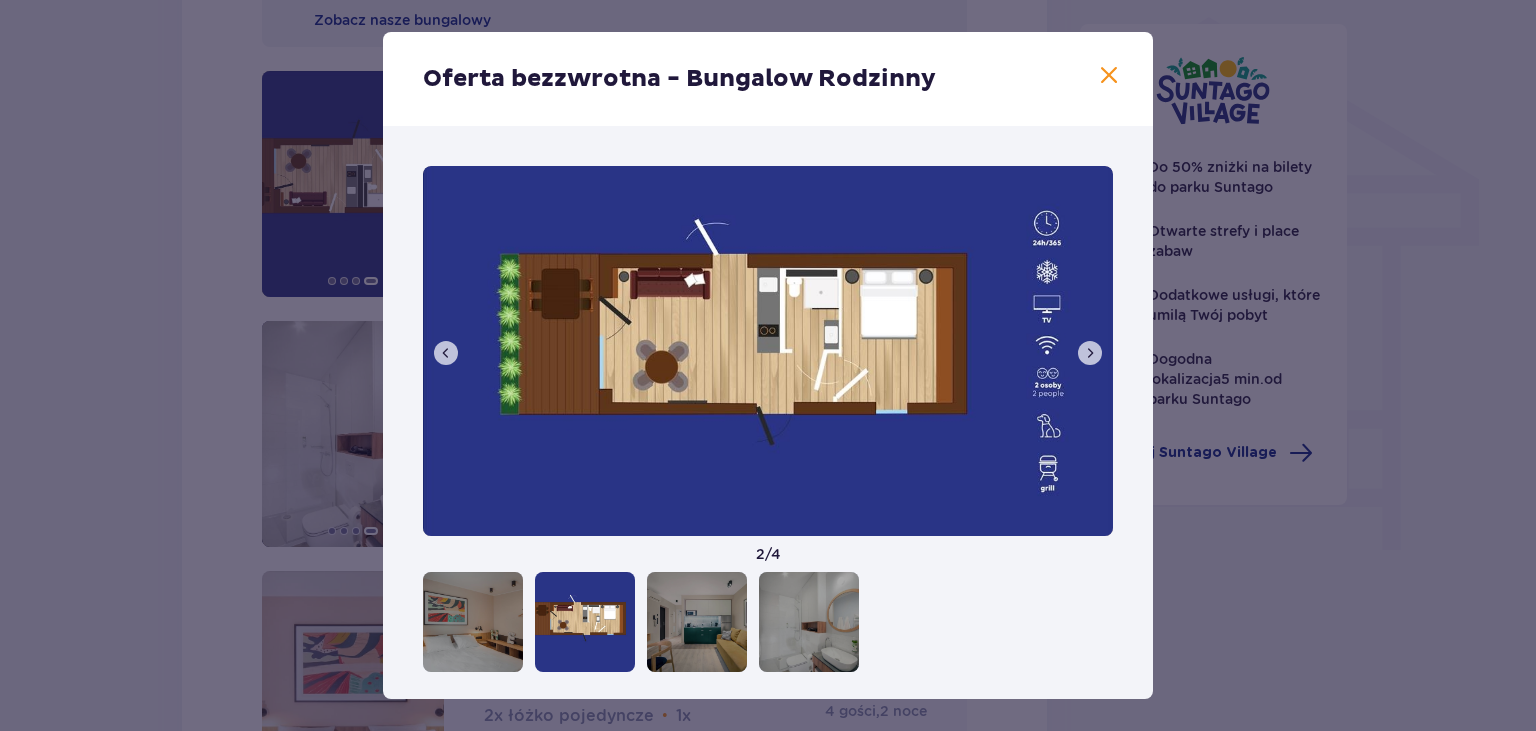 click at bounding box center (1109, 76) 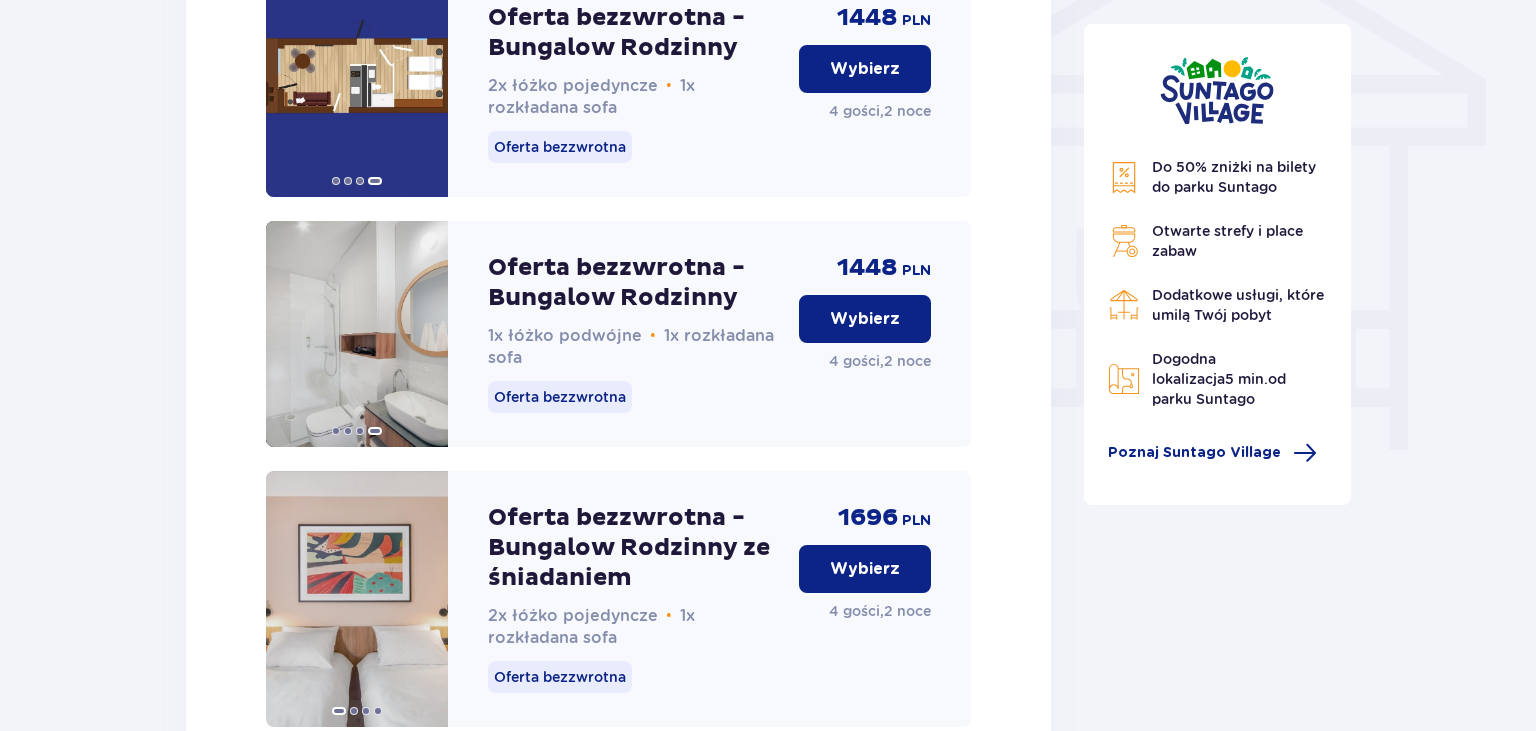 scroll, scrollTop: 1264, scrollLeft: 0, axis: vertical 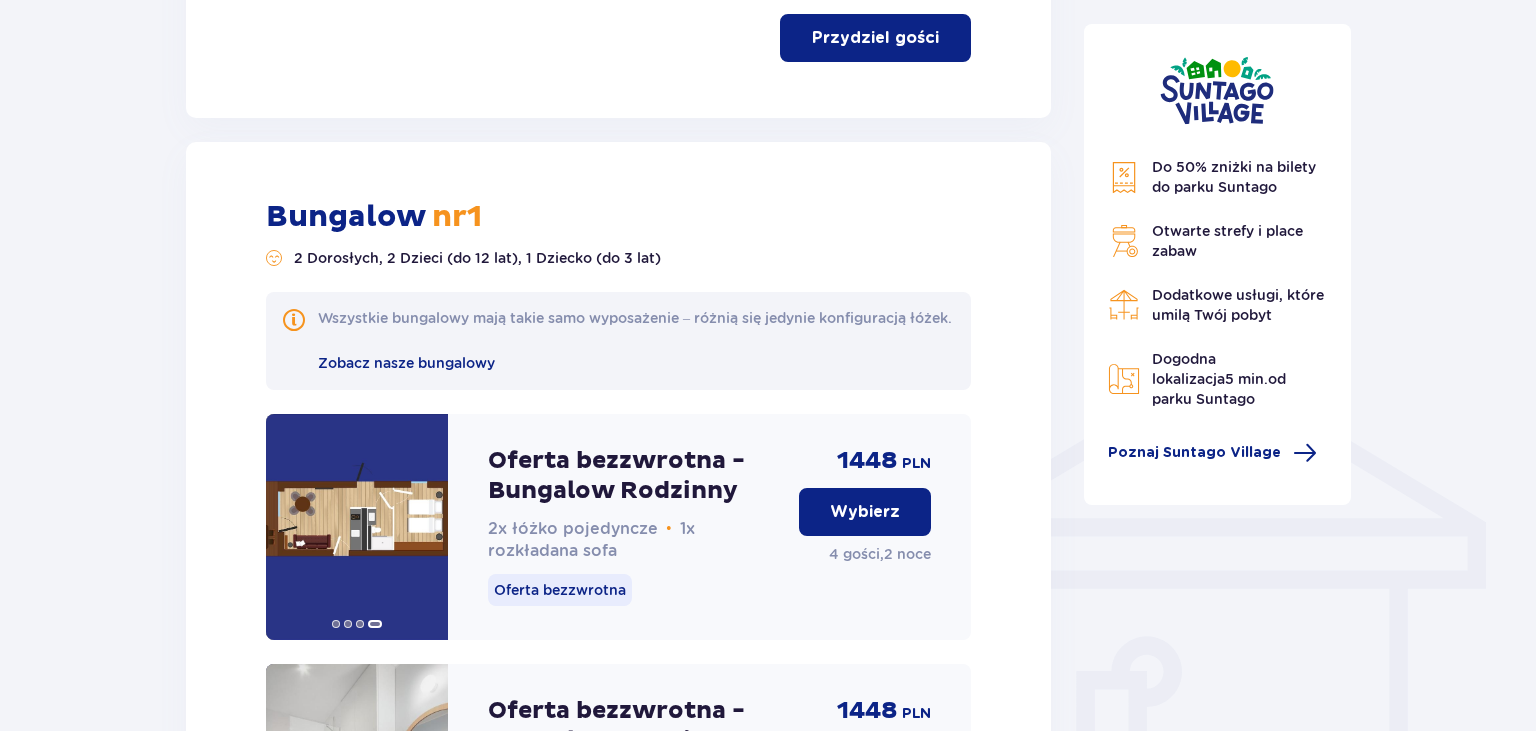 click on "2 Dorosłych, 2 Dzieci (do 12 lat), 1 Dziecko (do 3 lat)" at bounding box center [477, 258] 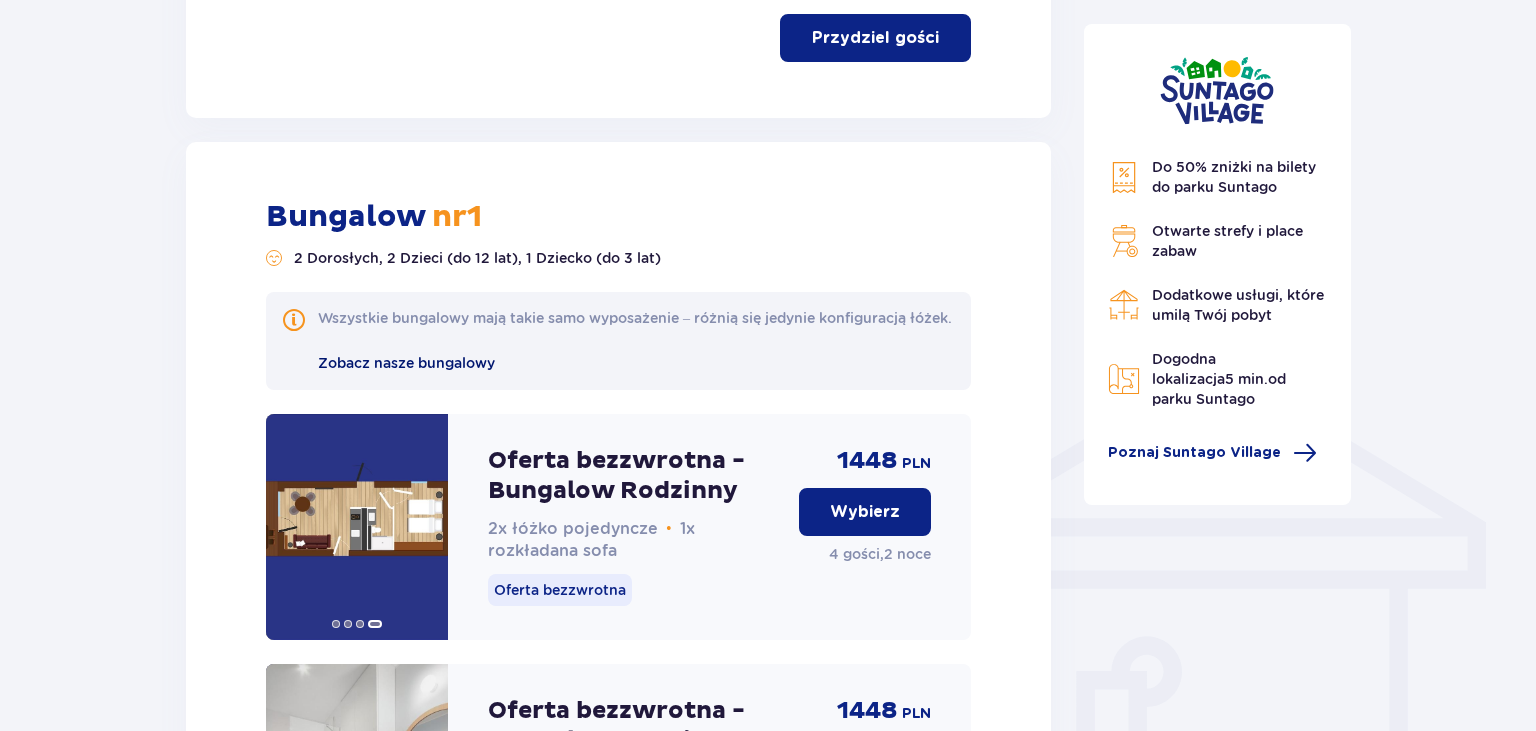 click on "Zobacz nasze bungalowy" at bounding box center (406, 363) 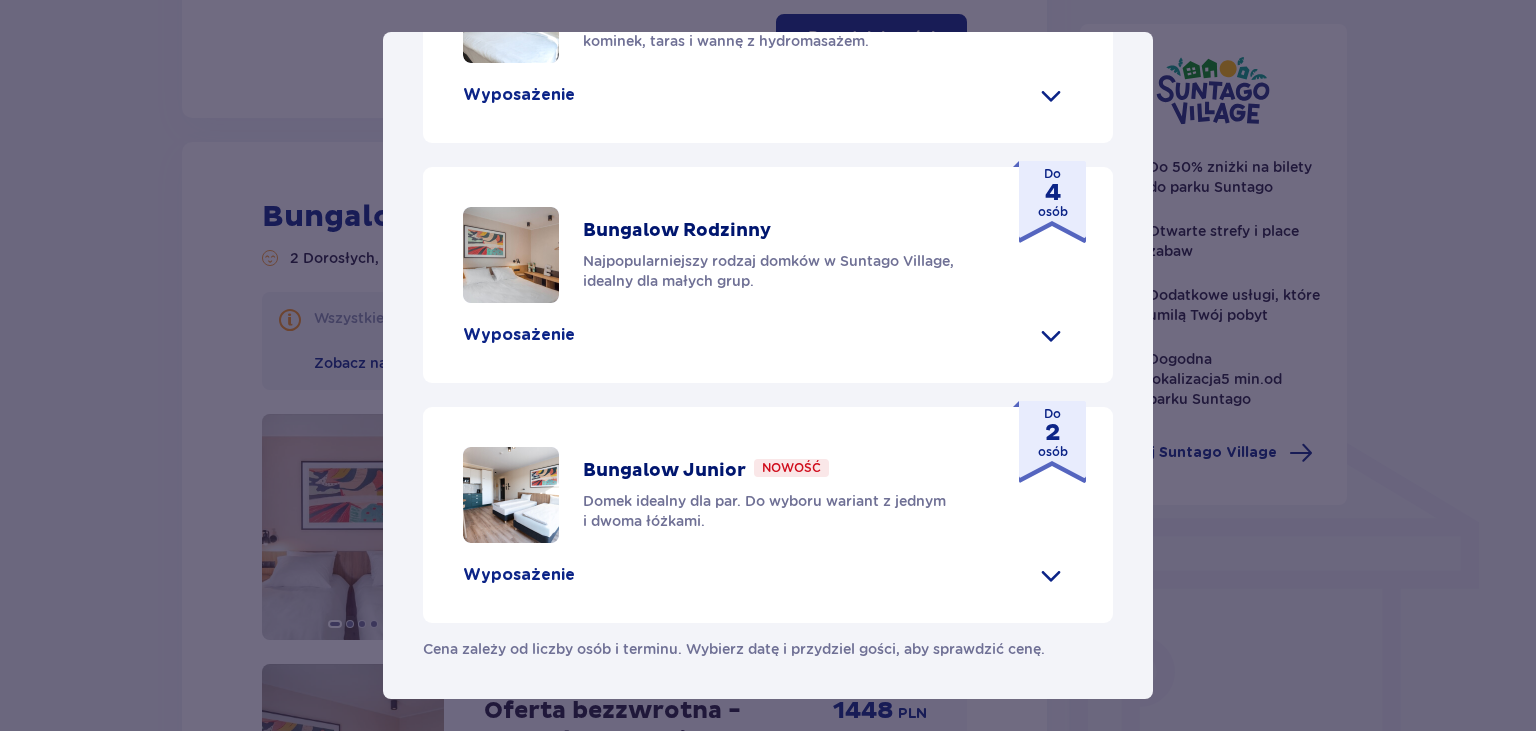 scroll, scrollTop: 1008, scrollLeft: 0, axis: vertical 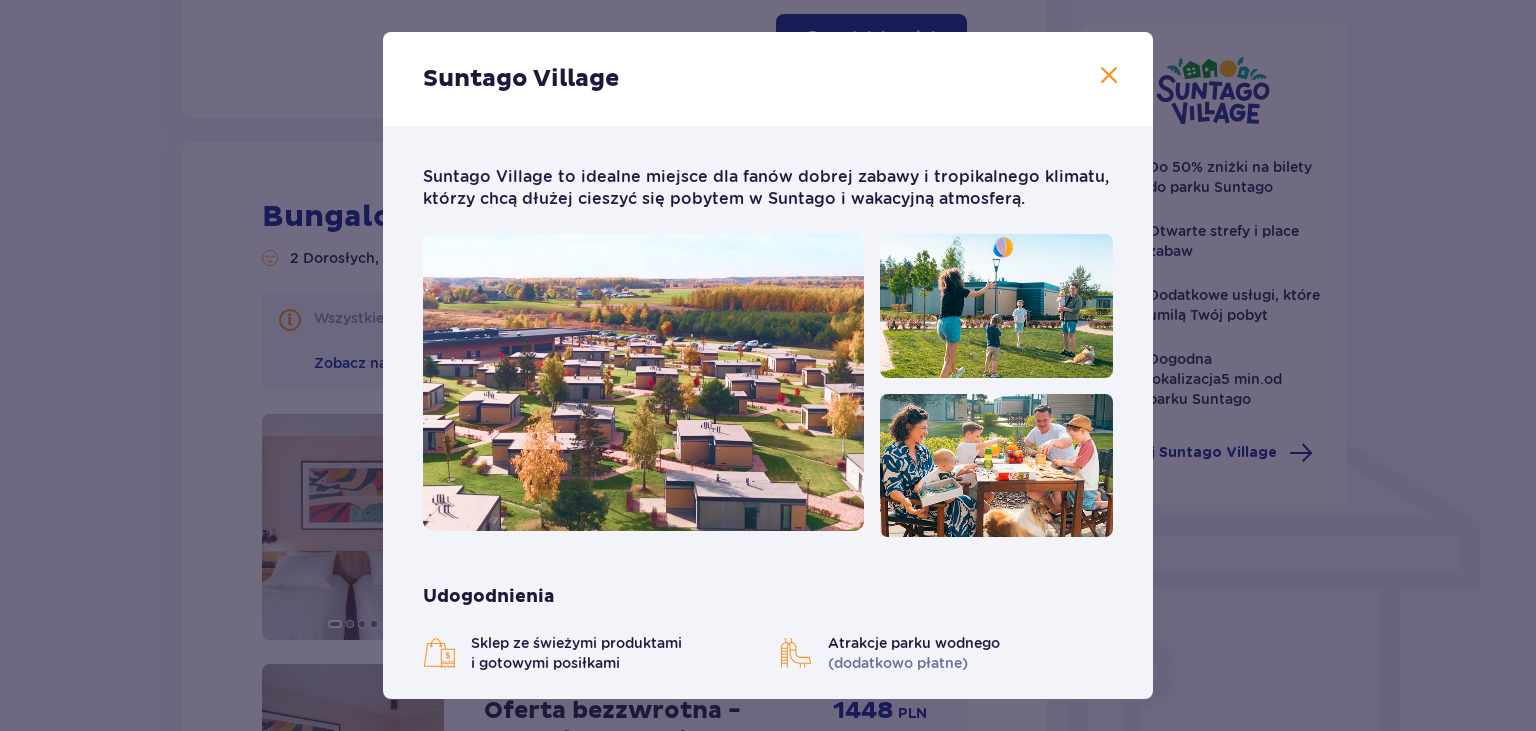 click at bounding box center (1109, 76) 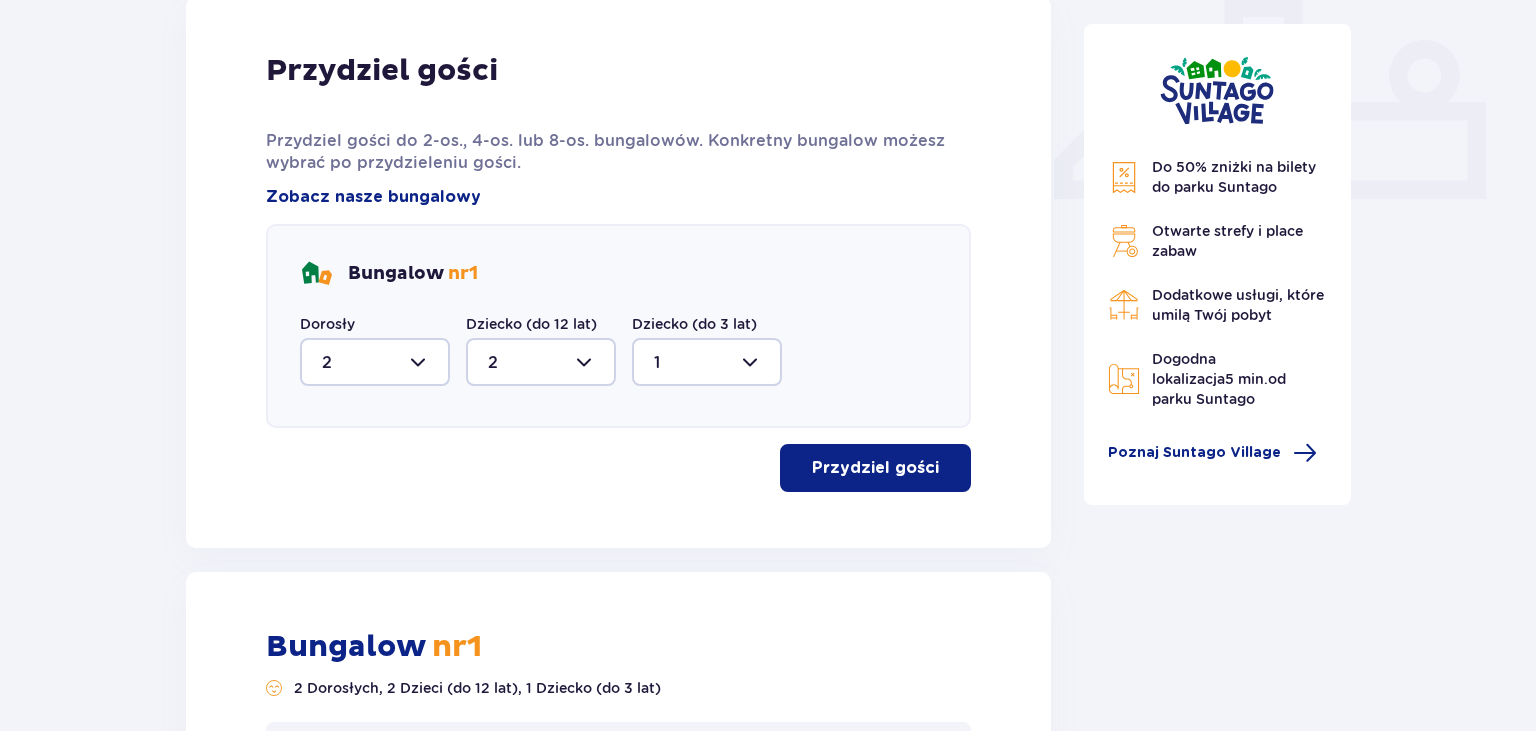 scroll, scrollTop: 897, scrollLeft: 0, axis: vertical 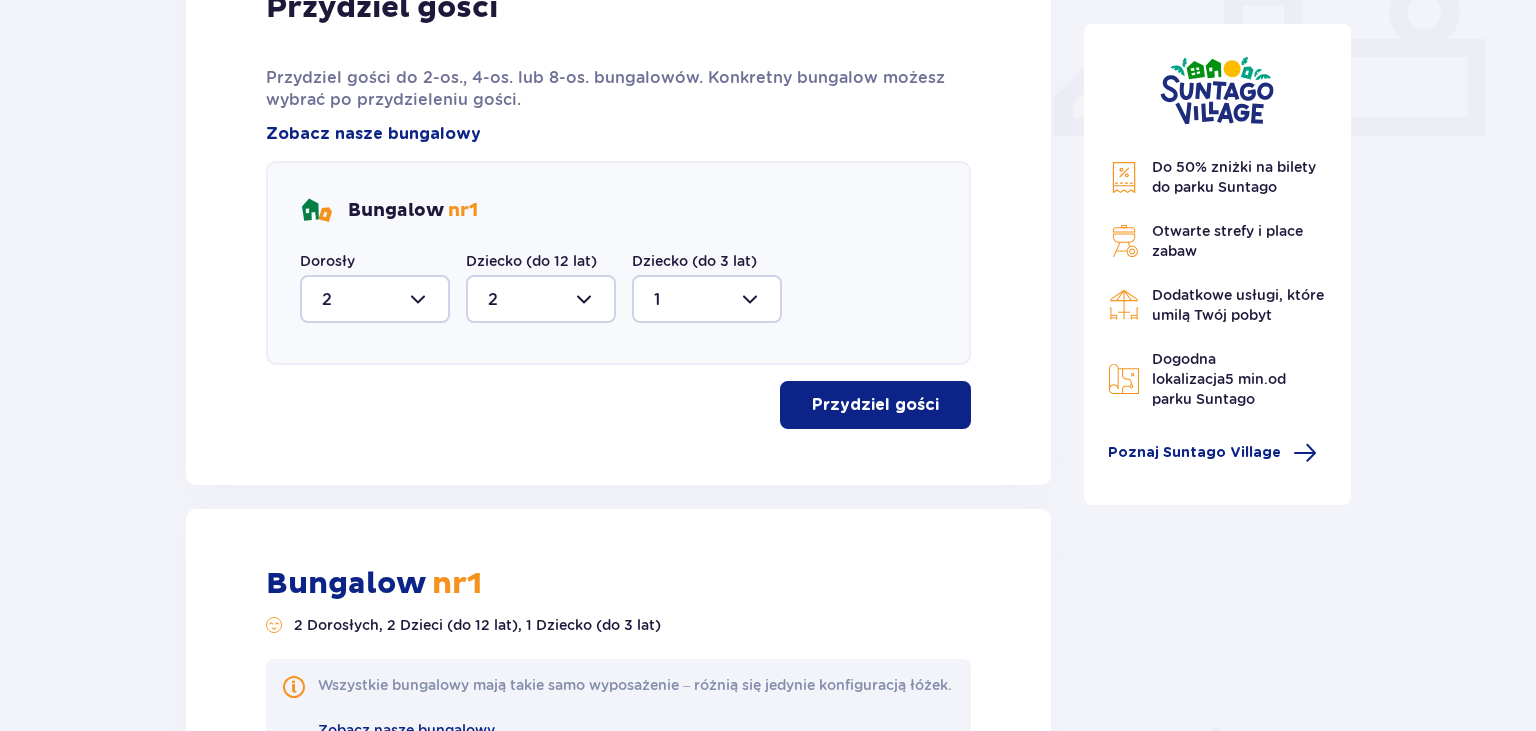 click at bounding box center (375, 299) 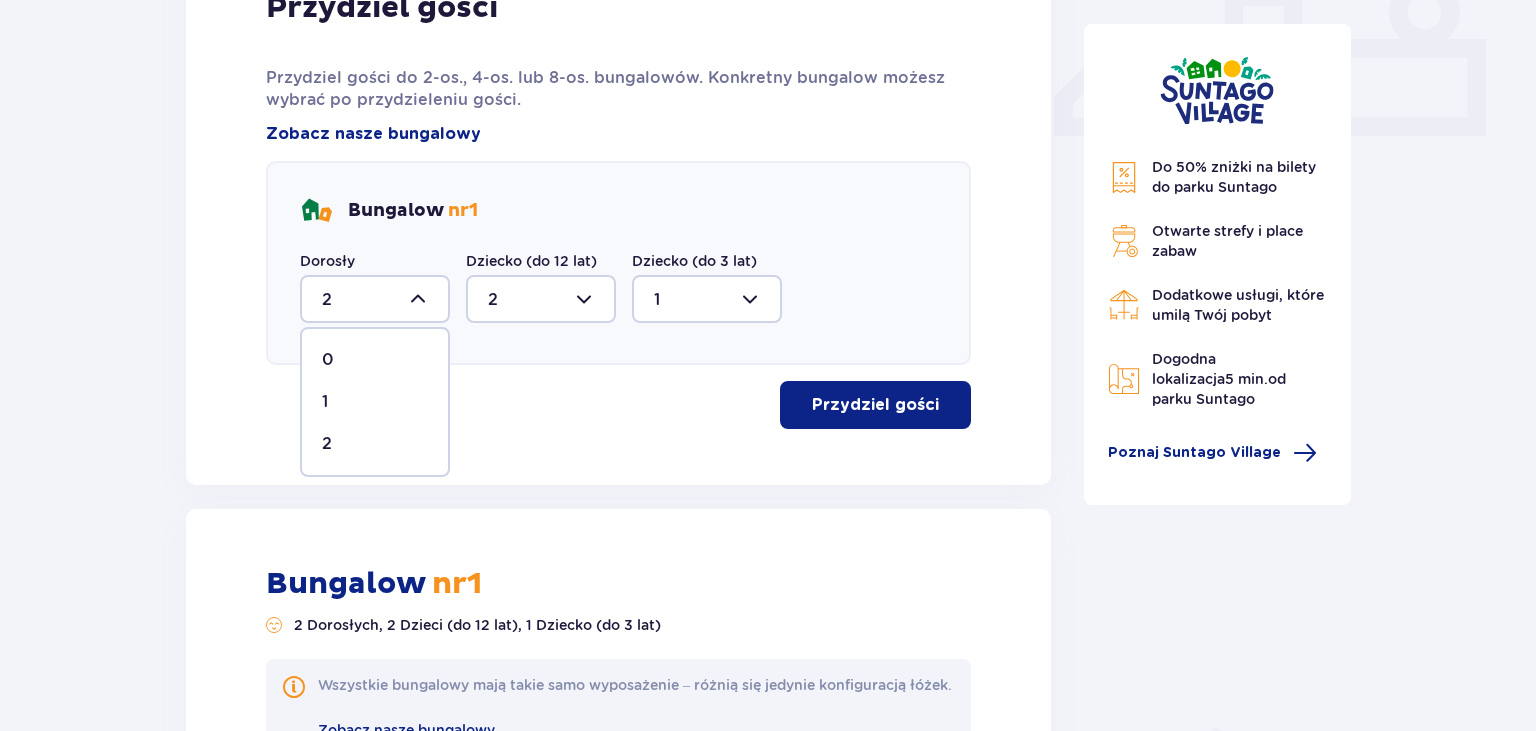 click on "2" at bounding box center (375, 444) 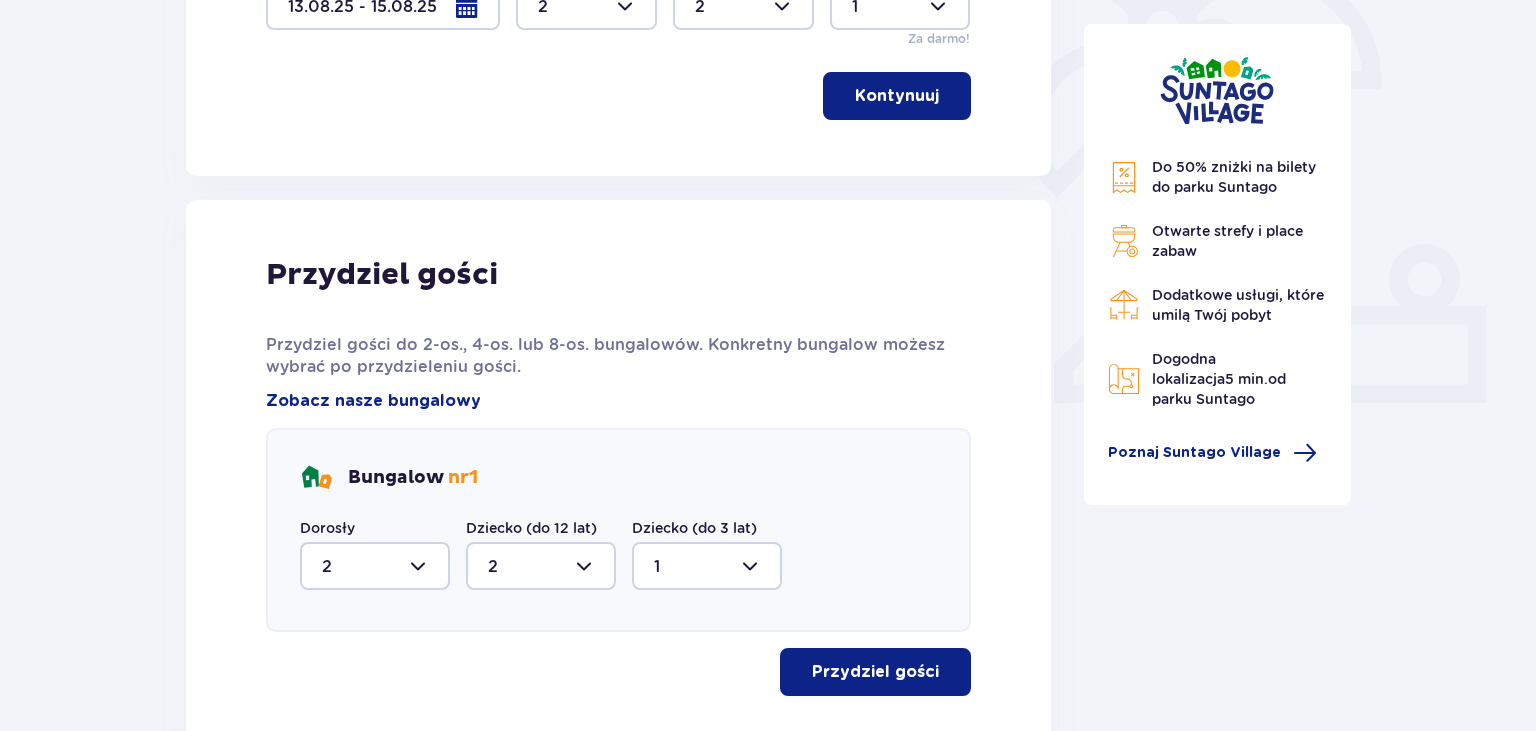 scroll, scrollTop: 638, scrollLeft: 0, axis: vertical 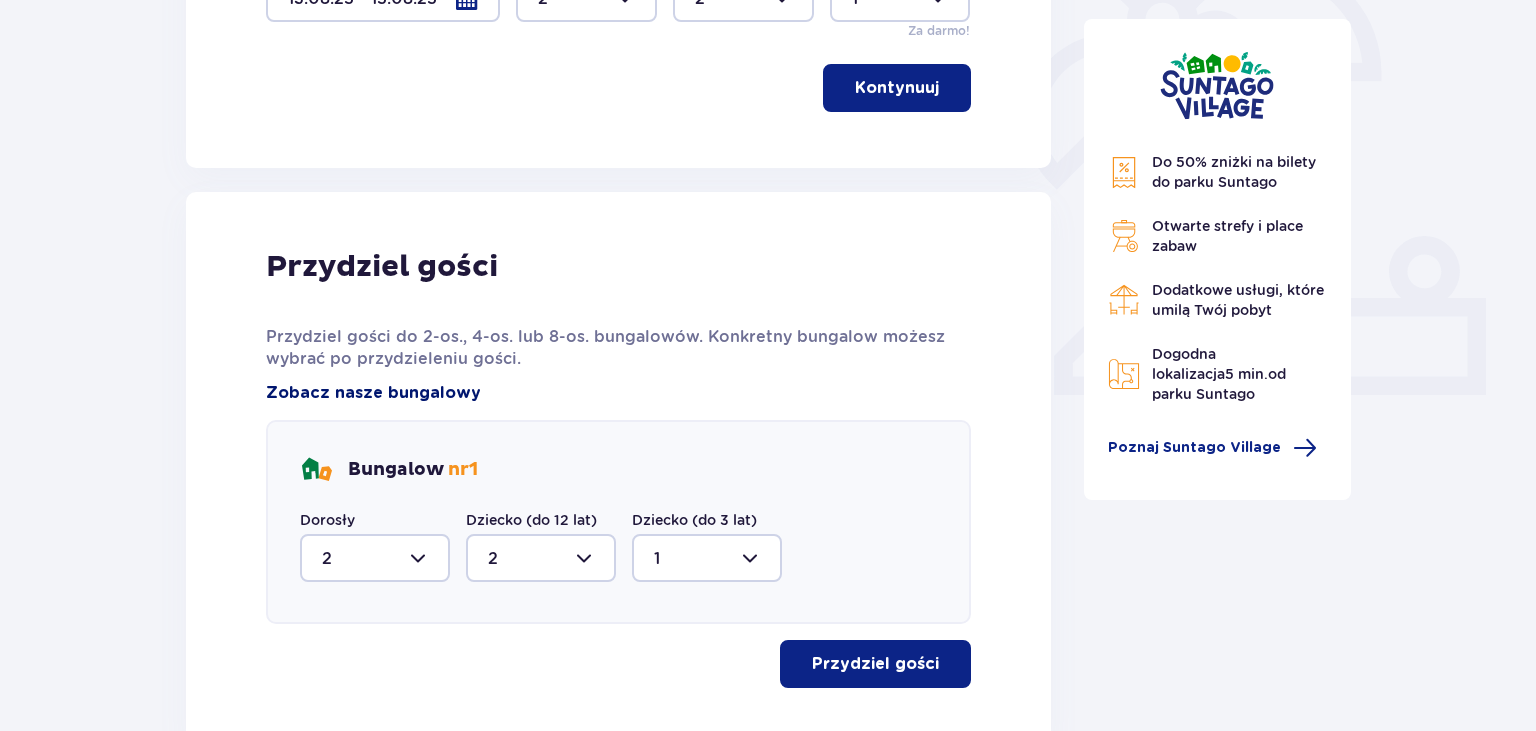 click on "Zobacz nasze bungalowy" at bounding box center (373, 393) 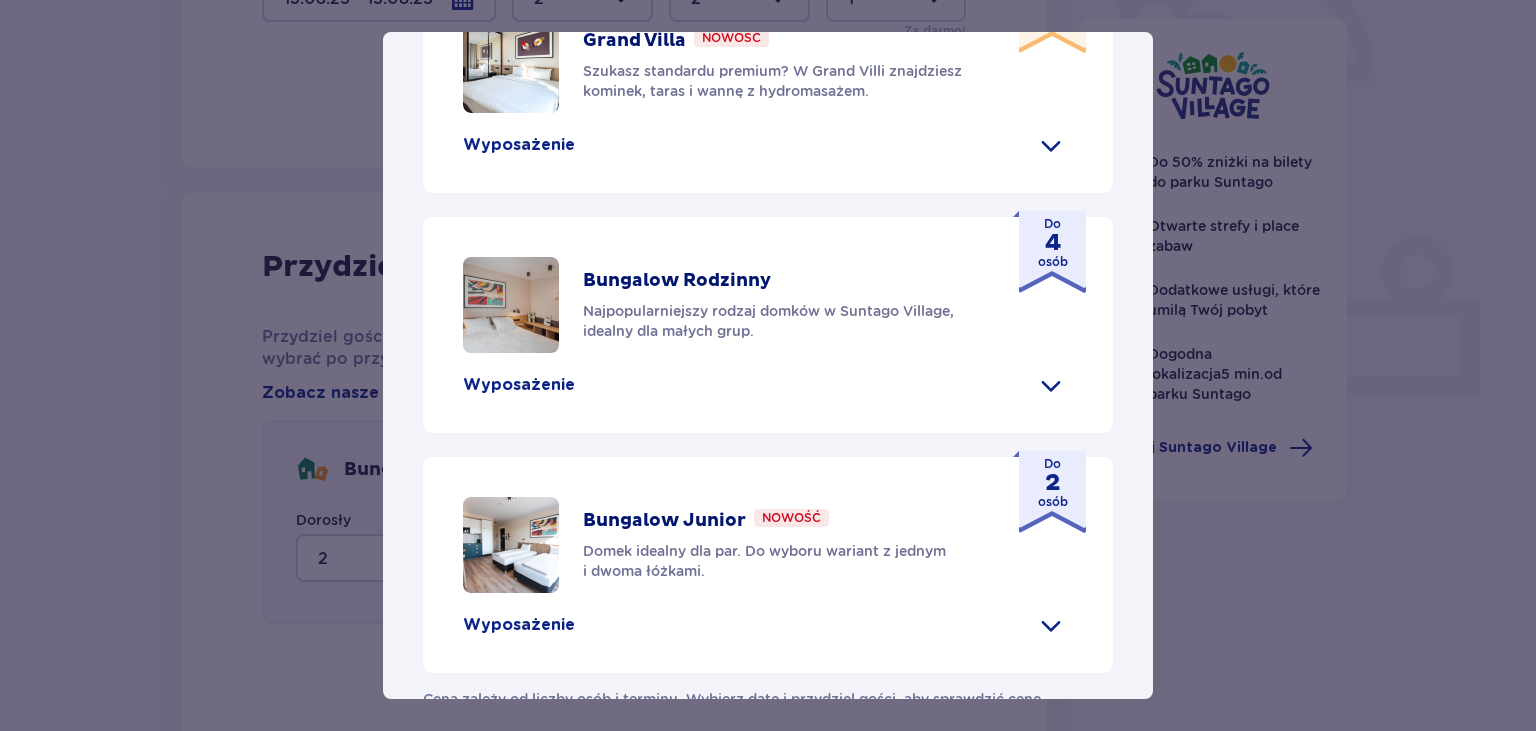 scroll, scrollTop: 1018, scrollLeft: 0, axis: vertical 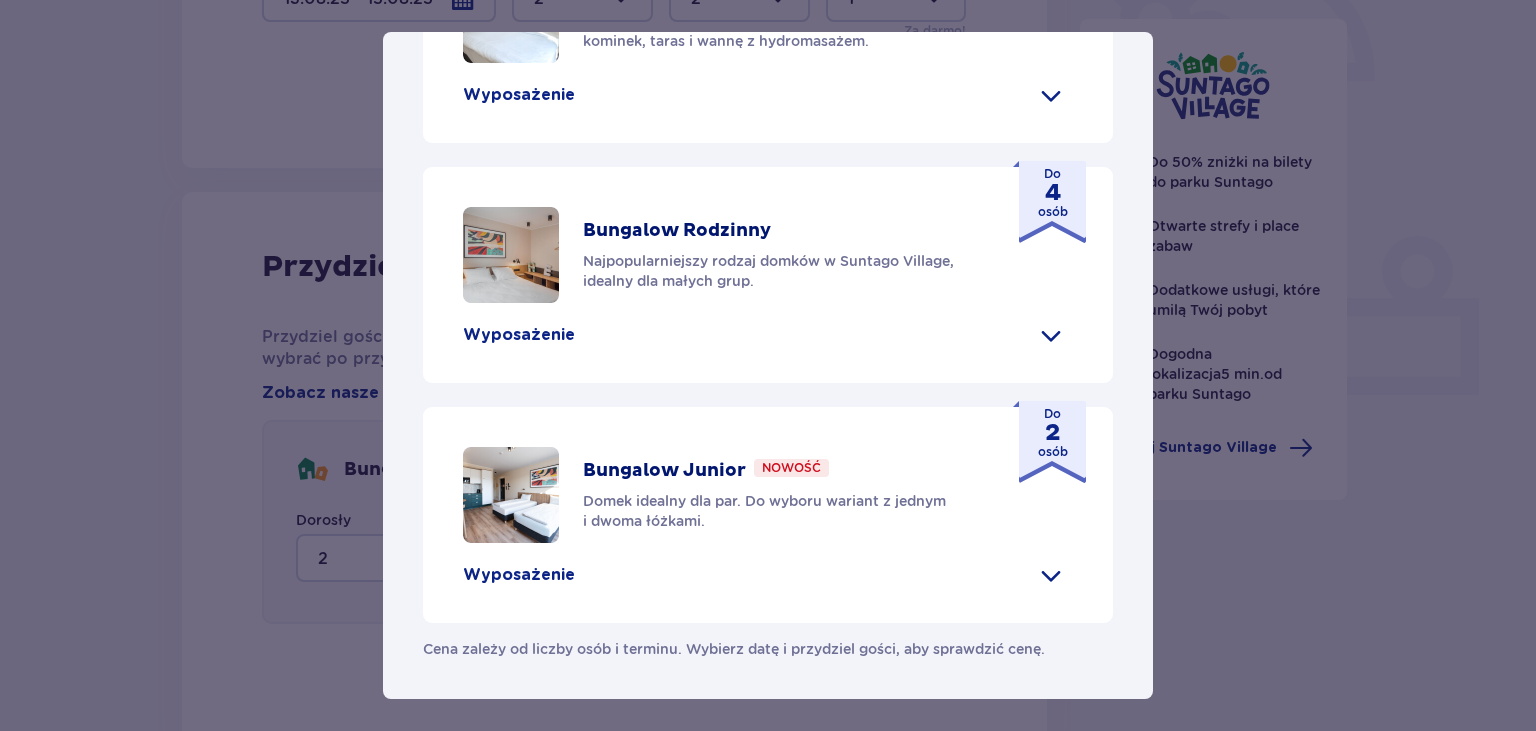 click on "Bungalow Rodzinny" at bounding box center (677, 231) 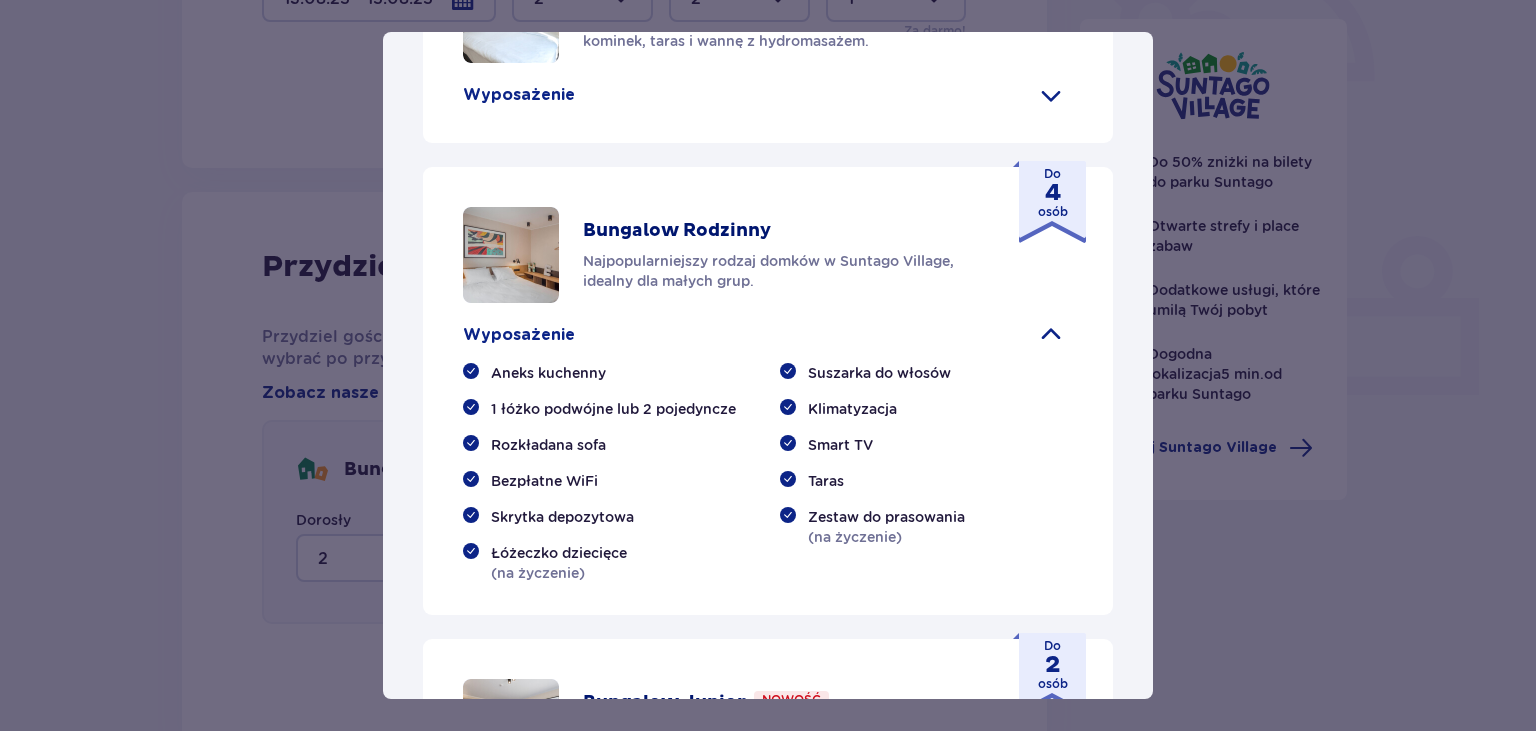 click on "Do  4  osób" at bounding box center [1053, 193] 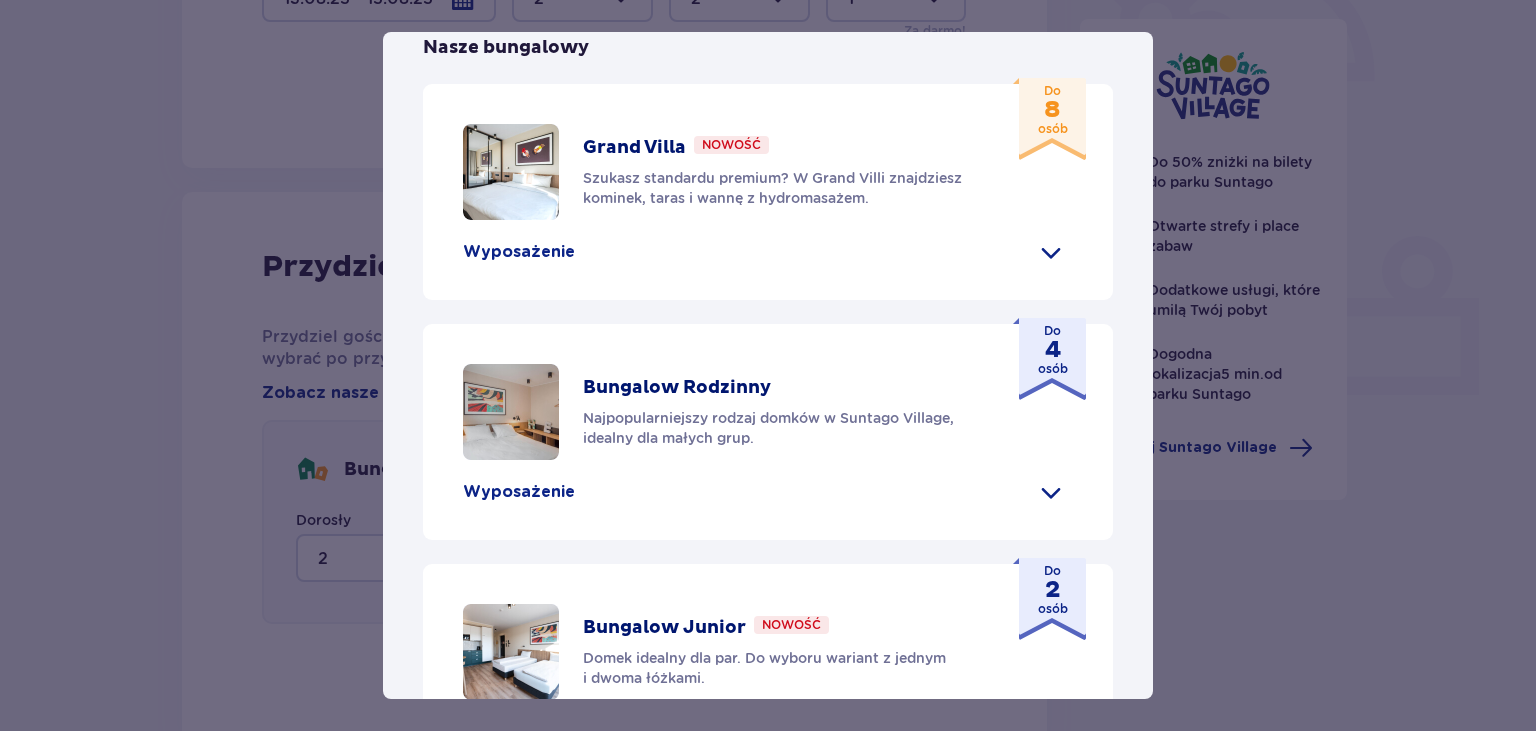 scroll, scrollTop: 846, scrollLeft: 0, axis: vertical 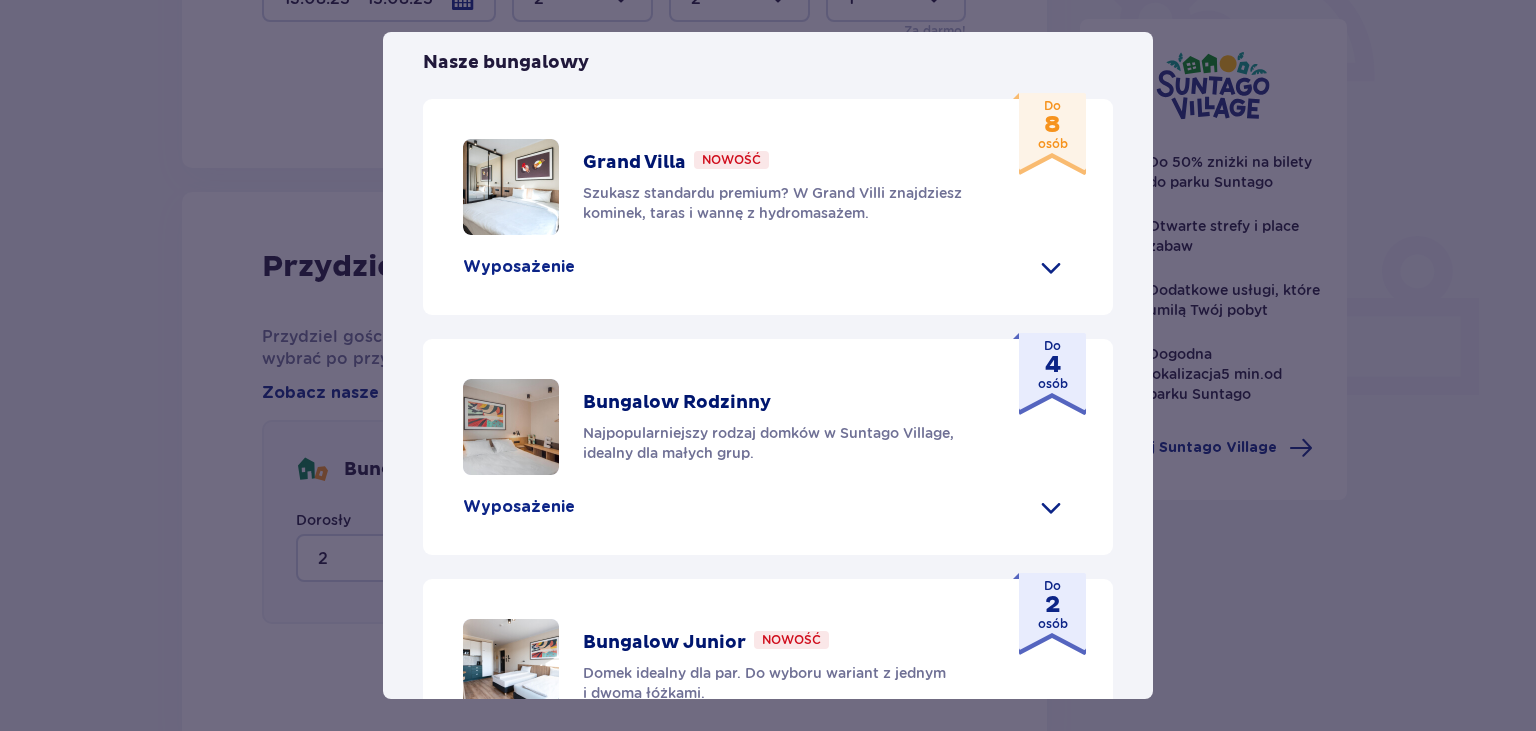click on "Bungalow Rodzinny" at bounding box center (677, 403) 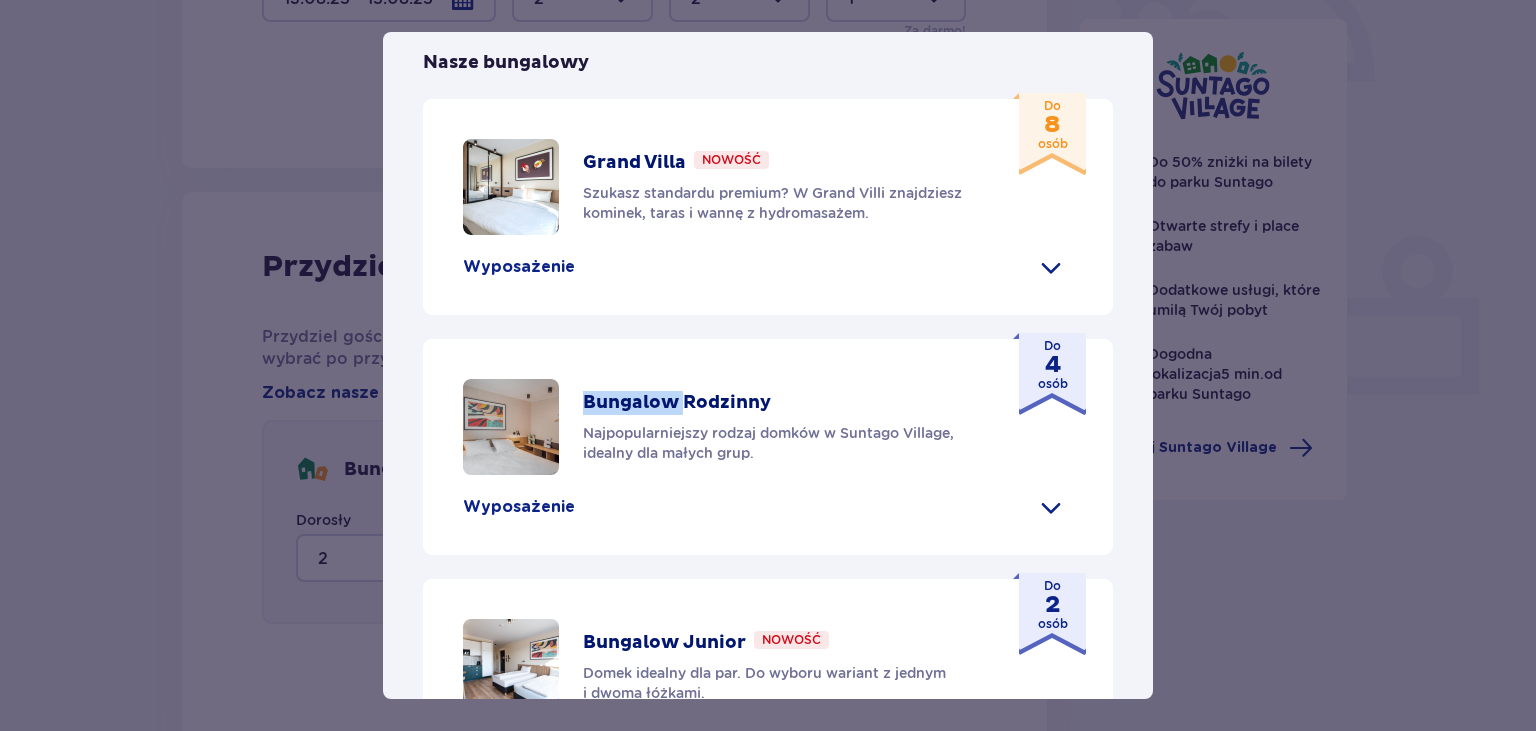 drag, startPoint x: 642, startPoint y: 402, endPoint x: 1024, endPoint y: 96, distance: 489.44867 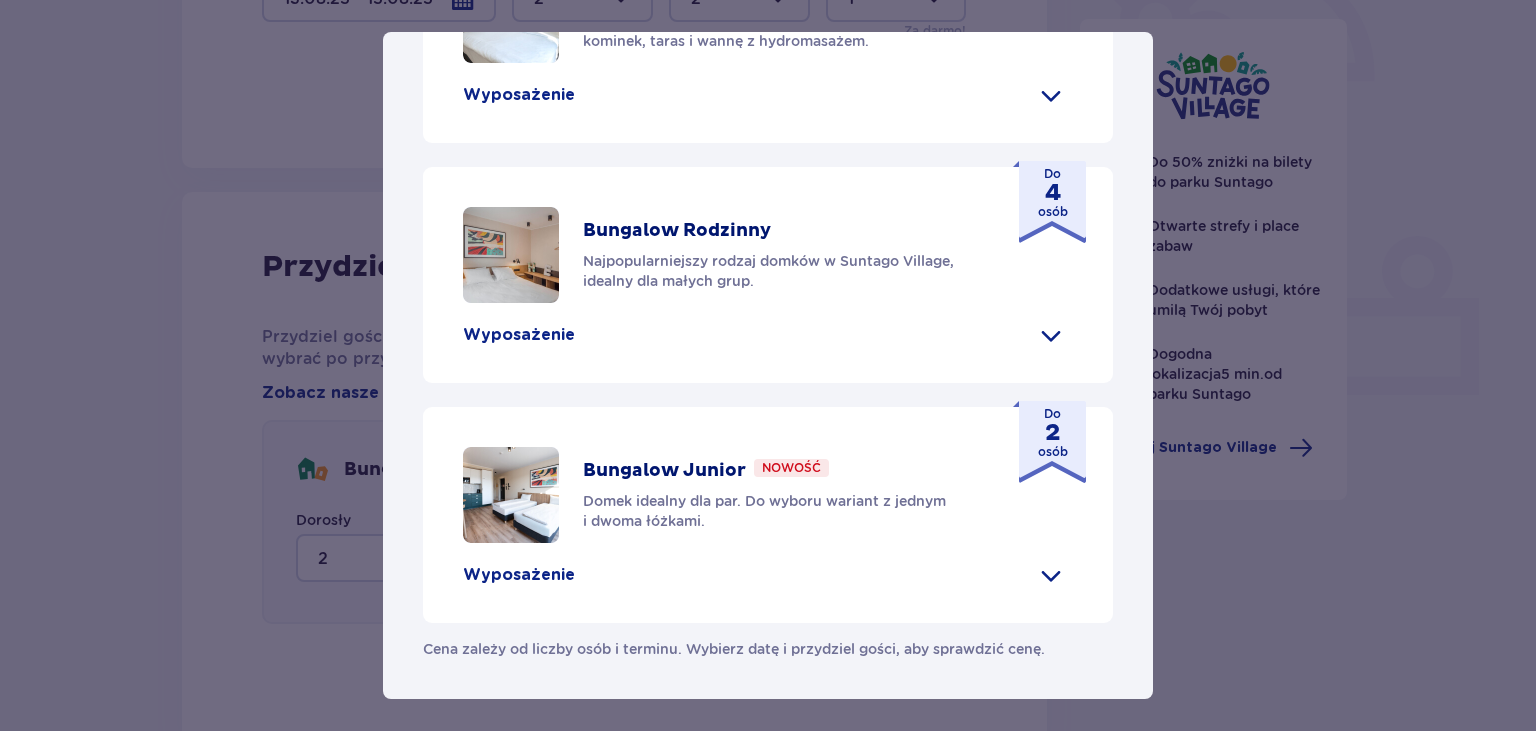 click on "Suntago Village Suntago Village to idealne miejsce dla fanów dobrej zabawy i tropikalnego klimatu, którzy chcą dłużej cieszyć się pobytem w Suntago i wakacyjną atmosferą. Udogodnienia Sklep ze świeżymi produktami i gotowymi posiłkami   Atrakcje parku wodnego   (dodatkowo płatne) Ekologiczny bus do i z parku Suntago   Płatny wynajem rowerów   Wspólna strefa na ognisko i grilla   Obiekt przyjazny zwierzętom   Plac zabaw   Dzieci do 3 lat za darmo   (na życzenie dodatkowe łóżeczko) Nasze bungalowy Grand Villa Nowość Szukasz standardu premium? W Grand Villi znajdziesz kominek, taras i wannę z hydromasażem. Do  8  osób Wyposażenie Aneks kuchenny   2 sypialnie z podwójnym łóżkiem   1 sypialnia z 2 pojedynczymi łóżkami   Rozkładana sofa   Skrytka depozytowa   Bezpłatne WiFi   Łóżeczko dziecięce   (na życzenie) Suszarka do włosów   Klimatyzacja   2x Smart TV   Kapcie hotelowe   Zestaw do prasowania   (na życzenie) Szlafrok   (na życzenie) Wanna z hydromasażem   Kominek" at bounding box center (768, 365) 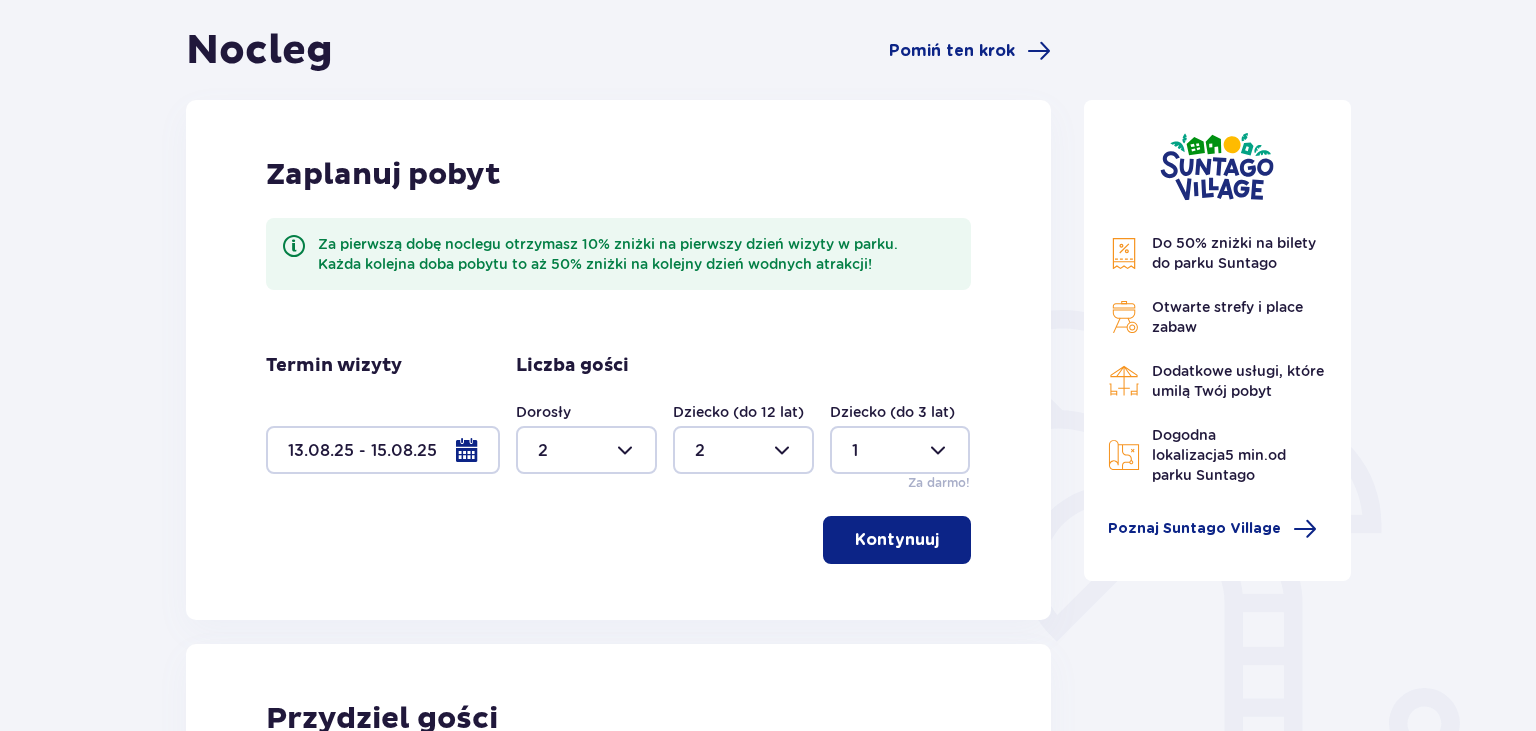 scroll, scrollTop: 0, scrollLeft: 0, axis: both 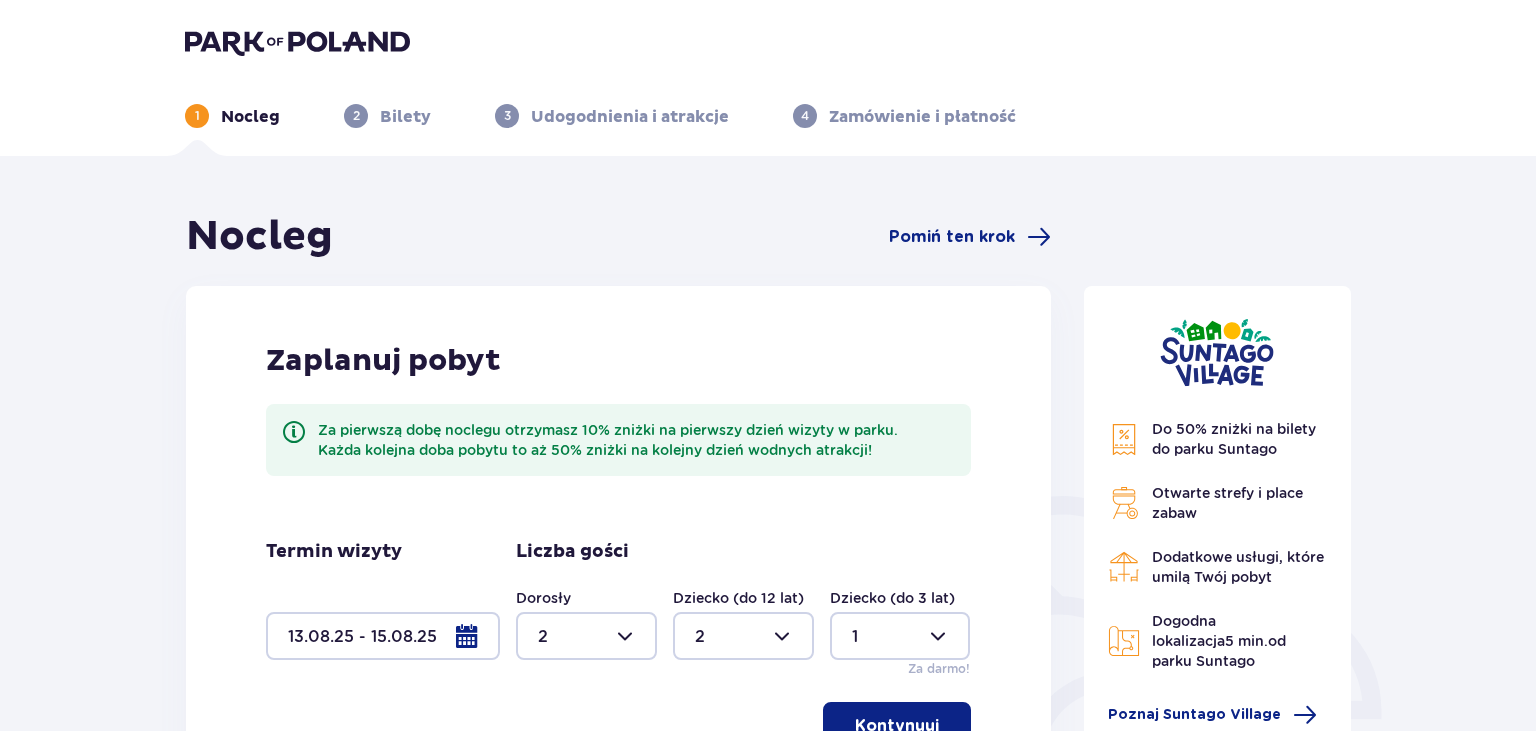 click at bounding box center (297, 42) 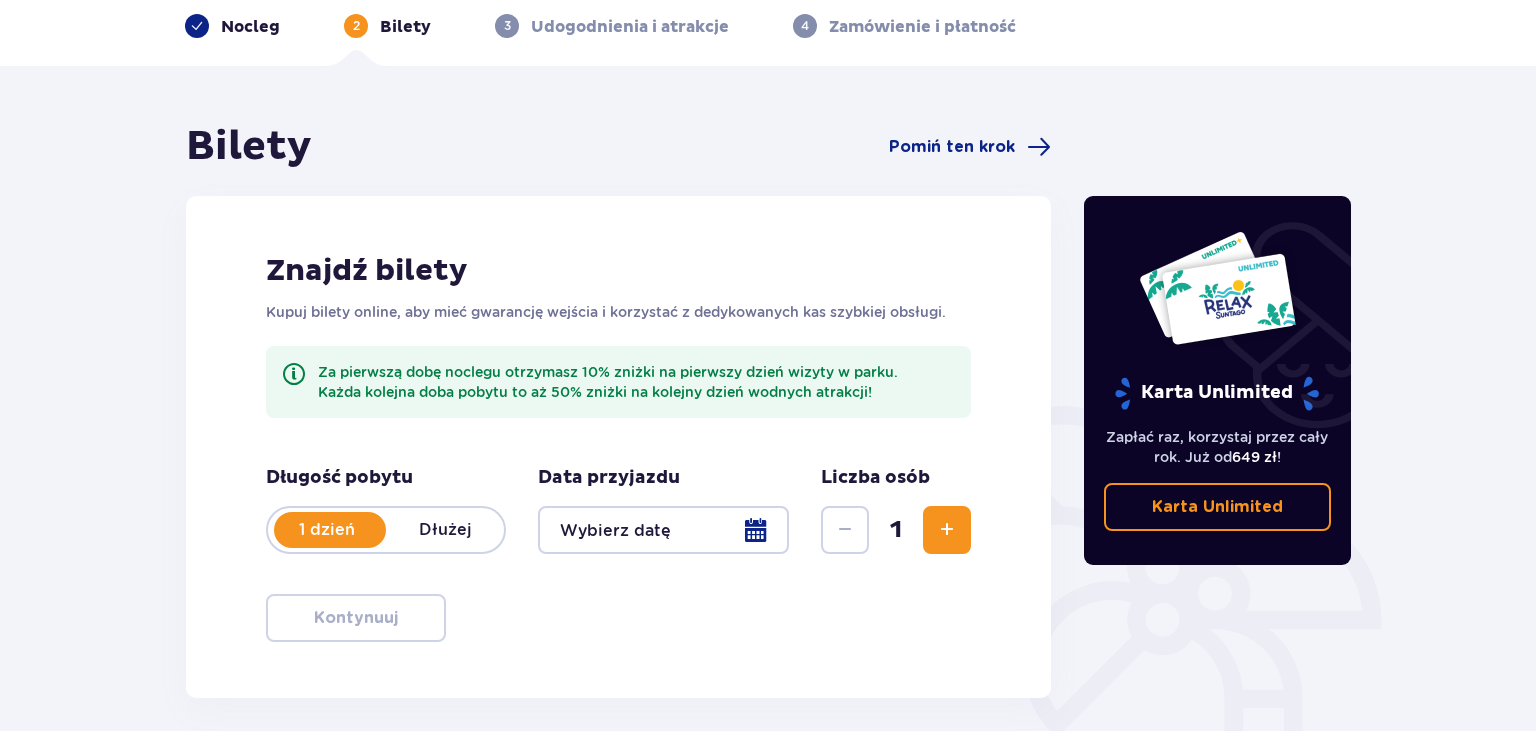 scroll, scrollTop: 288, scrollLeft: 0, axis: vertical 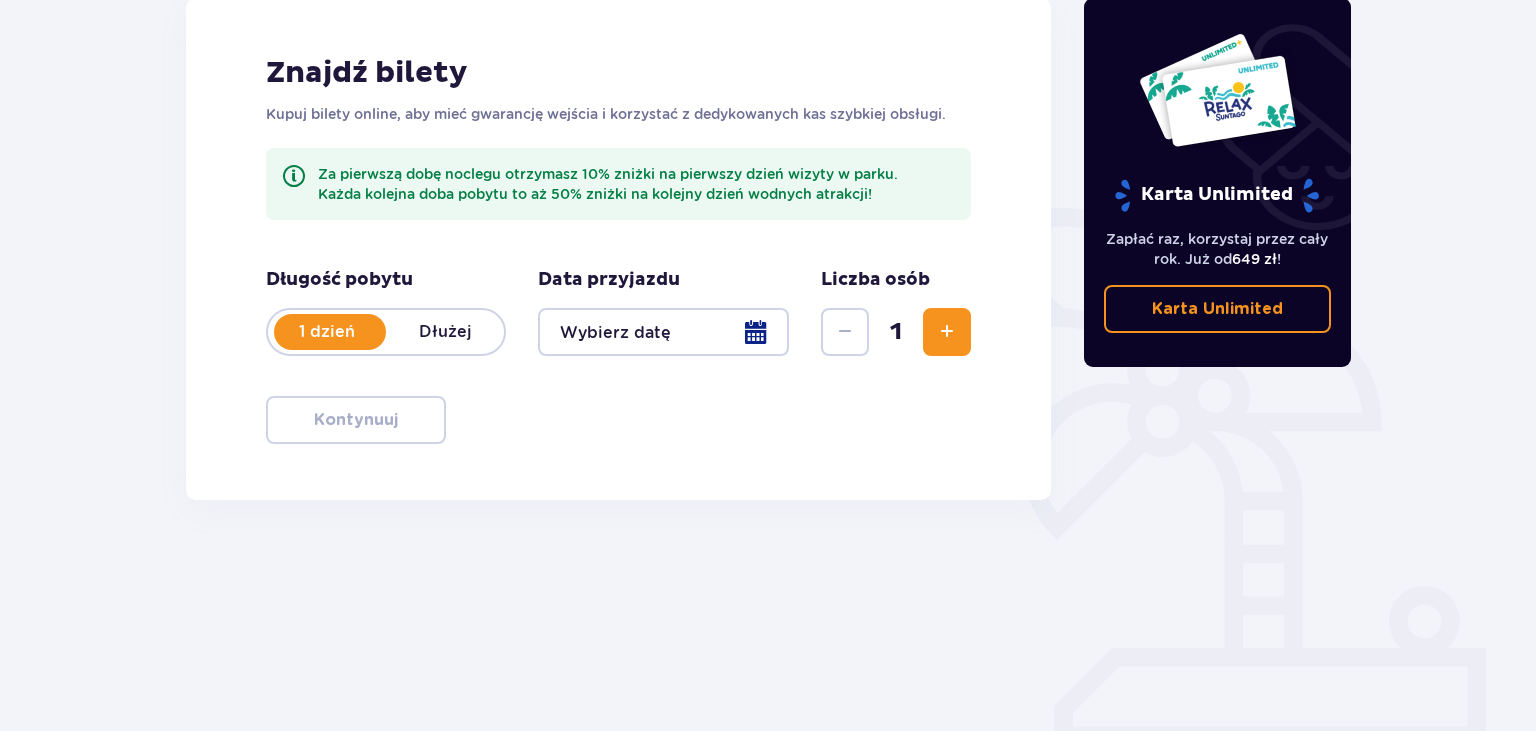 click on "Dłużej" at bounding box center [445, 332] 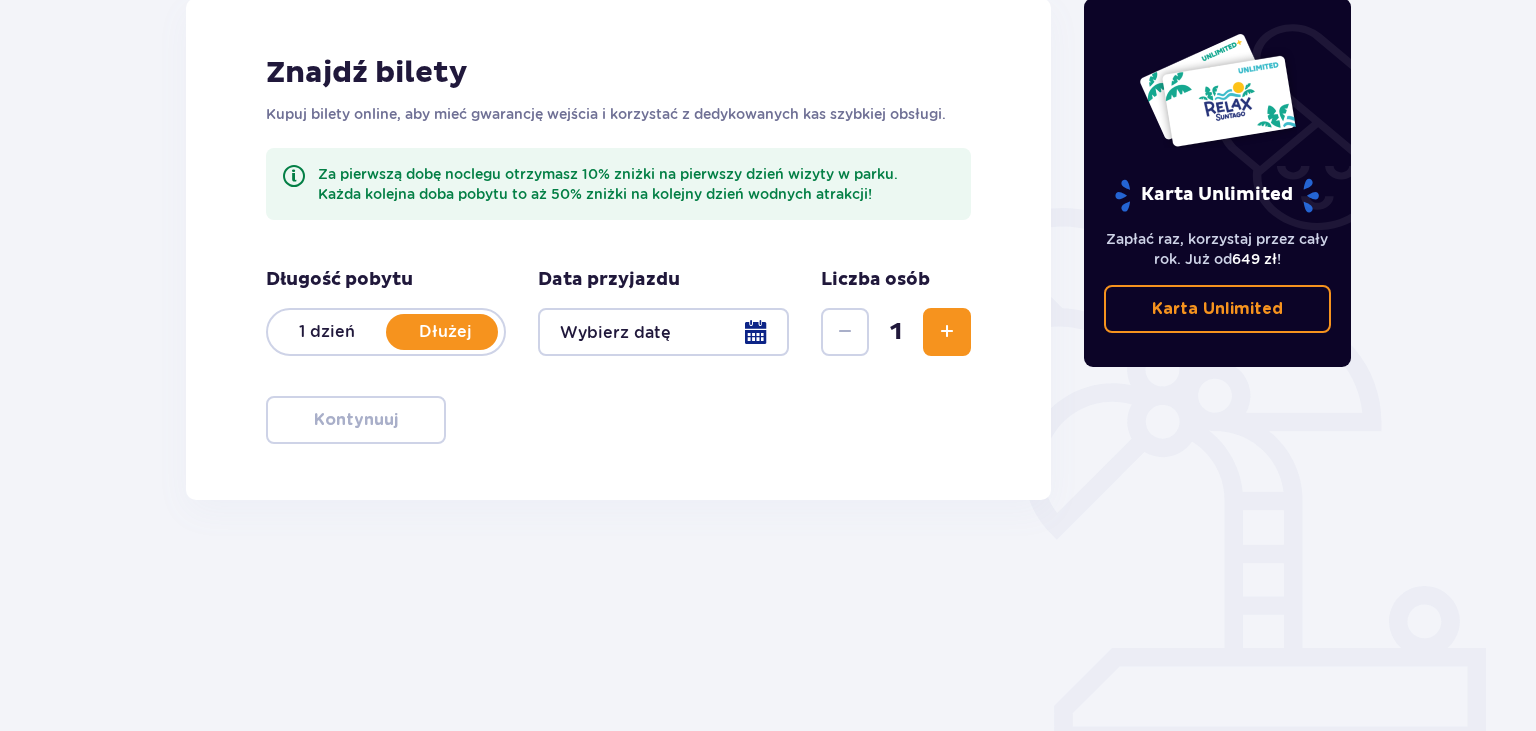 click at bounding box center (663, 332) 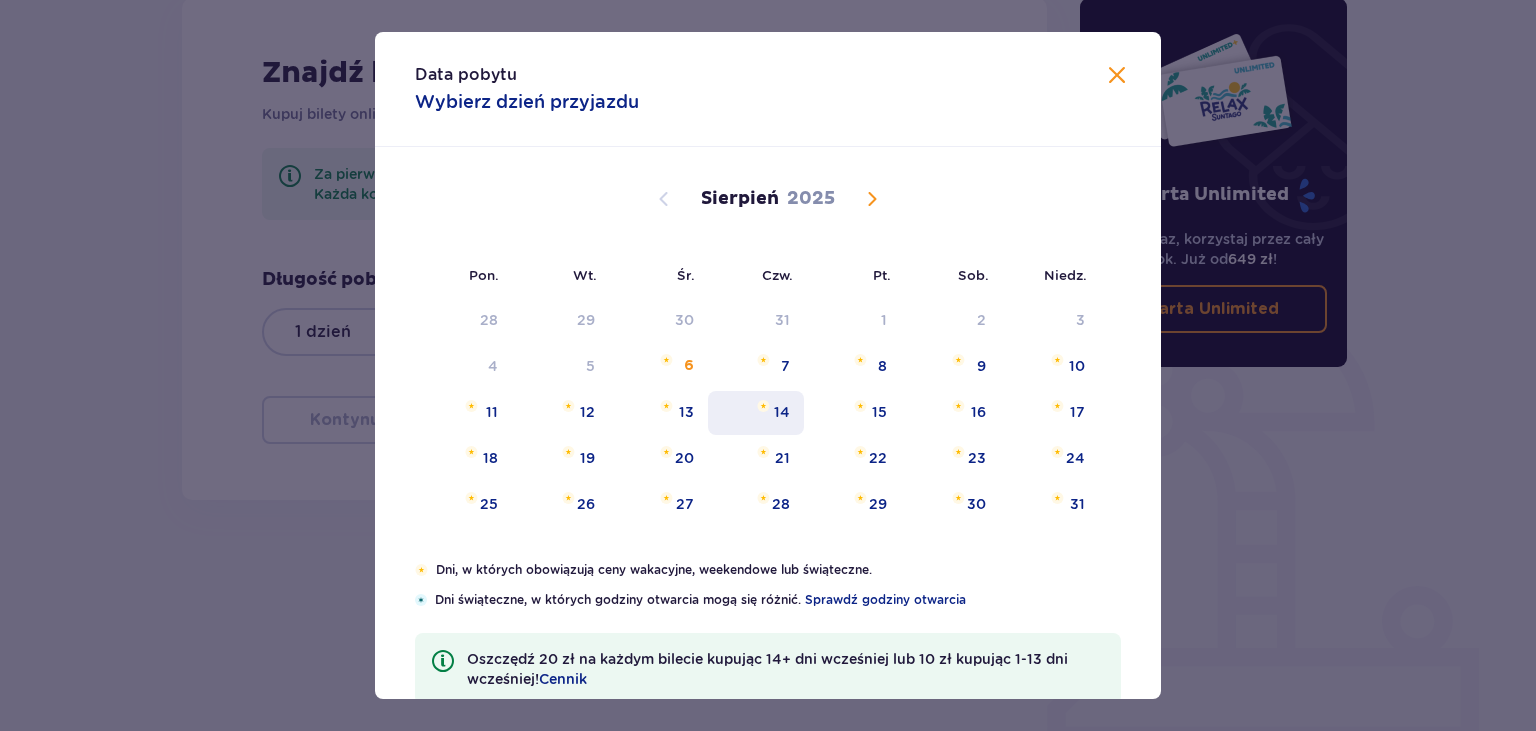 drag, startPoint x: 696, startPoint y: 408, endPoint x: 723, endPoint y: 406, distance: 27.073973 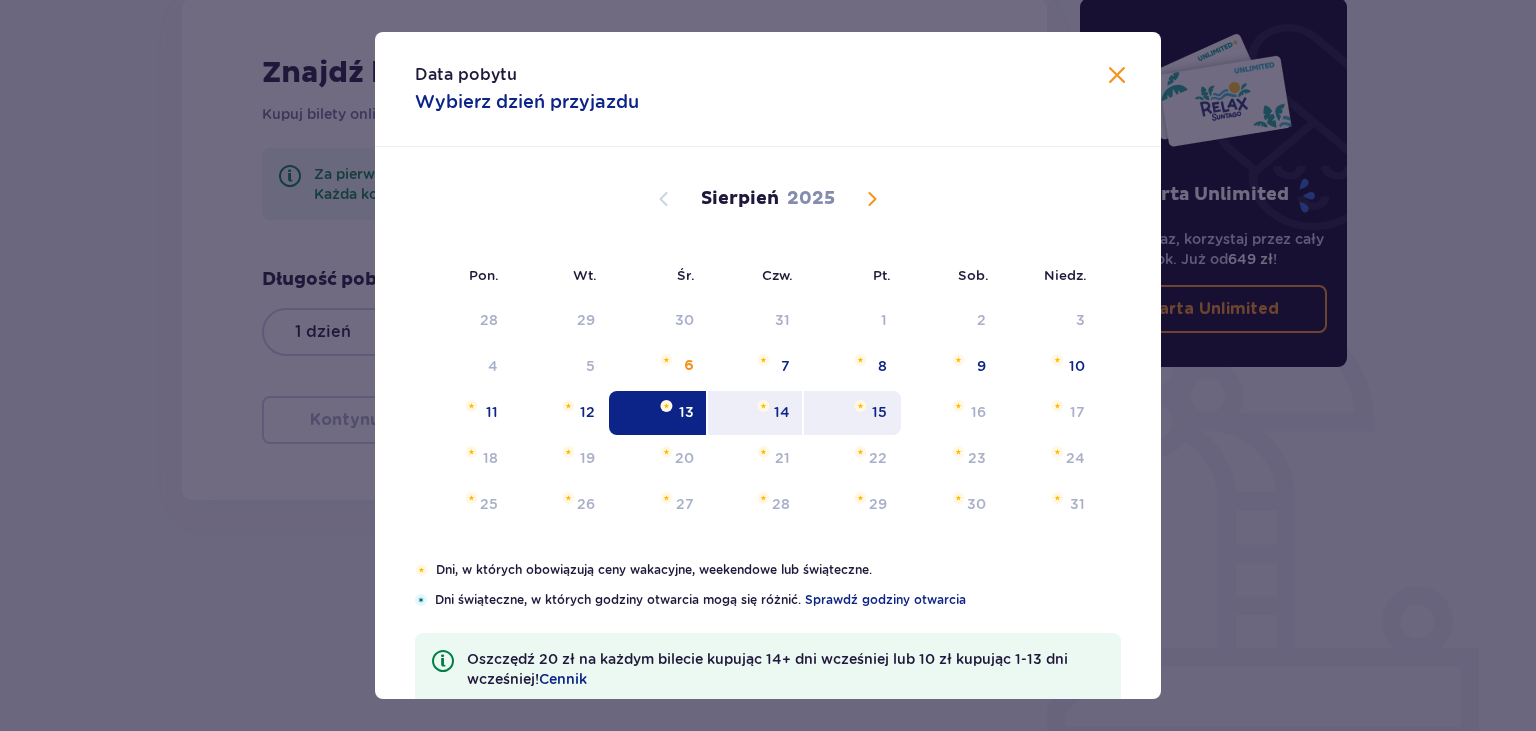 click on "15" at bounding box center (852, 413) 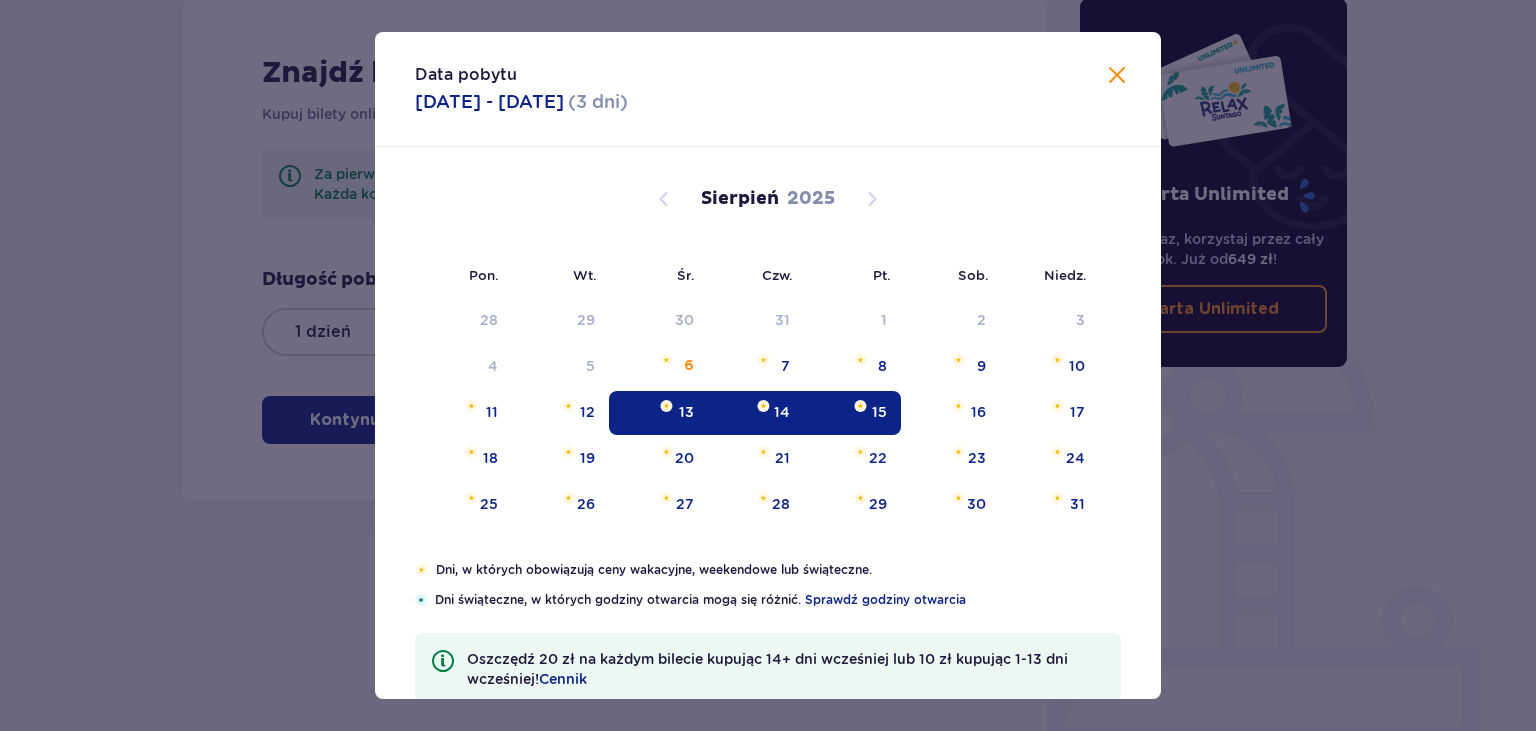 type on "13.08.25 - 15.08.25" 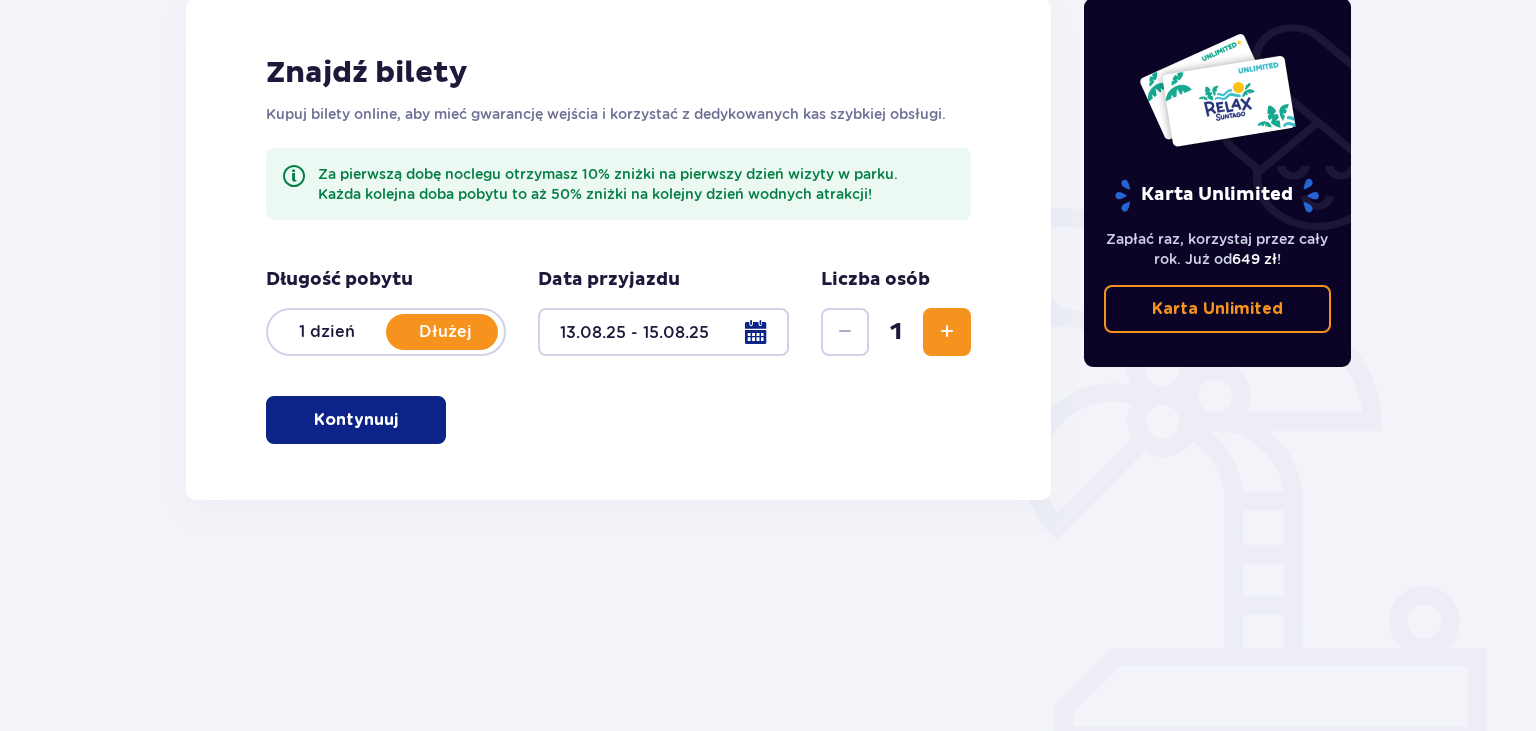 click at bounding box center (947, 332) 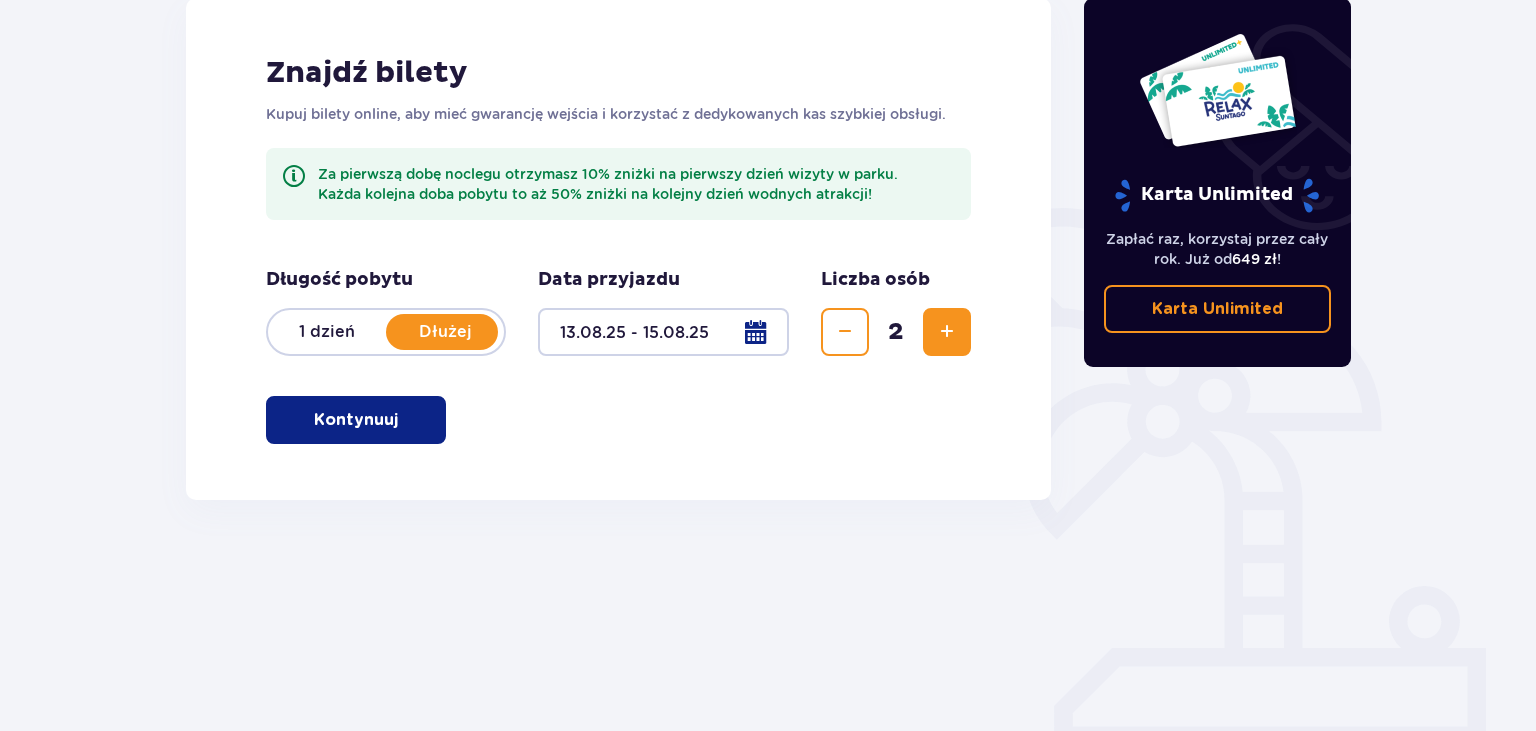 click at bounding box center (947, 332) 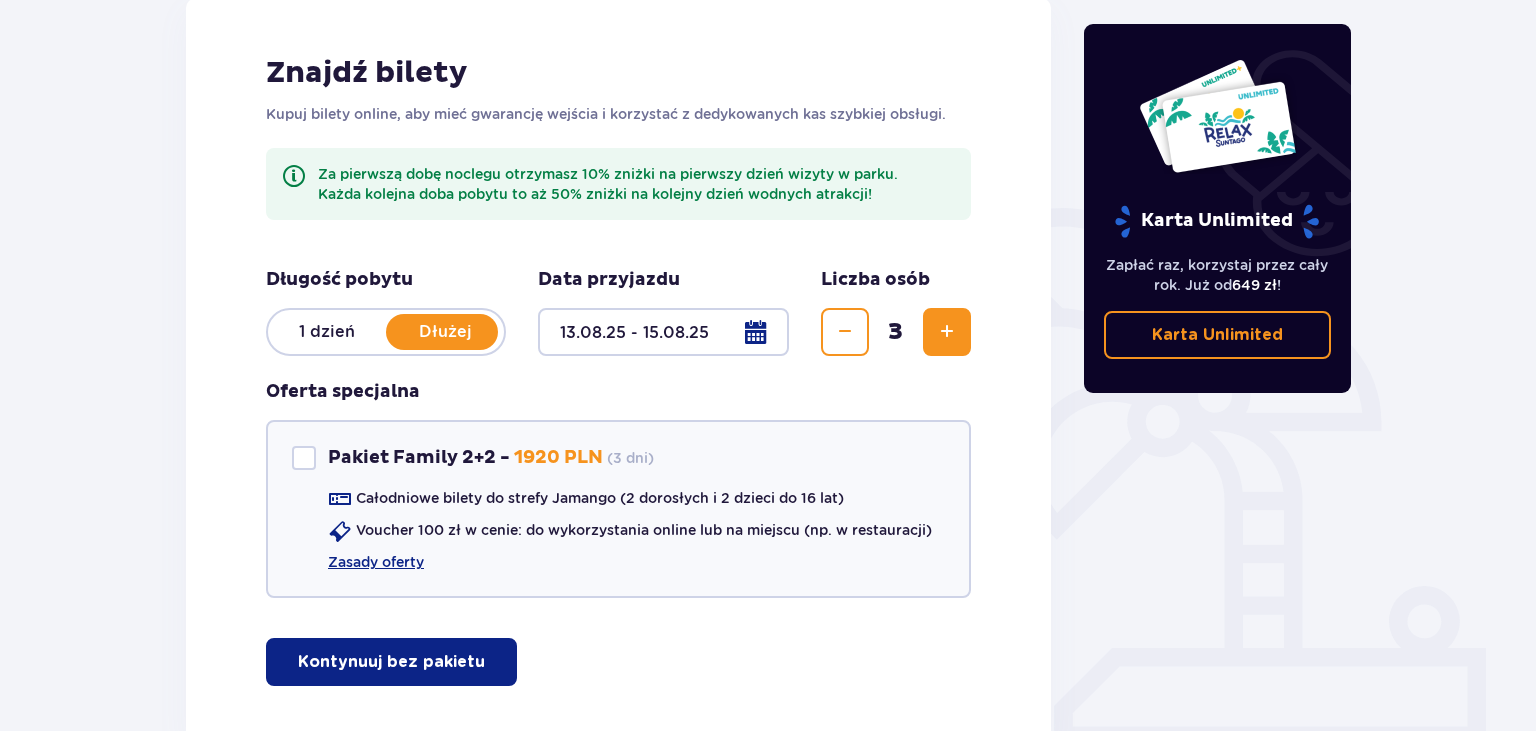 click at bounding box center [947, 332] 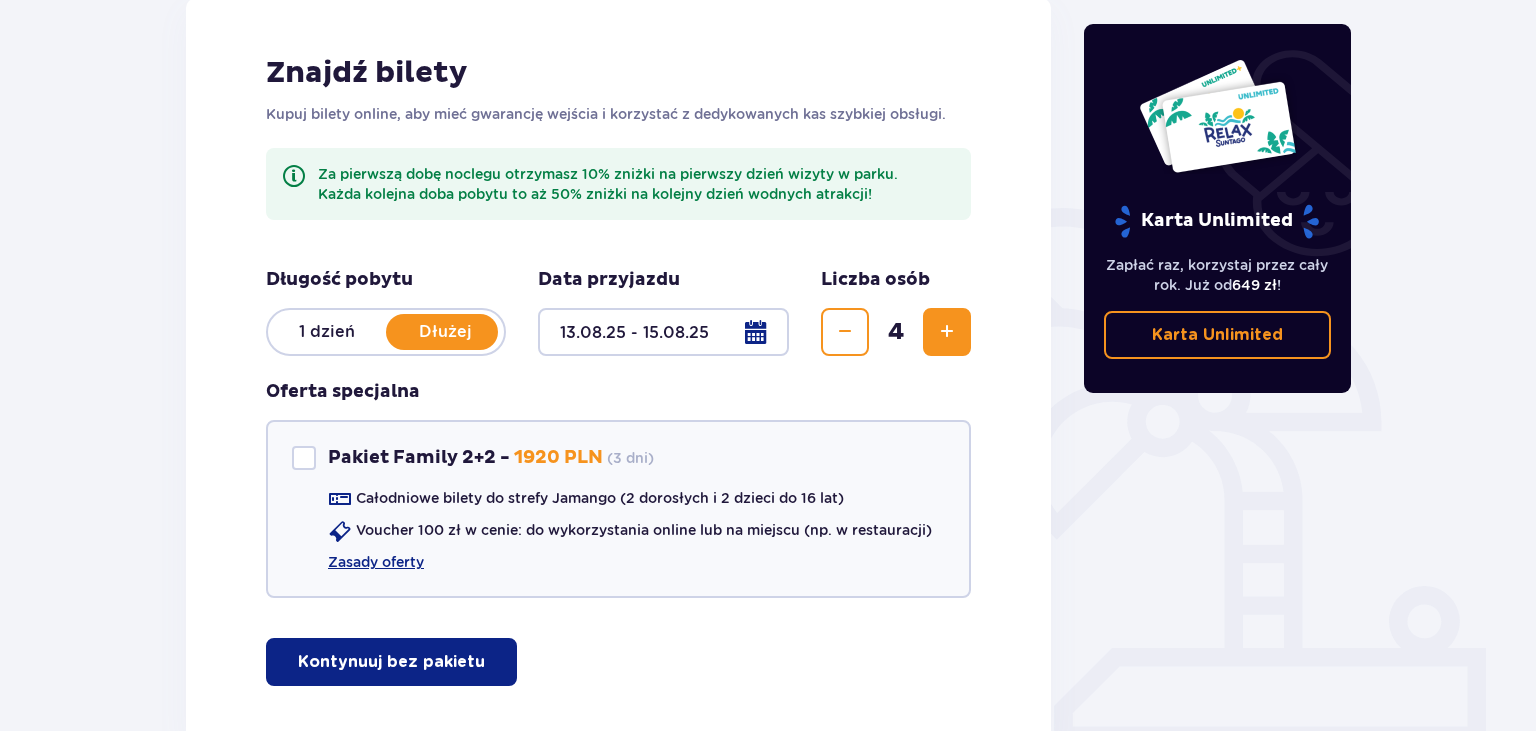 click at bounding box center (947, 332) 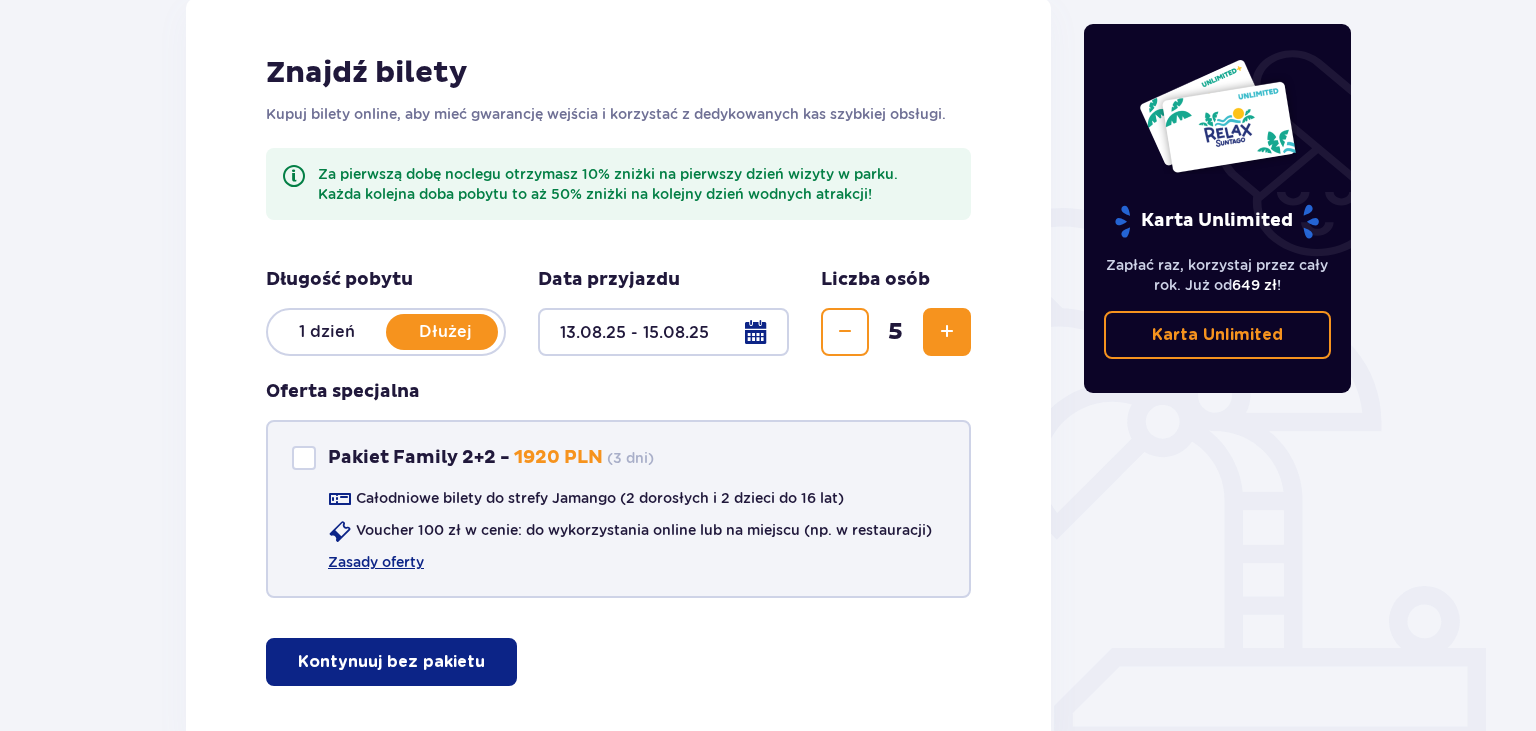 scroll, scrollTop: 418, scrollLeft: 0, axis: vertical 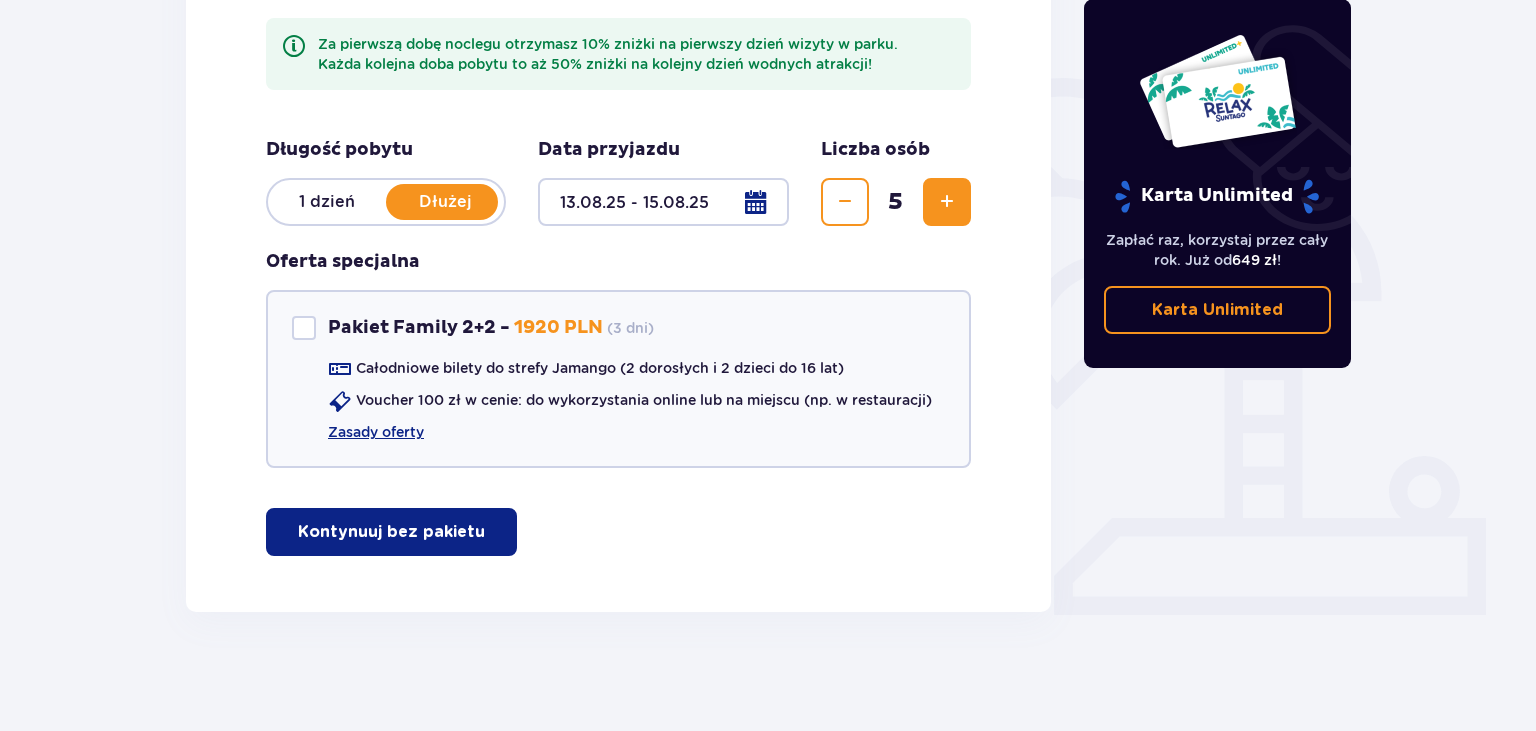 click on "Kontynuuj bez pakietu" at bounding box center (391, 532) 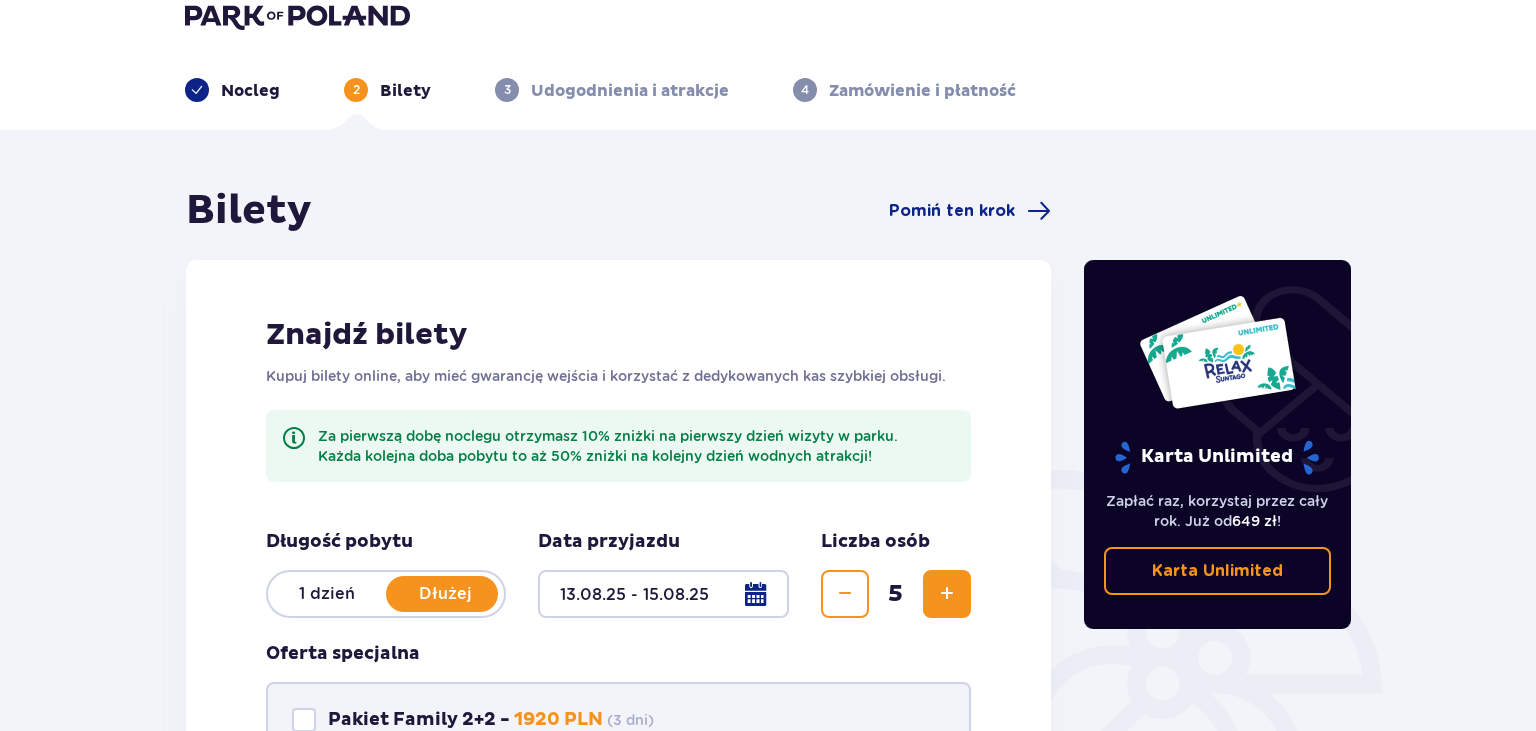 scroll, scrollTop: 0, scrollLeft: 0, axis: both 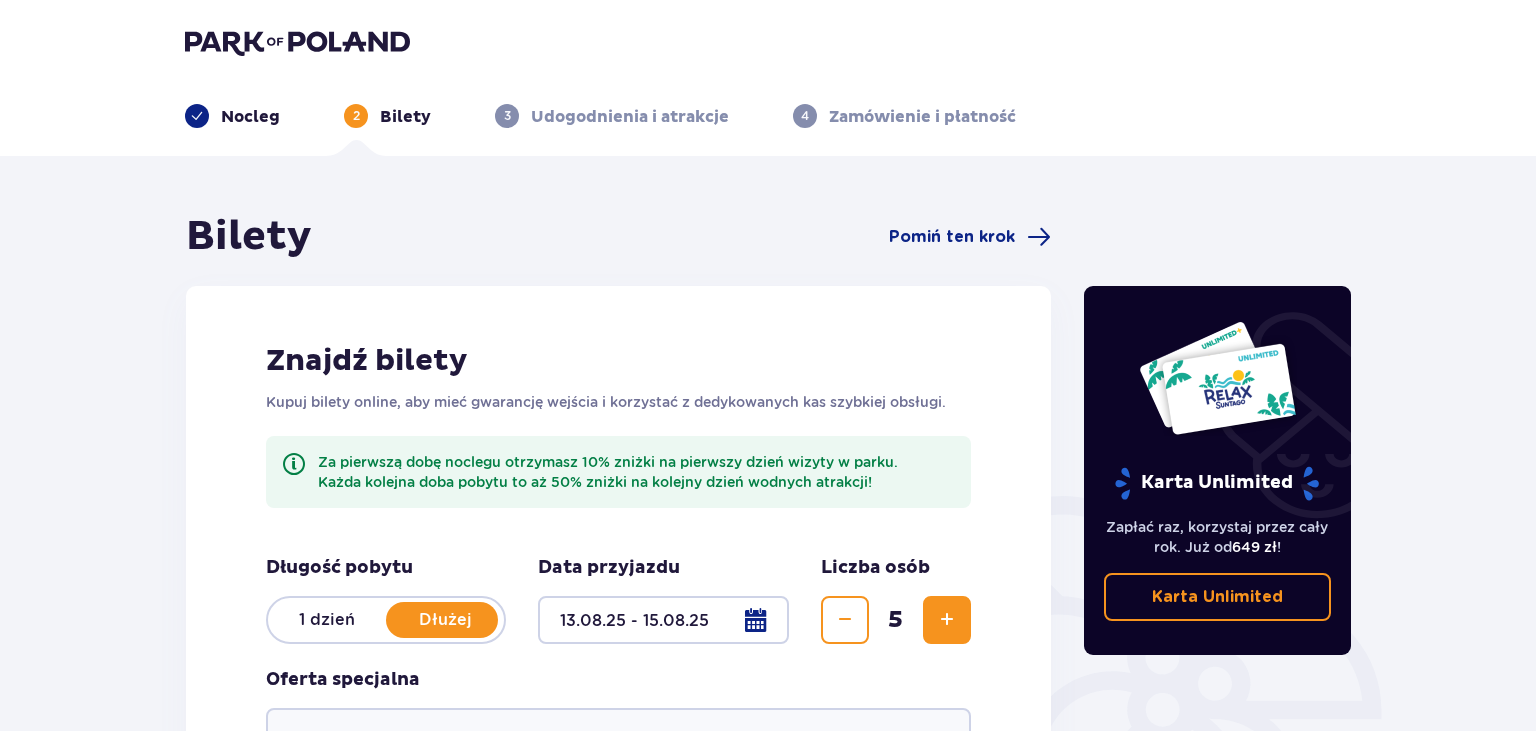 click on "Nocleg" at bounding box center (250, 117) 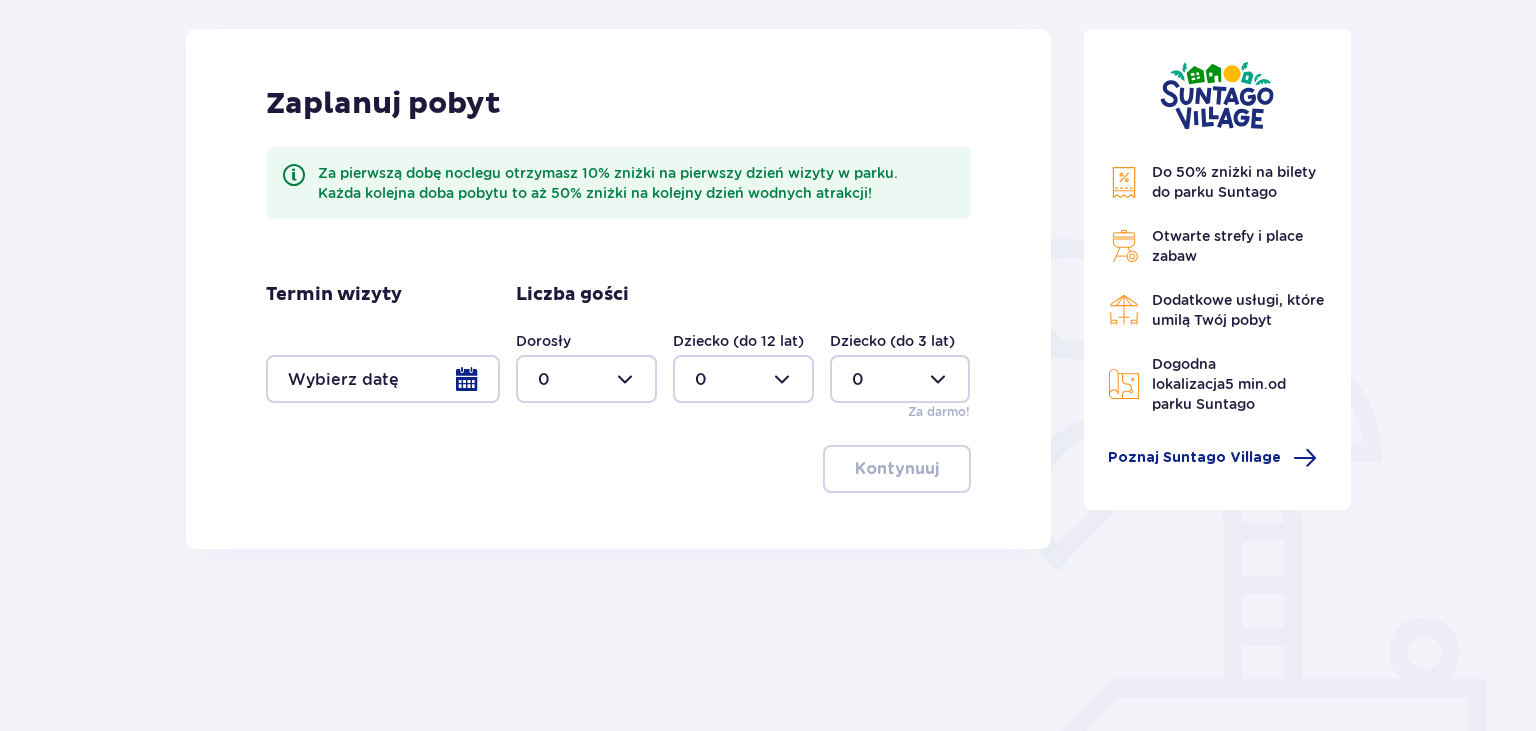 scroll, scrollTop: 369, scrollLeft: 0, axis: vertical 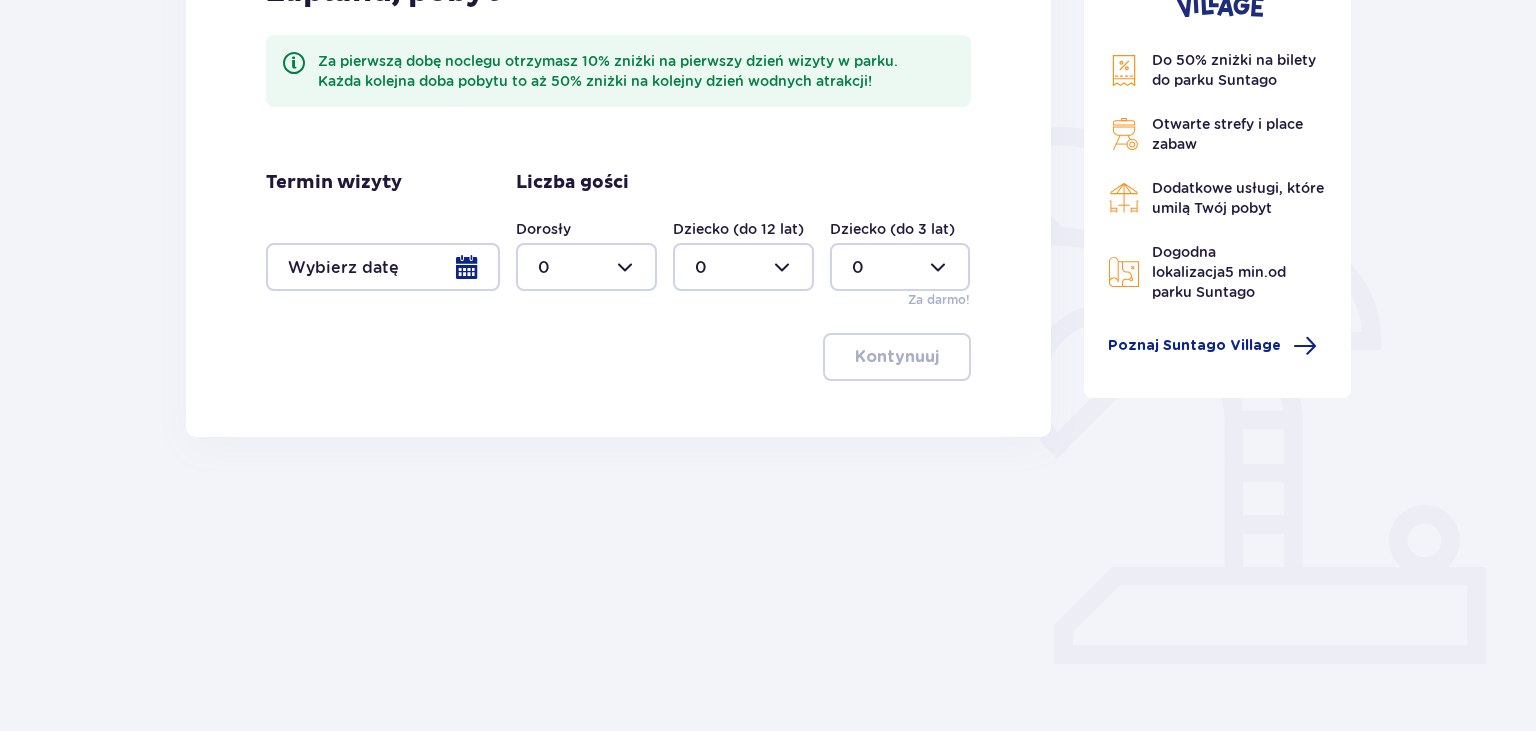 click at bounding box center [383, 267] 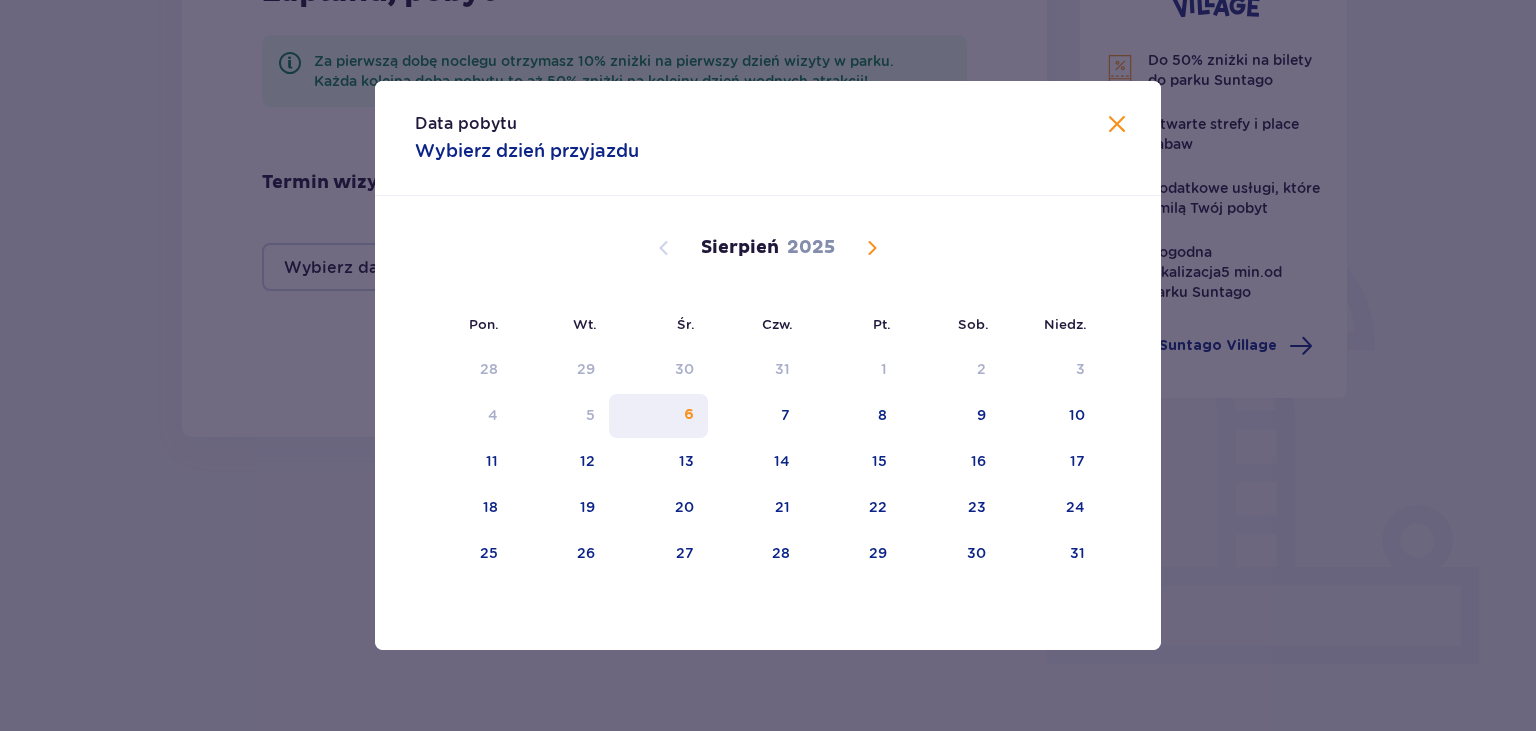 click on "6" at bounding box center (689, 415) 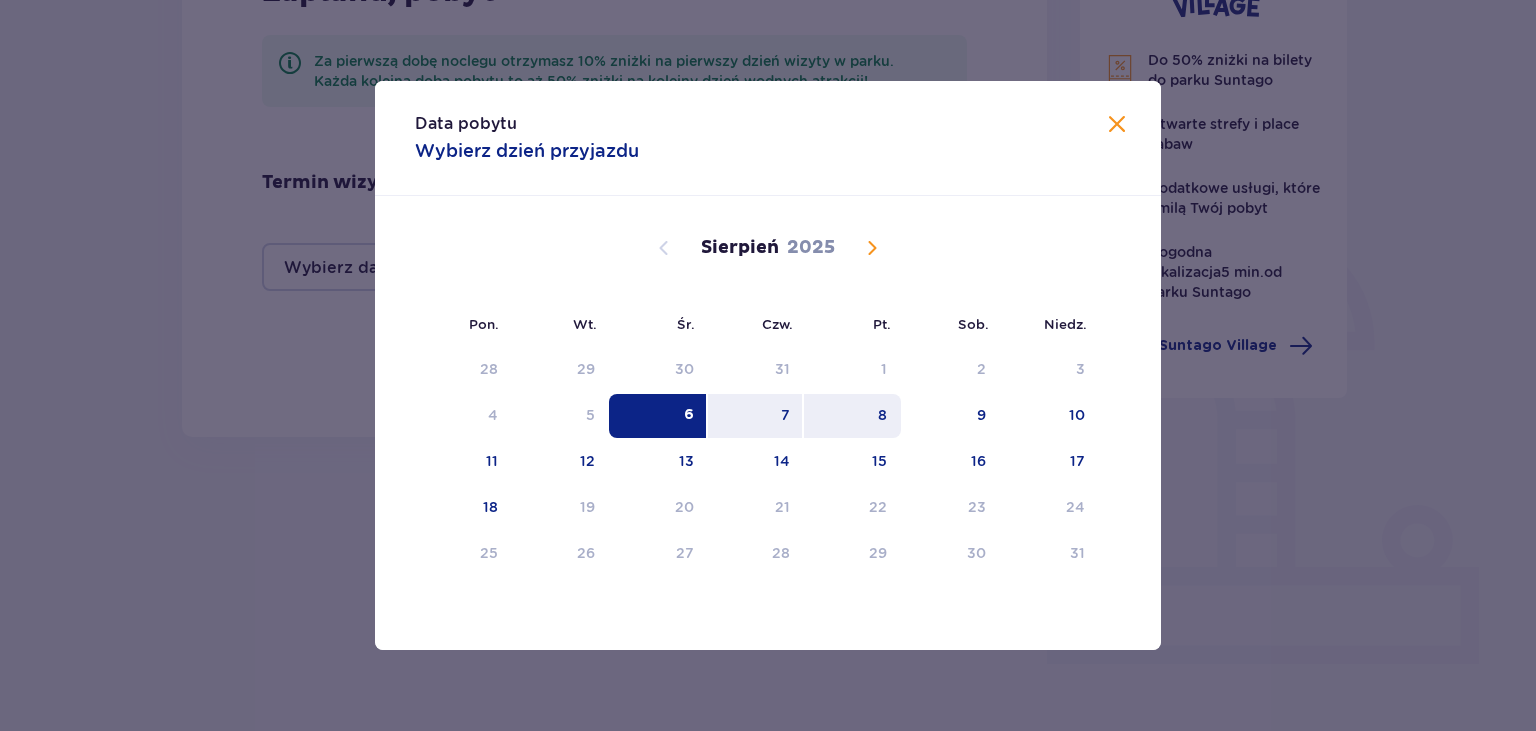 click on "8" at bounding box center (882, 415) 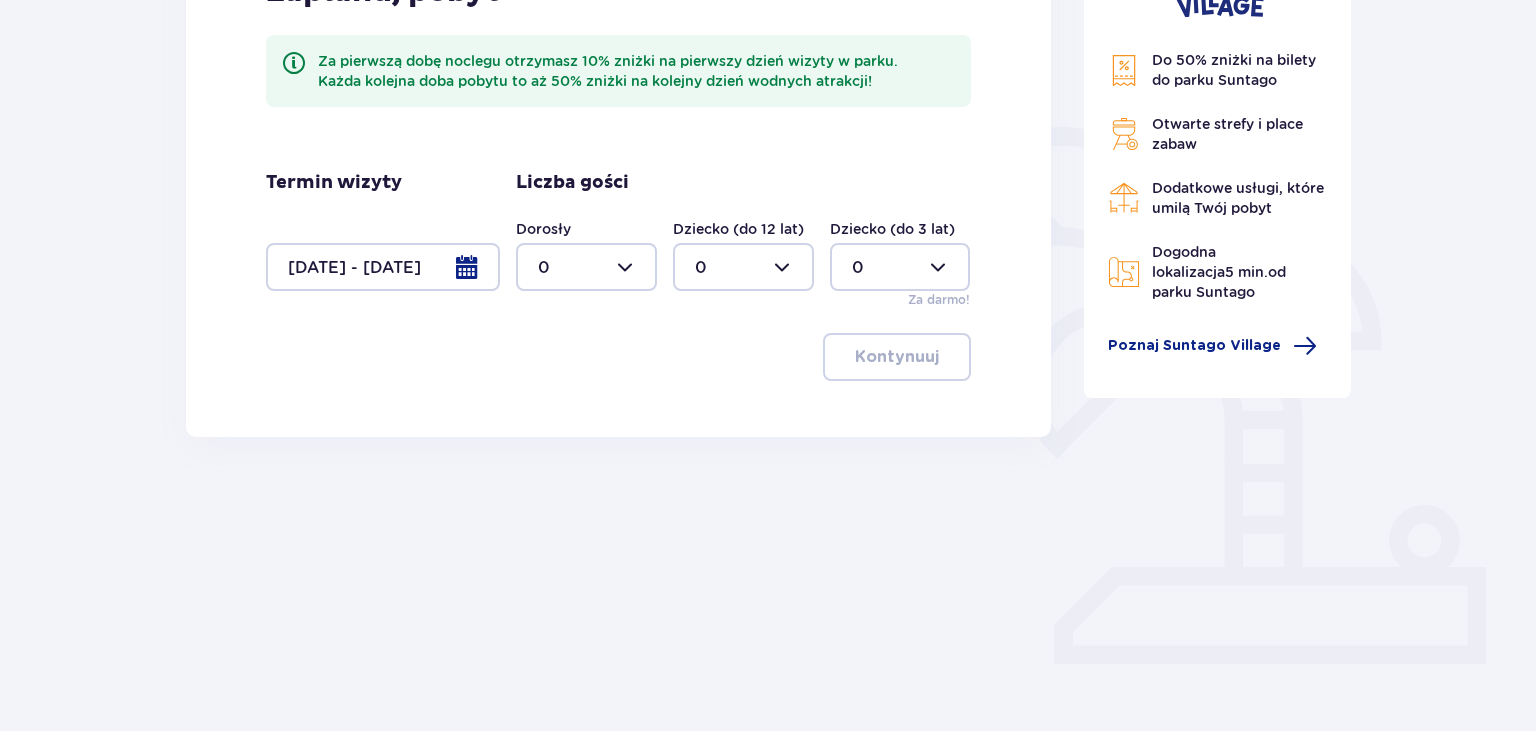 click at bounding box center [383, 267] 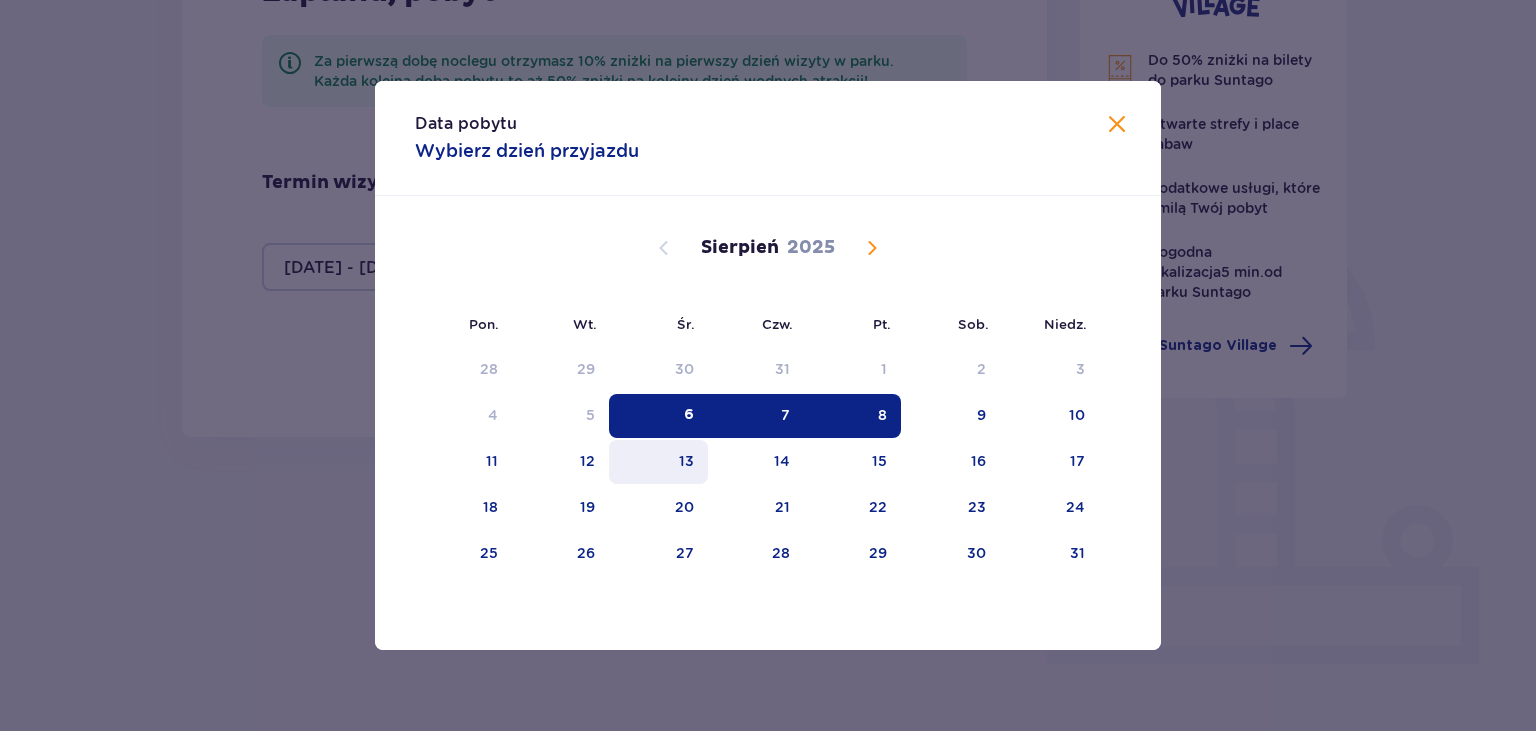 click on "13" at bounding box center [686, 461] 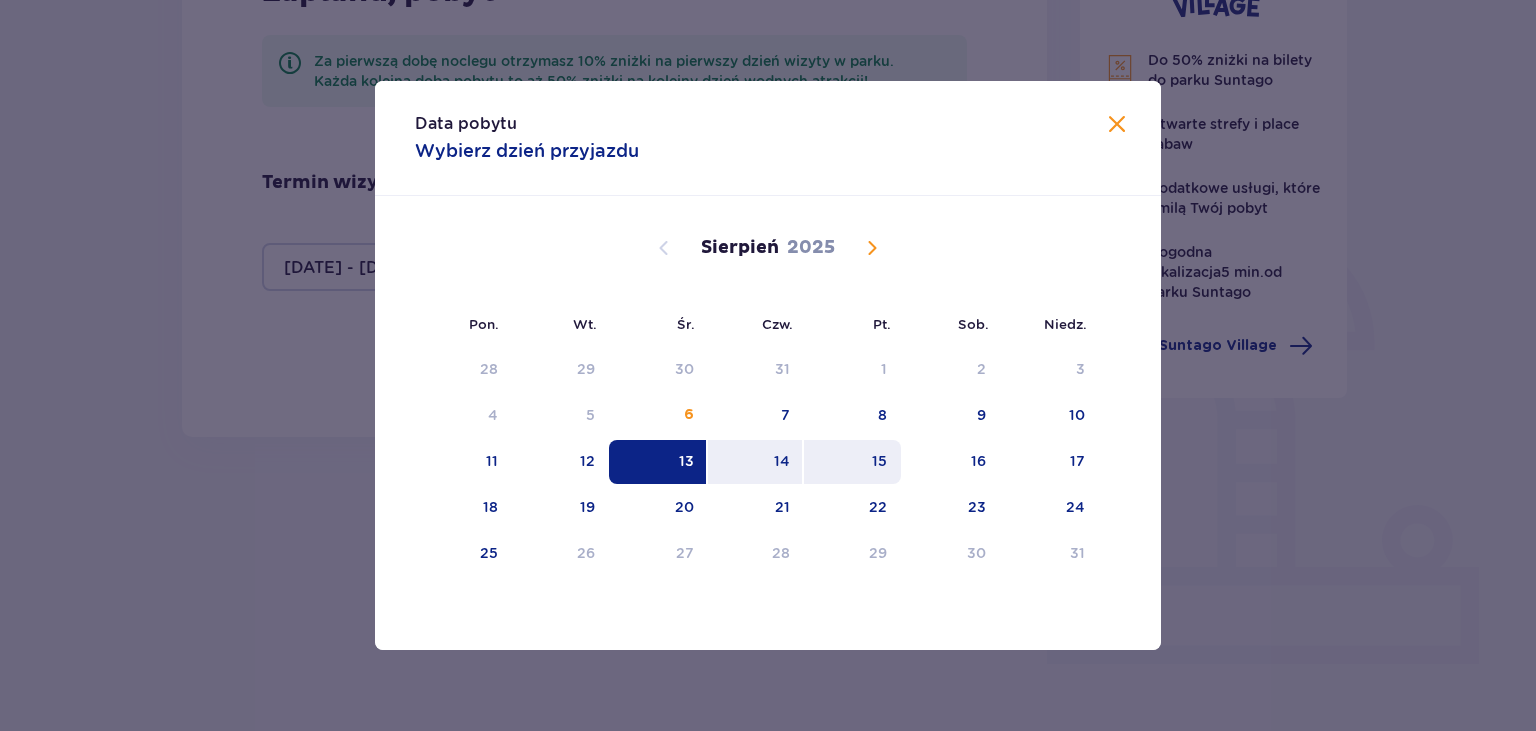 click on "15" at bounding box center [879, 461] 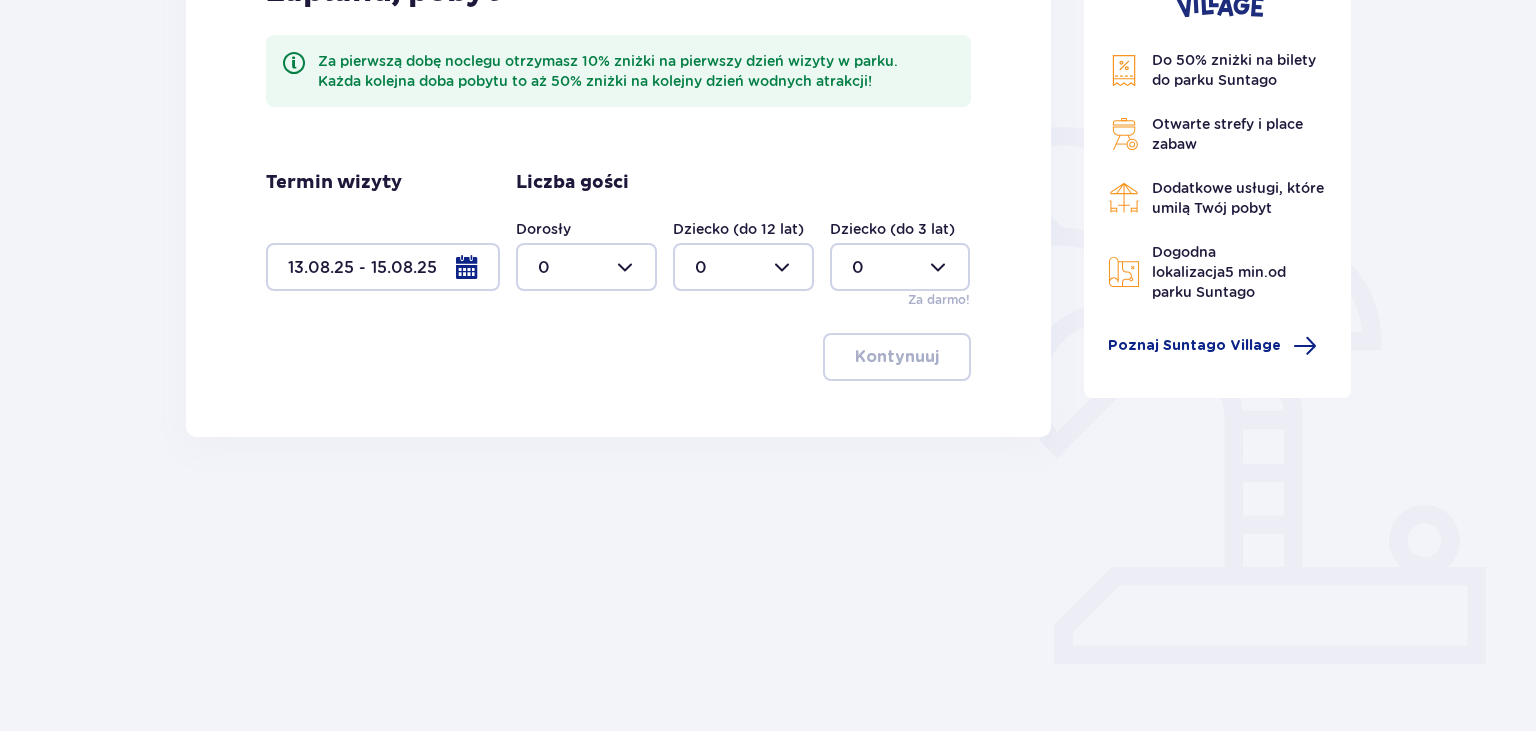 click at bounding box center (586, 267) 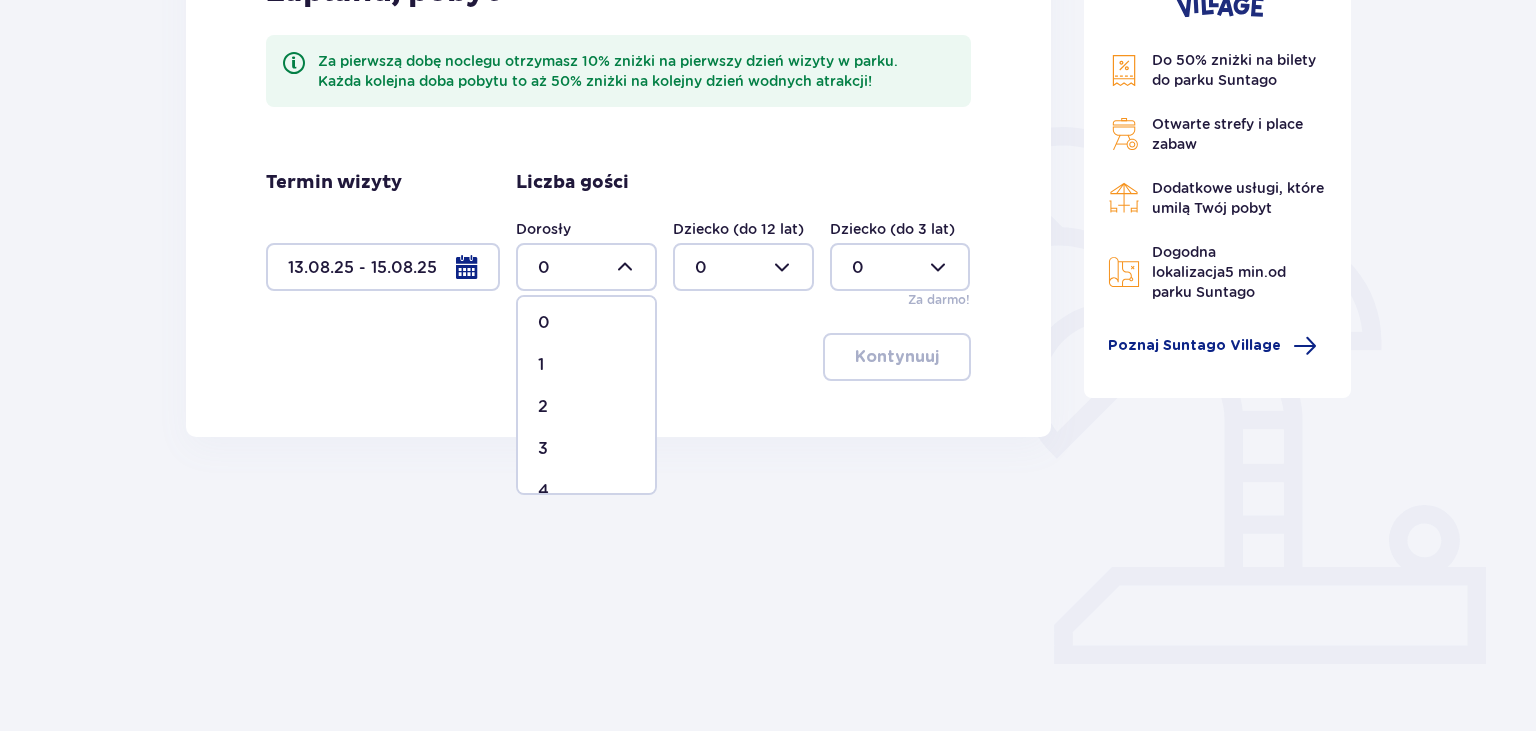 scroll, scrollTop: 0, scrollLeft: 0, axis: both 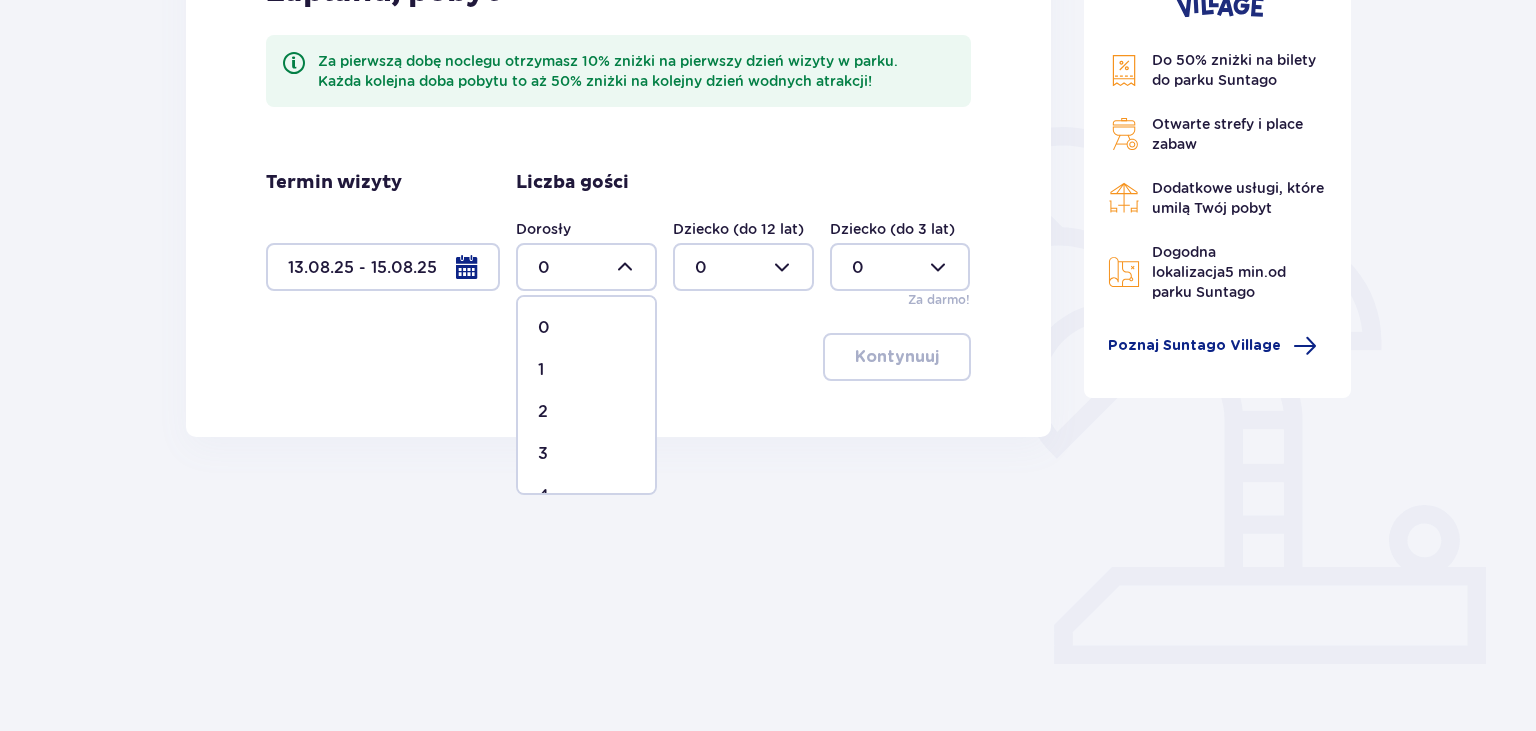 click on "2" at bounding box center [586, 412] 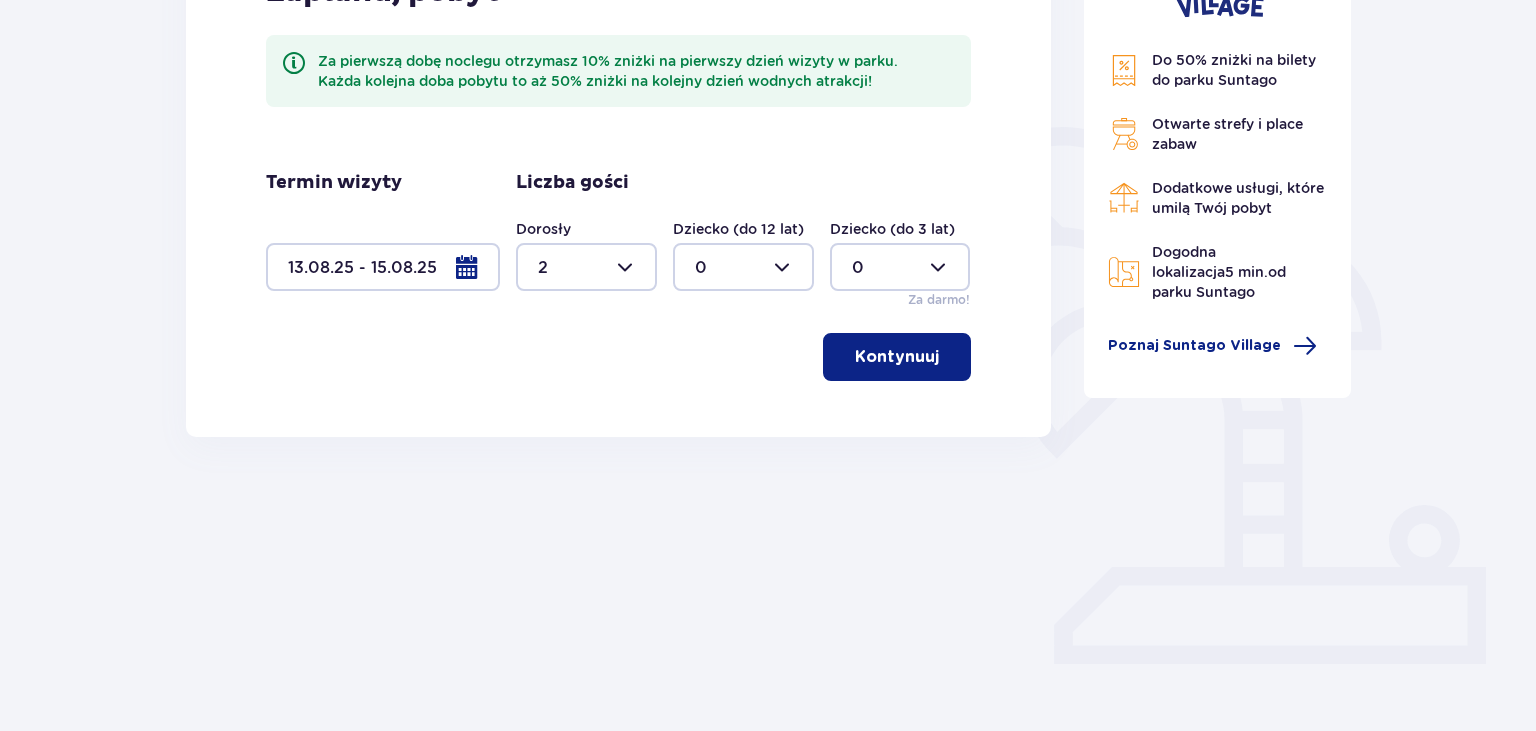 type on "2" 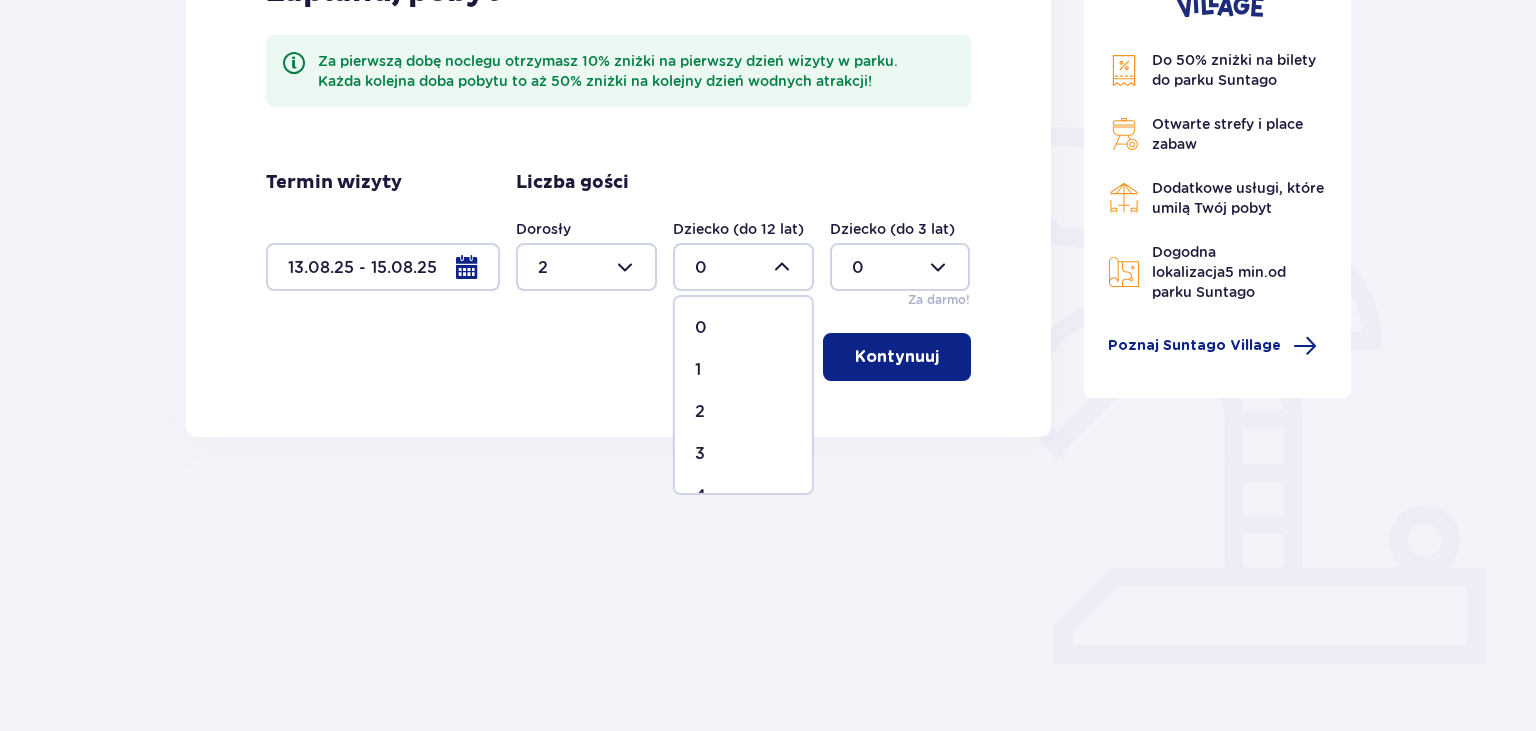 click on "3" at bounding box center (700, 454) 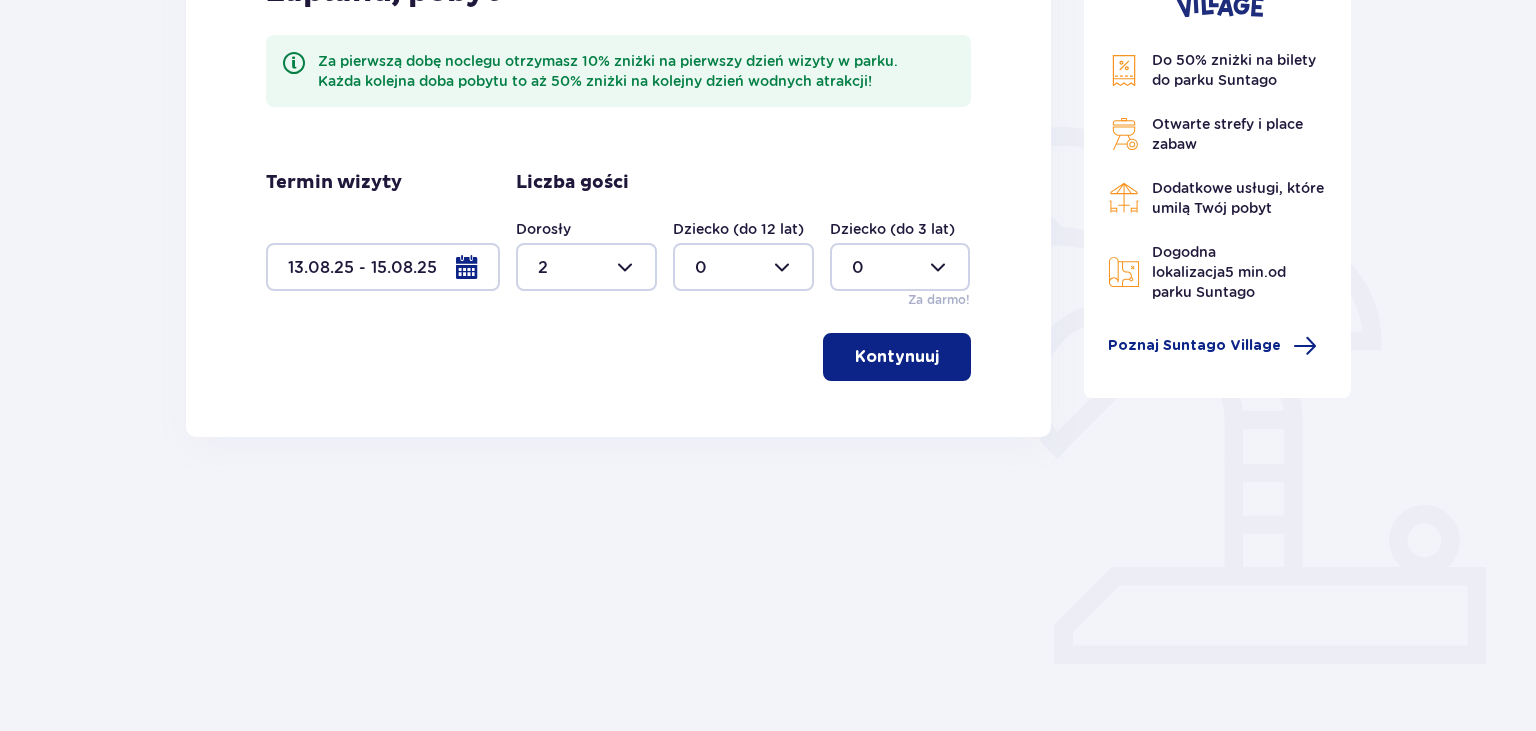 type on "3" 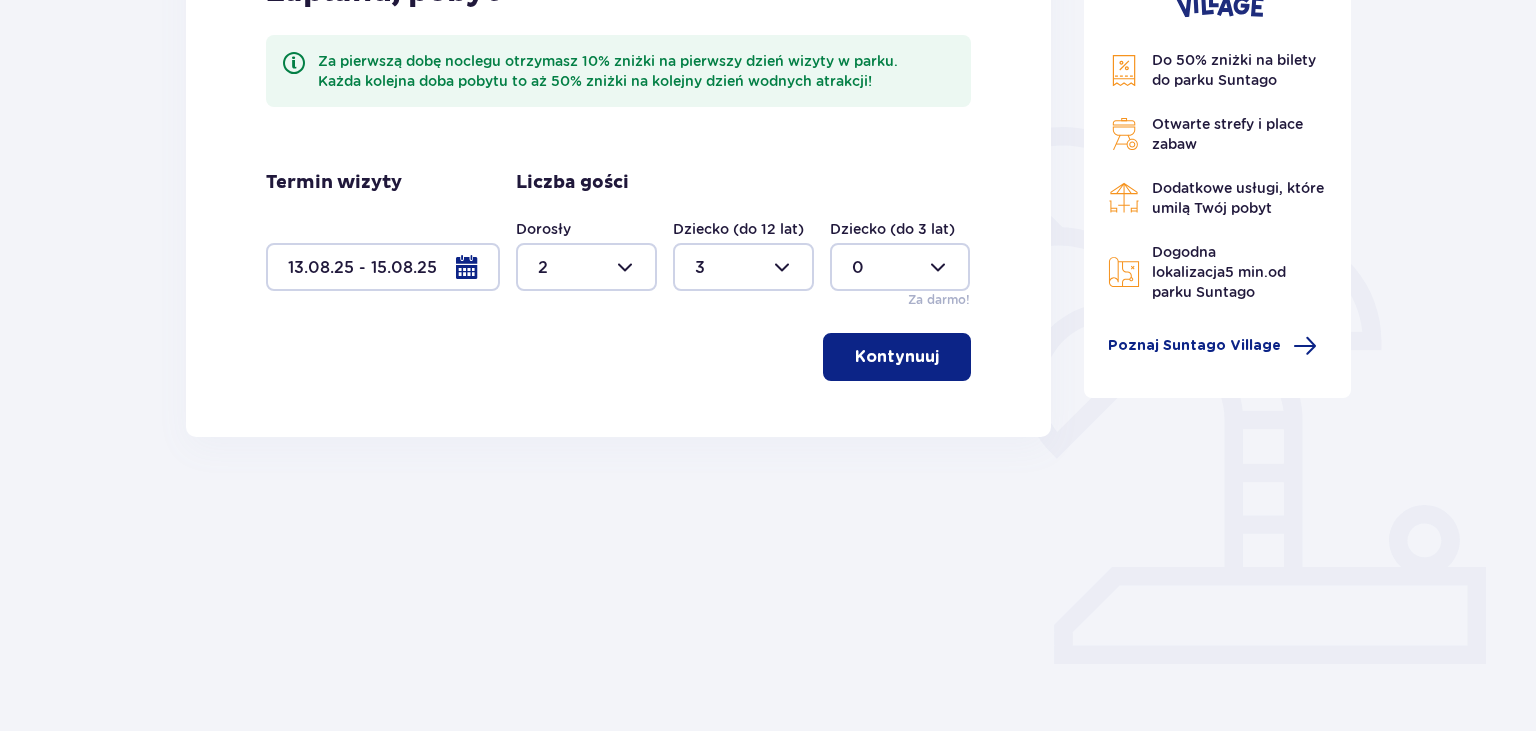 click on "Kontynuuj" at bounding box center (897, 357) 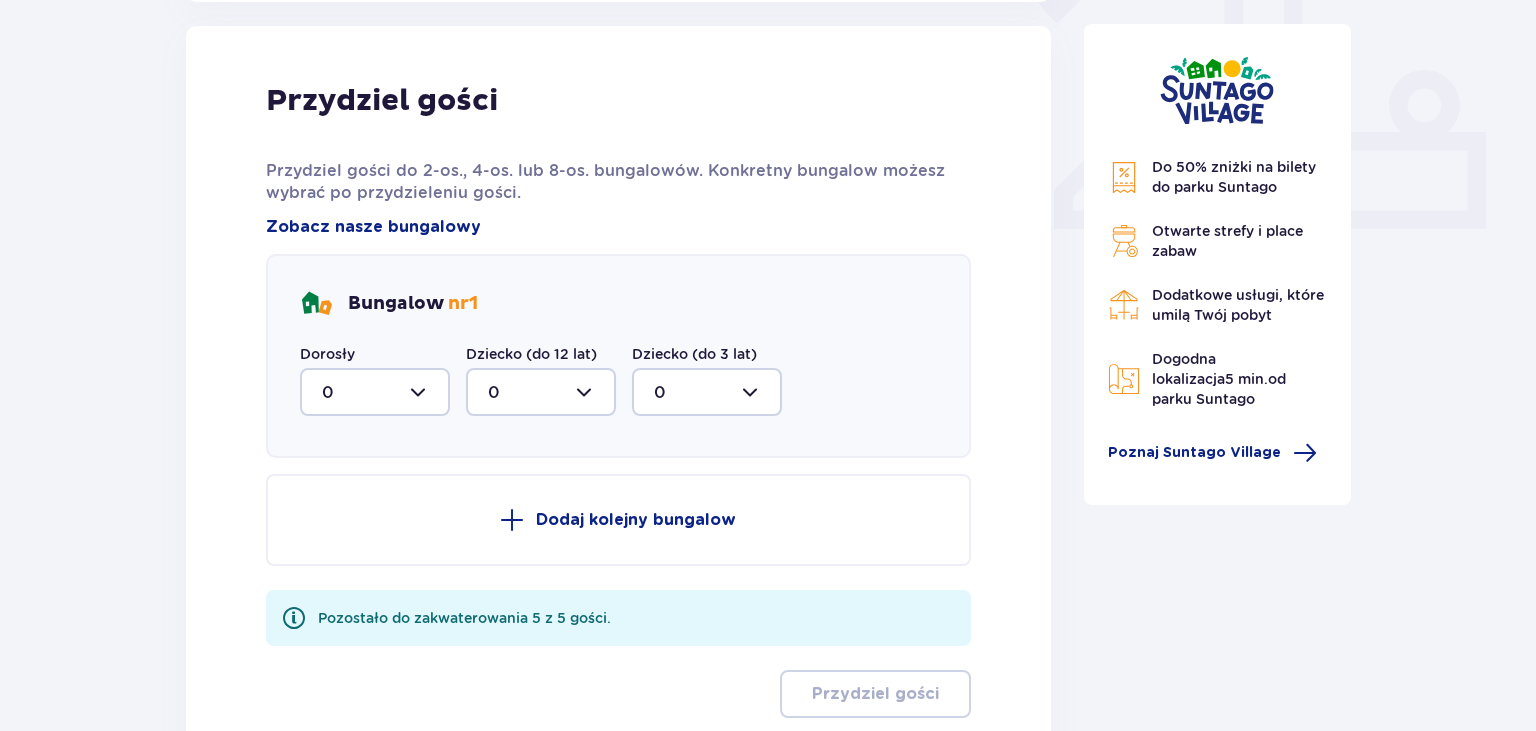 scroll, scrollTop: 938, scrollLeft: 0, axis: vertical 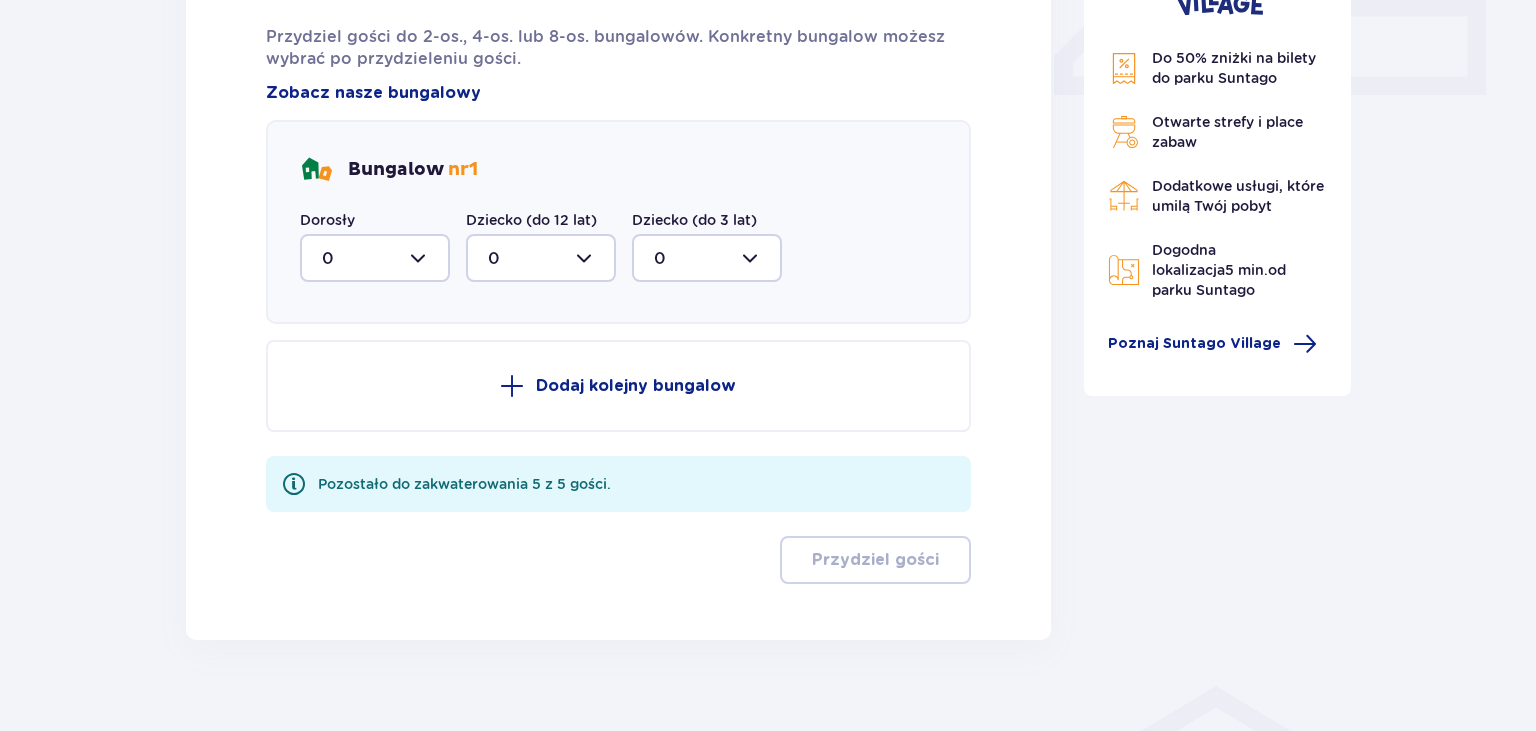 click at bounding box center [375, 258] 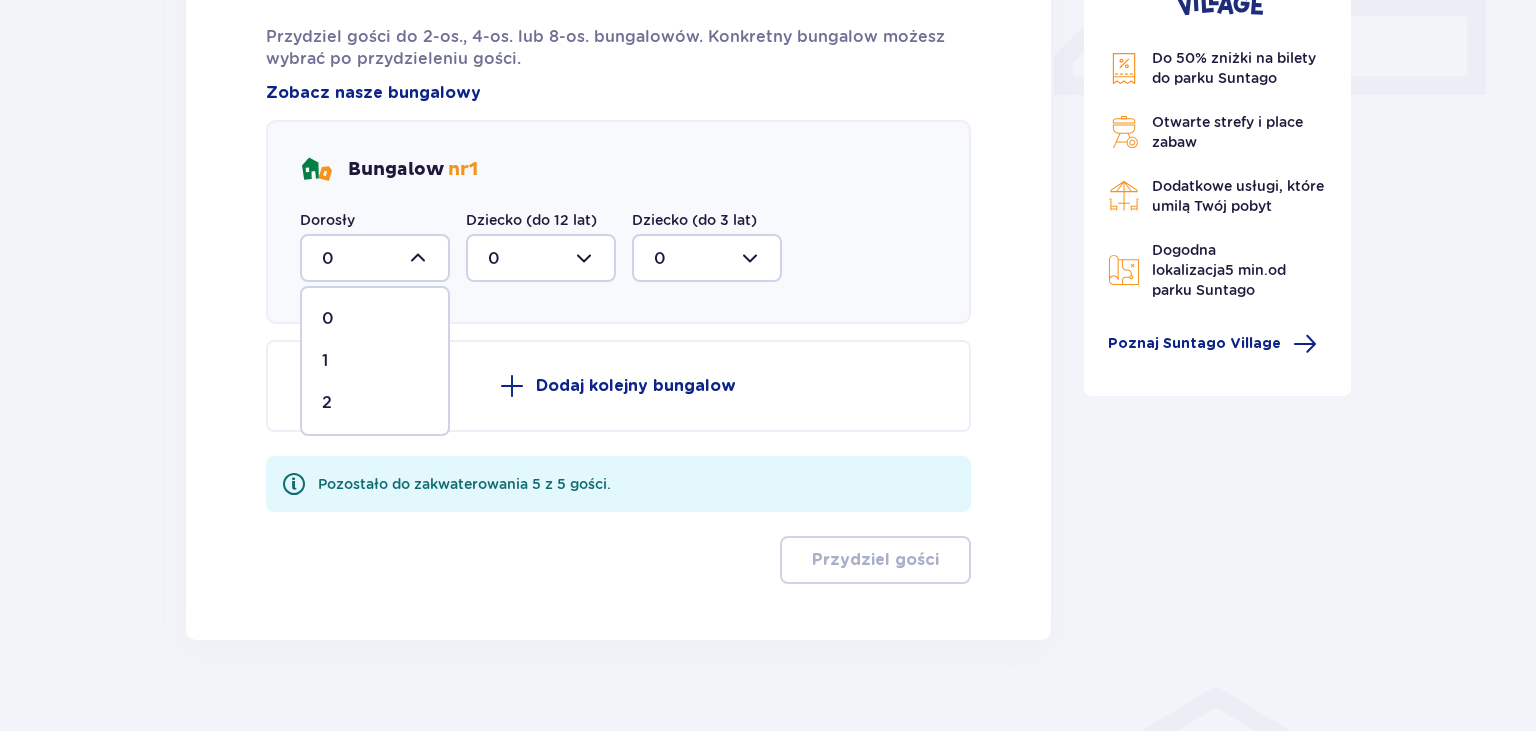 click on "2" at bounding box center (327, 403) 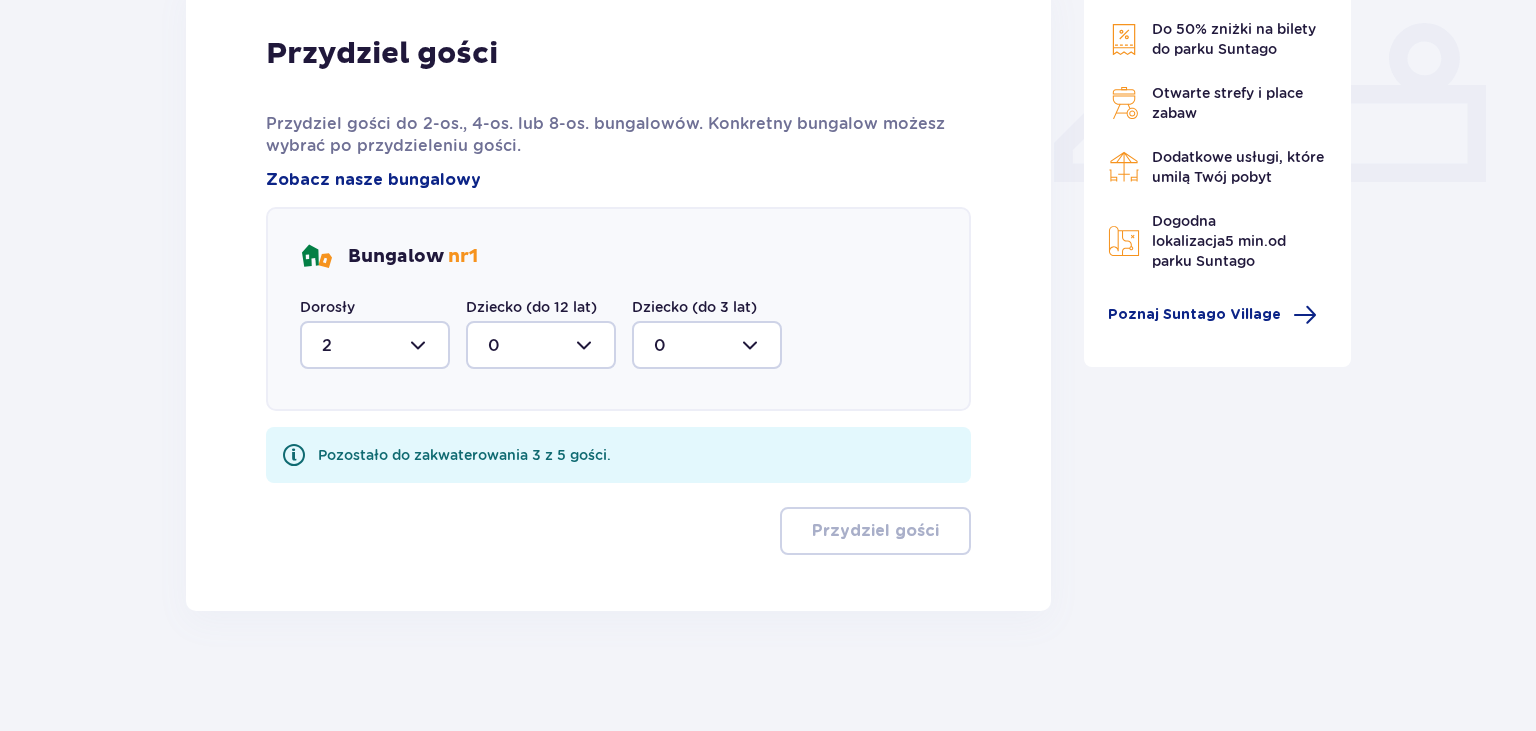 scroll, scrollTop: 850, scrollLeft: 0, axis: vertical 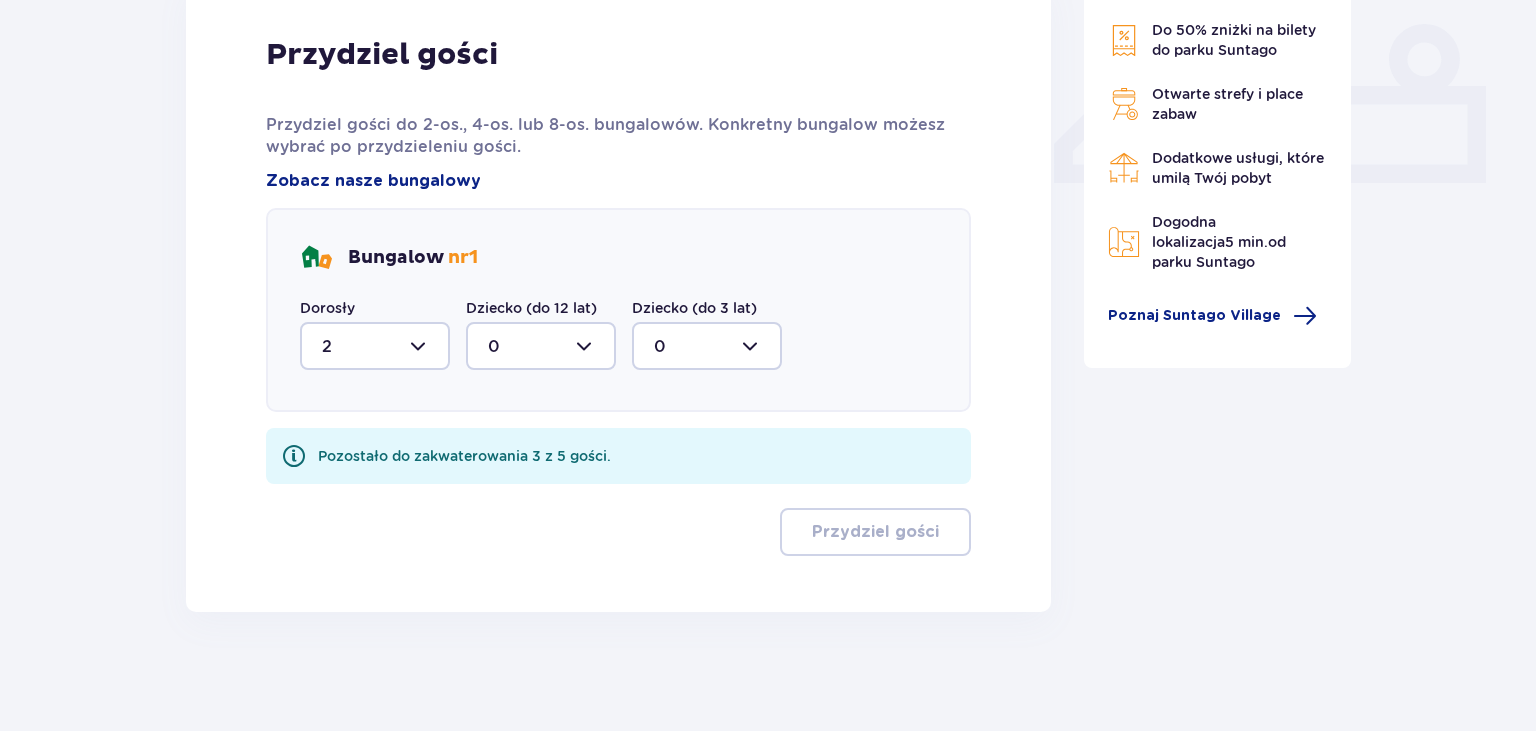 click at bounding box center (541, 346) 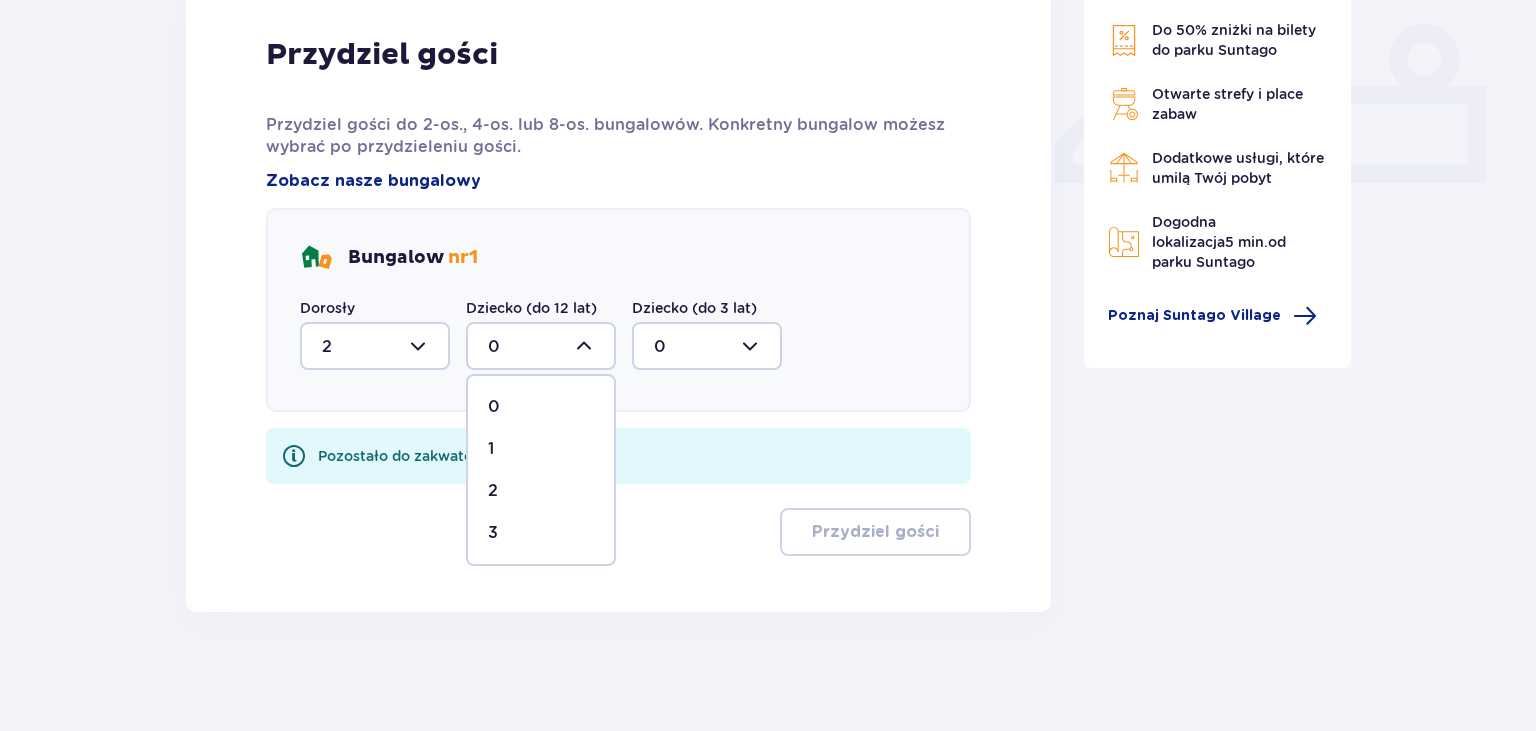 click on "3" at bounding box center [541, 533] 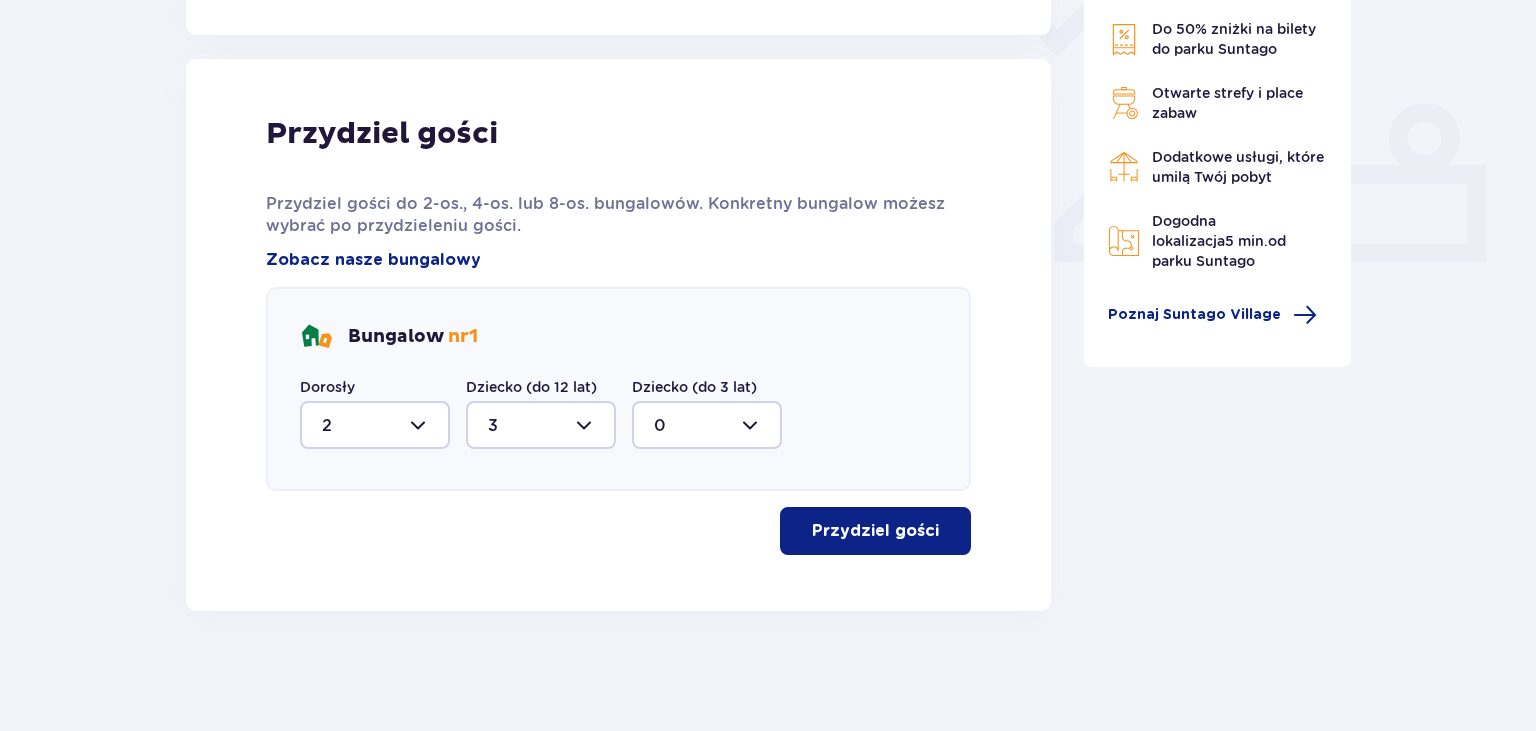 scroll, scrollTop: 770, scrollLeft: 0, axis: vertical 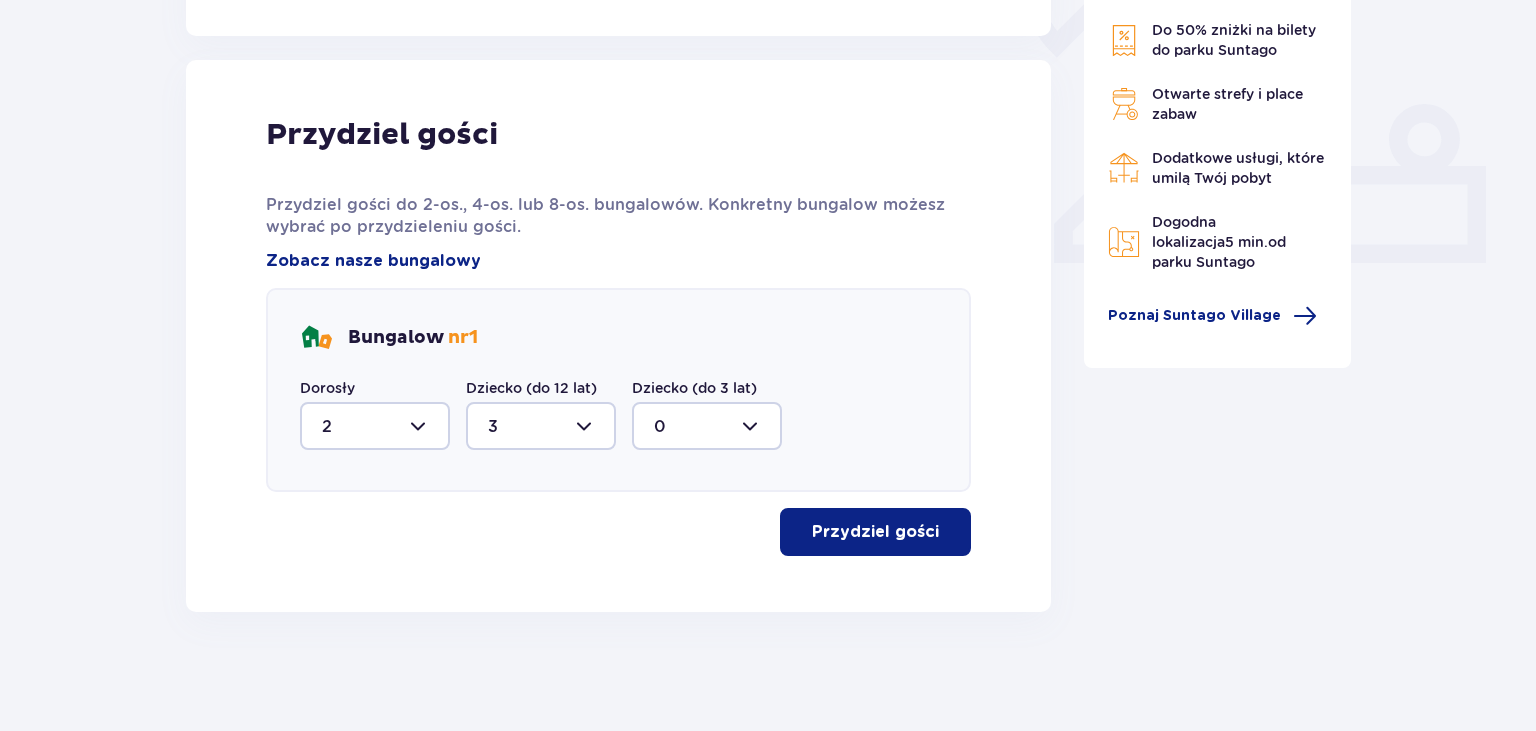 click on "Przydziel gości" at bounding box center [875, 532] 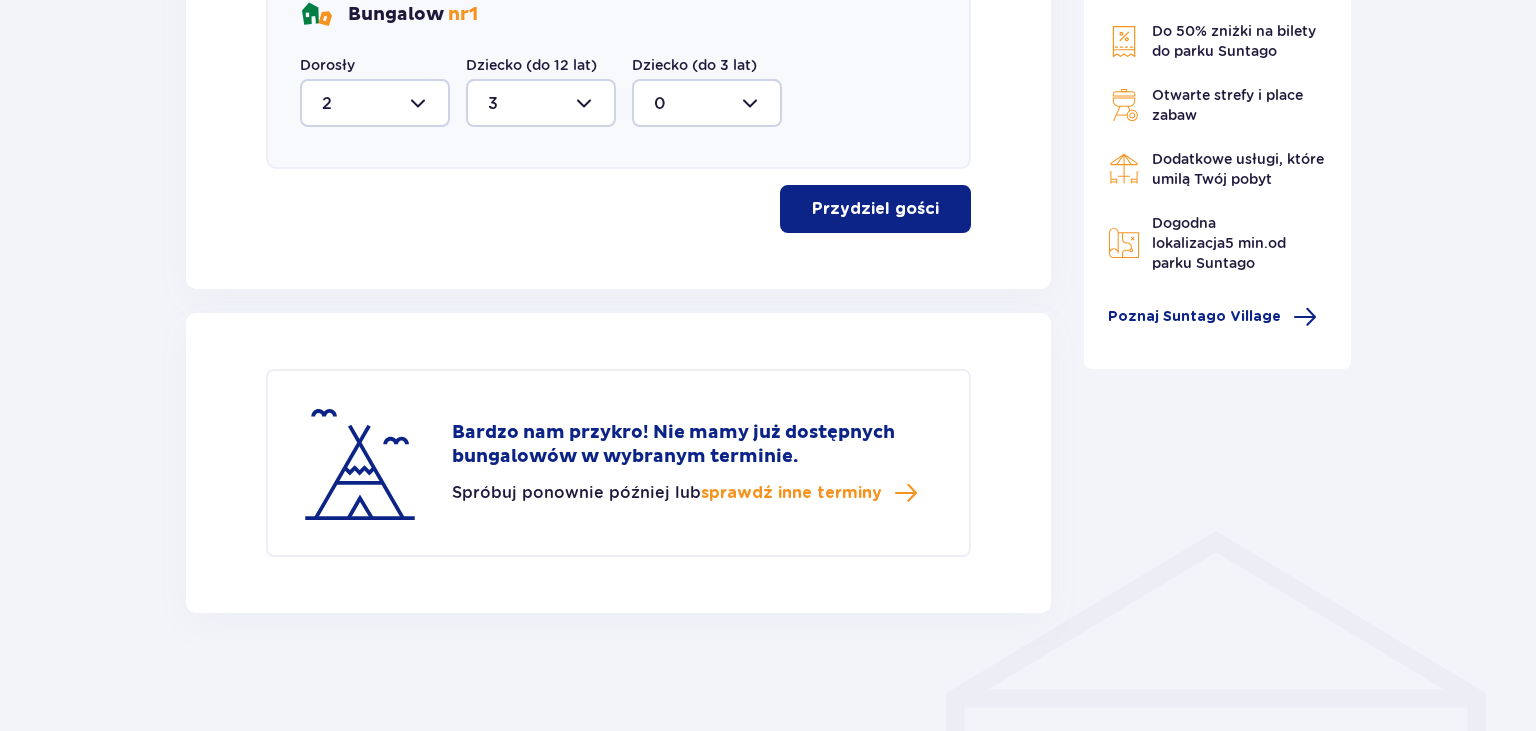 scroll, scrollTop: 856, scrollLeft: 0, axis: vertical 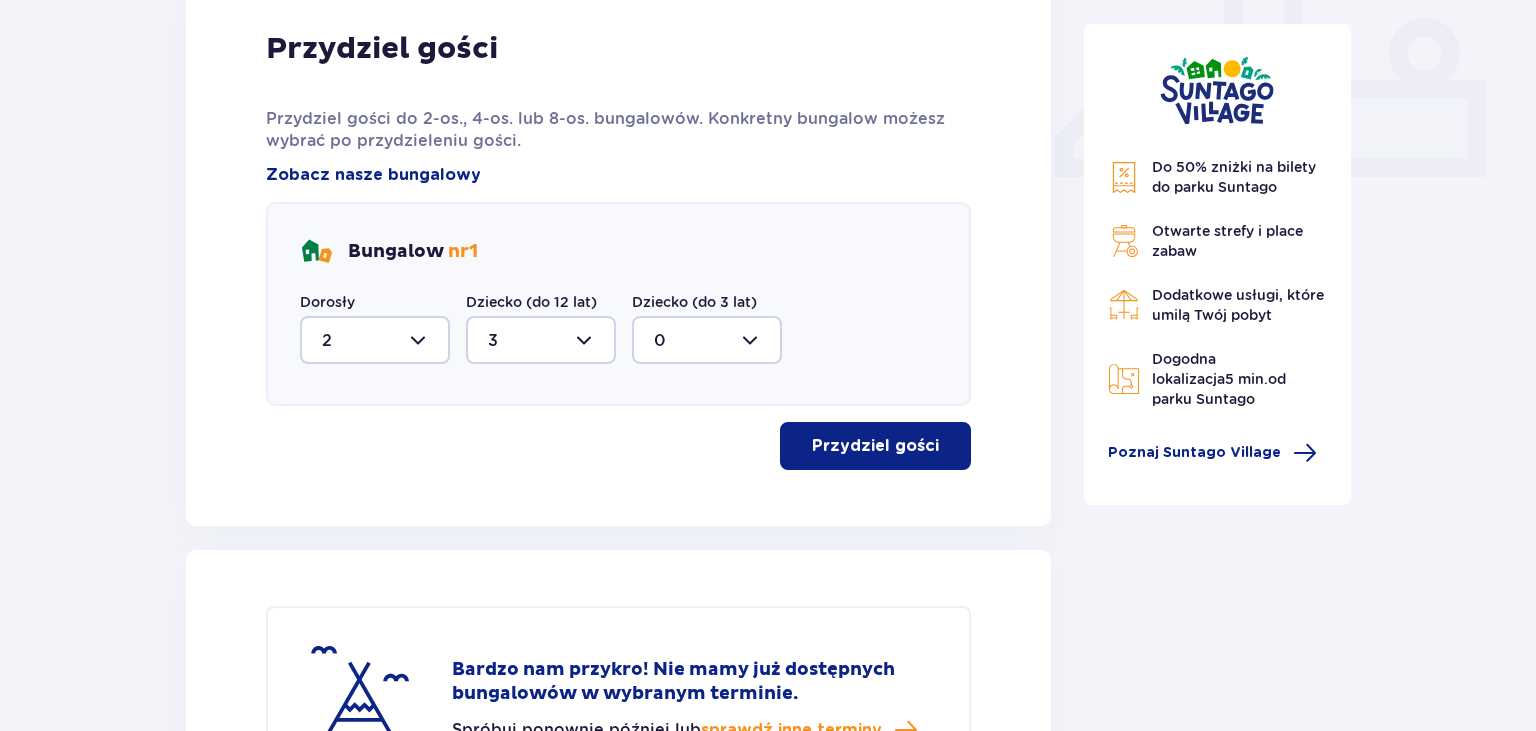 click at bounding box center [541, 340] 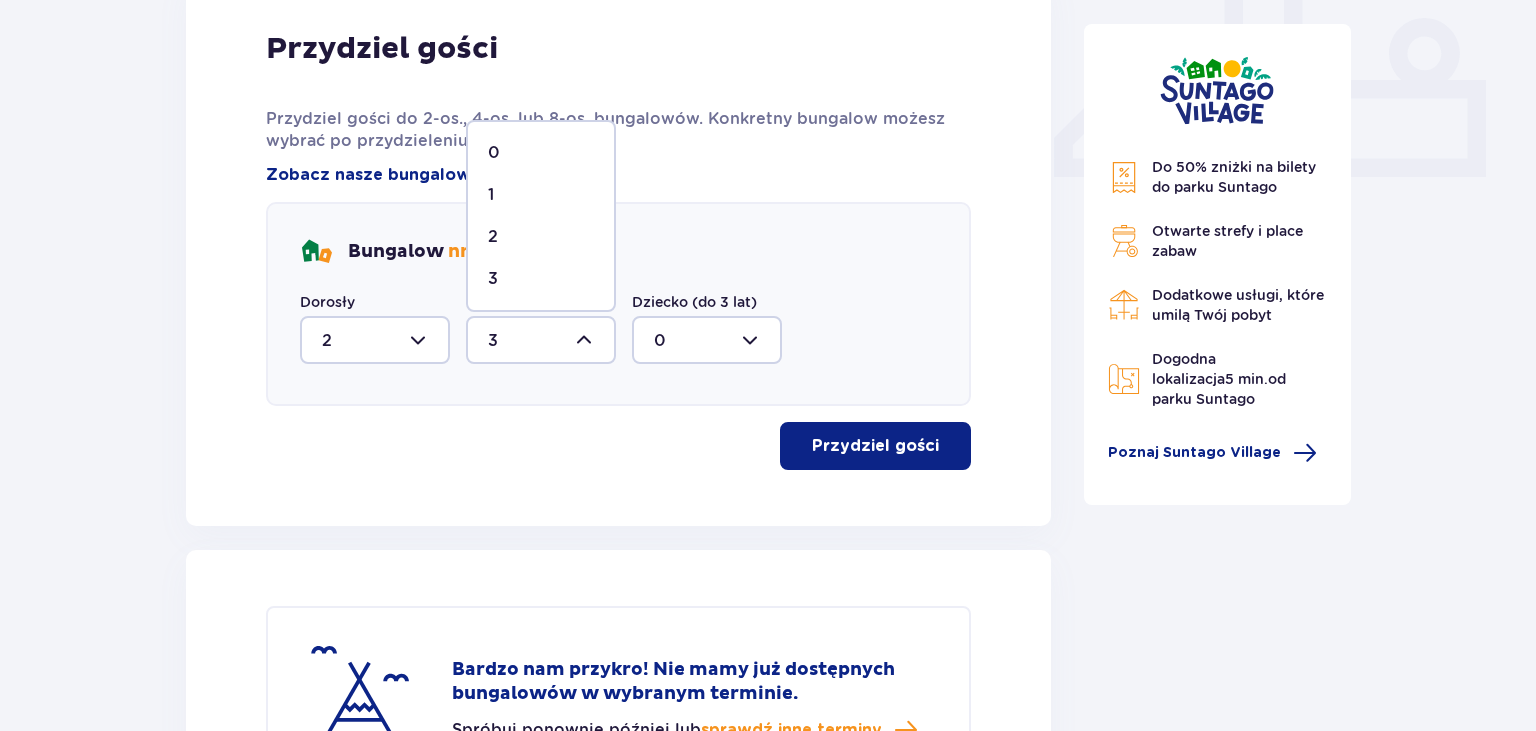 click on "2" at bounding box center [541, 237] 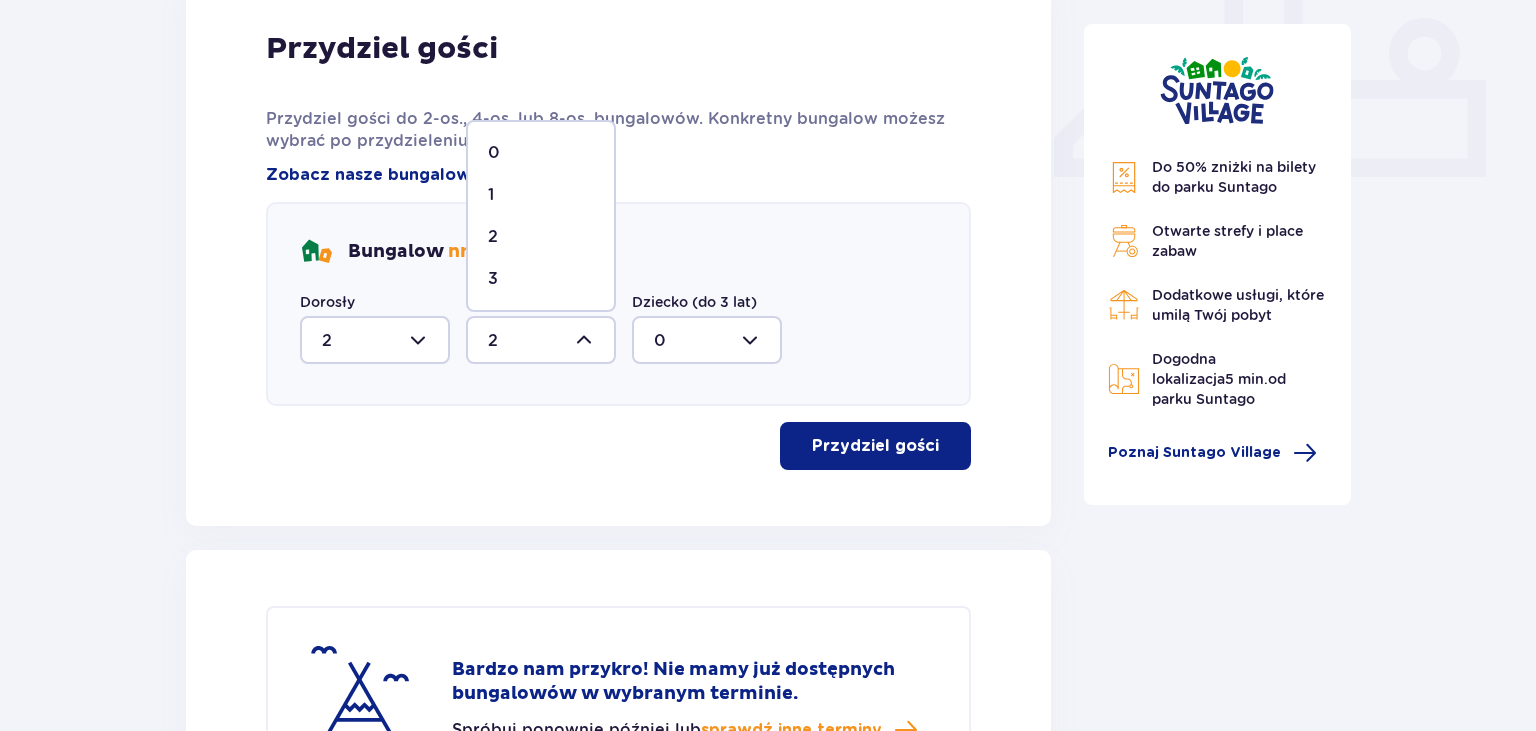 scroll, scrollTop: 850, scrollLeft: 0, axis: vertical 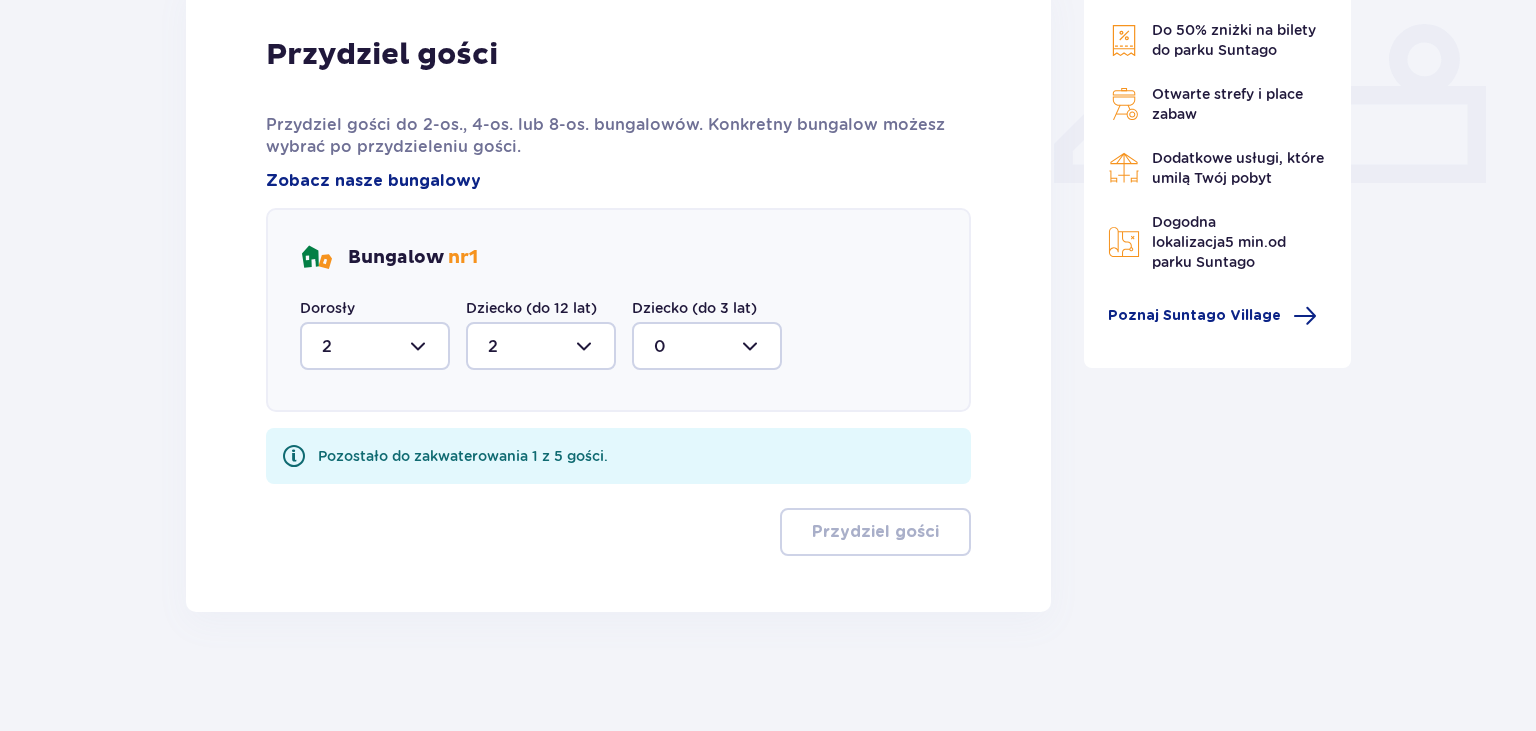 click at bounding box center (707, 346) 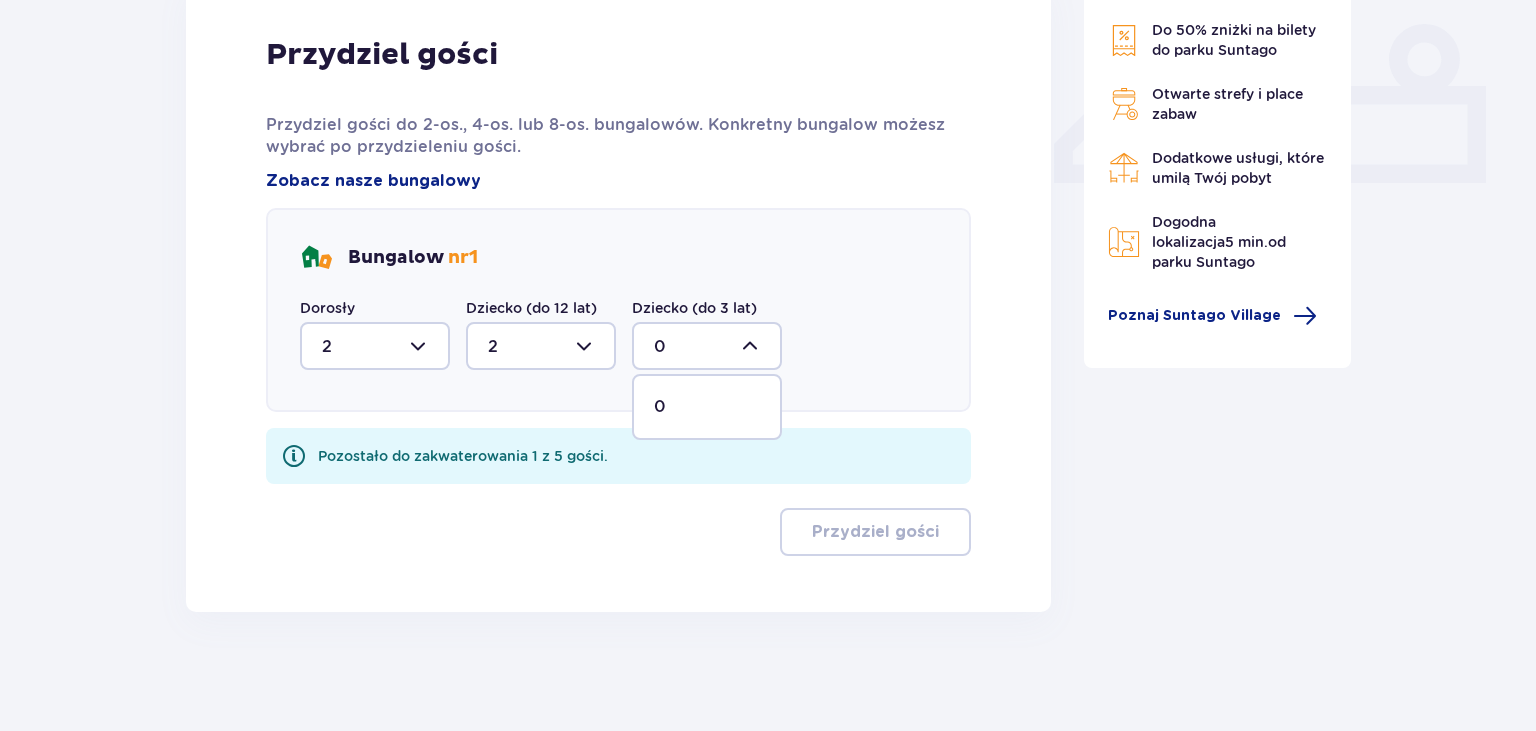 click on "0" at bounding box center [707, 407] 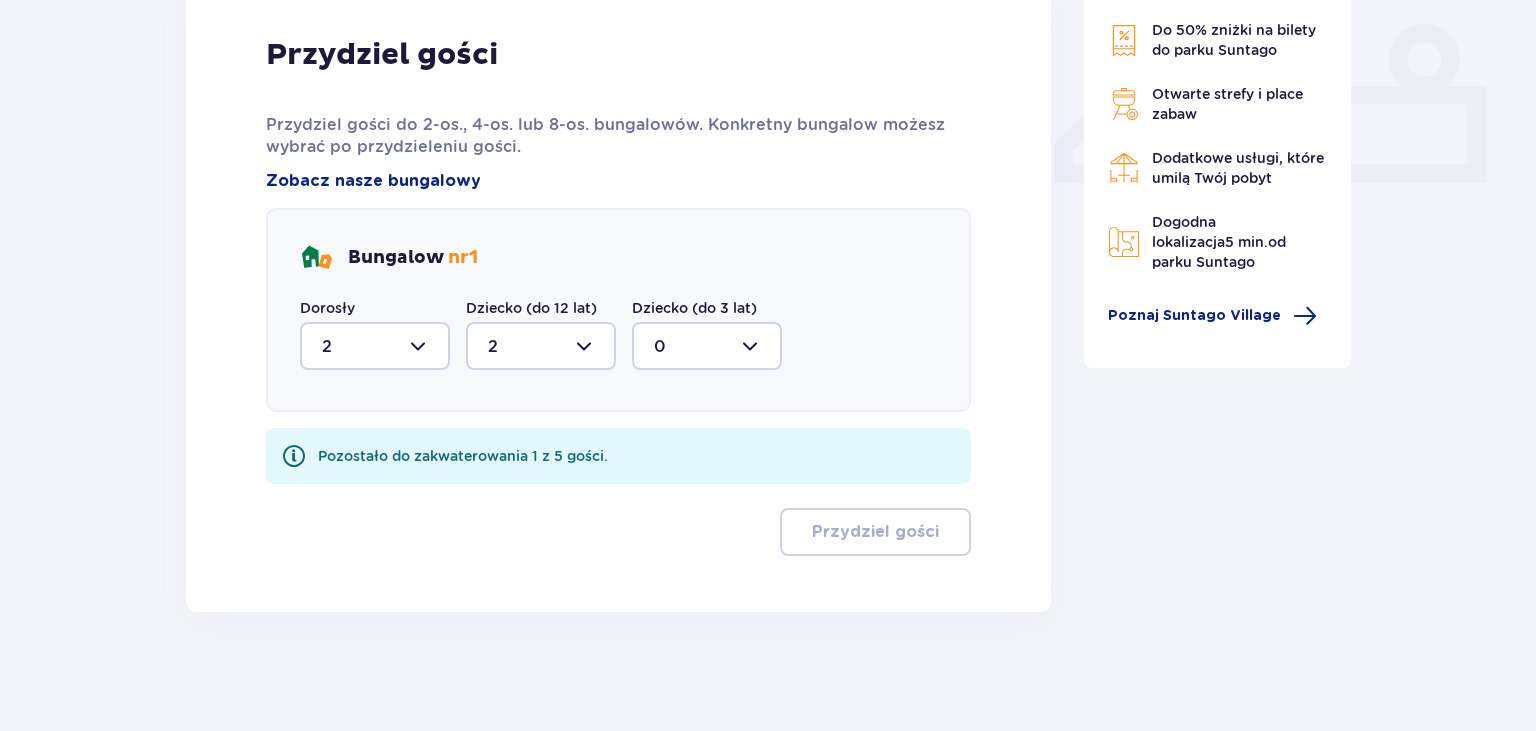 click at bounding box center [707, 346] 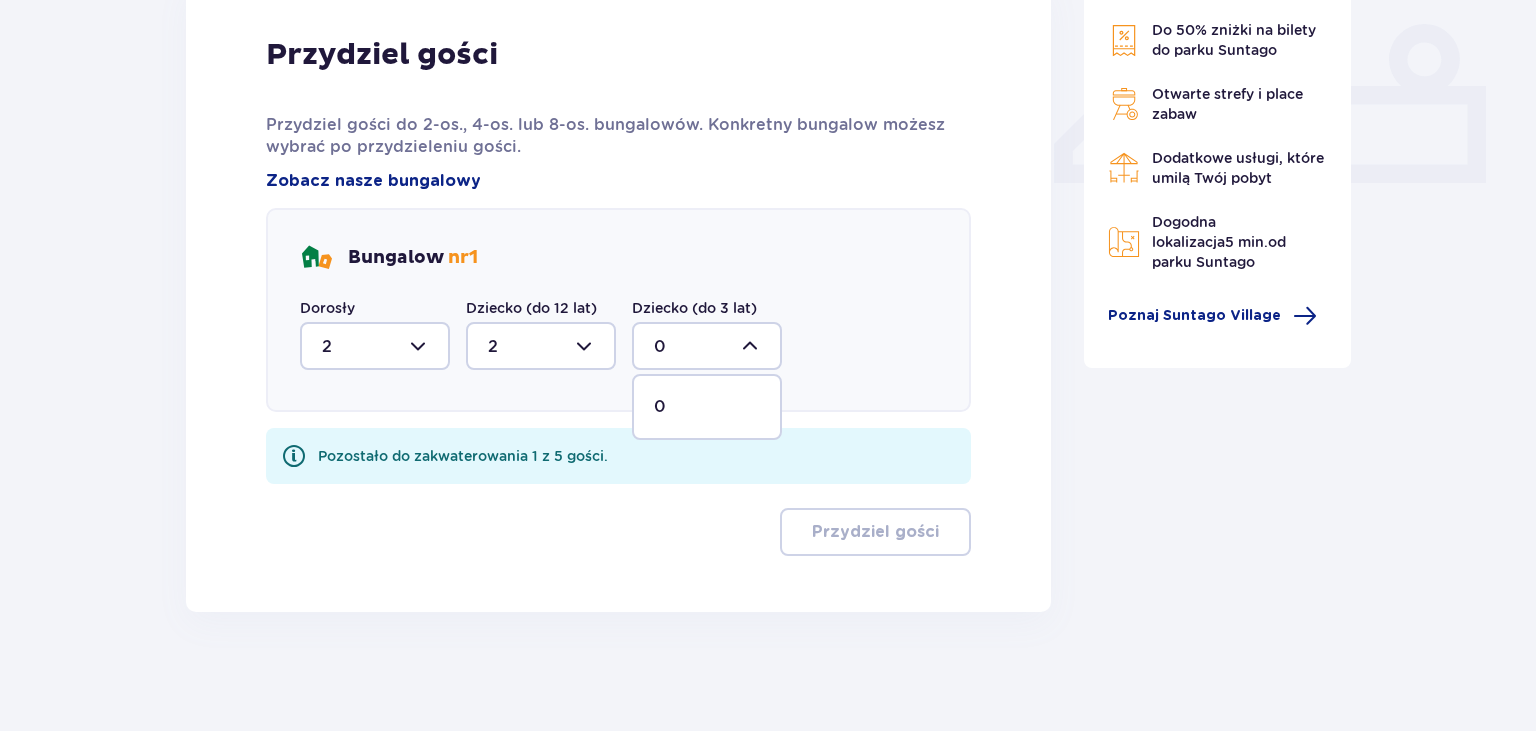 click at bounding box center [707, 346] 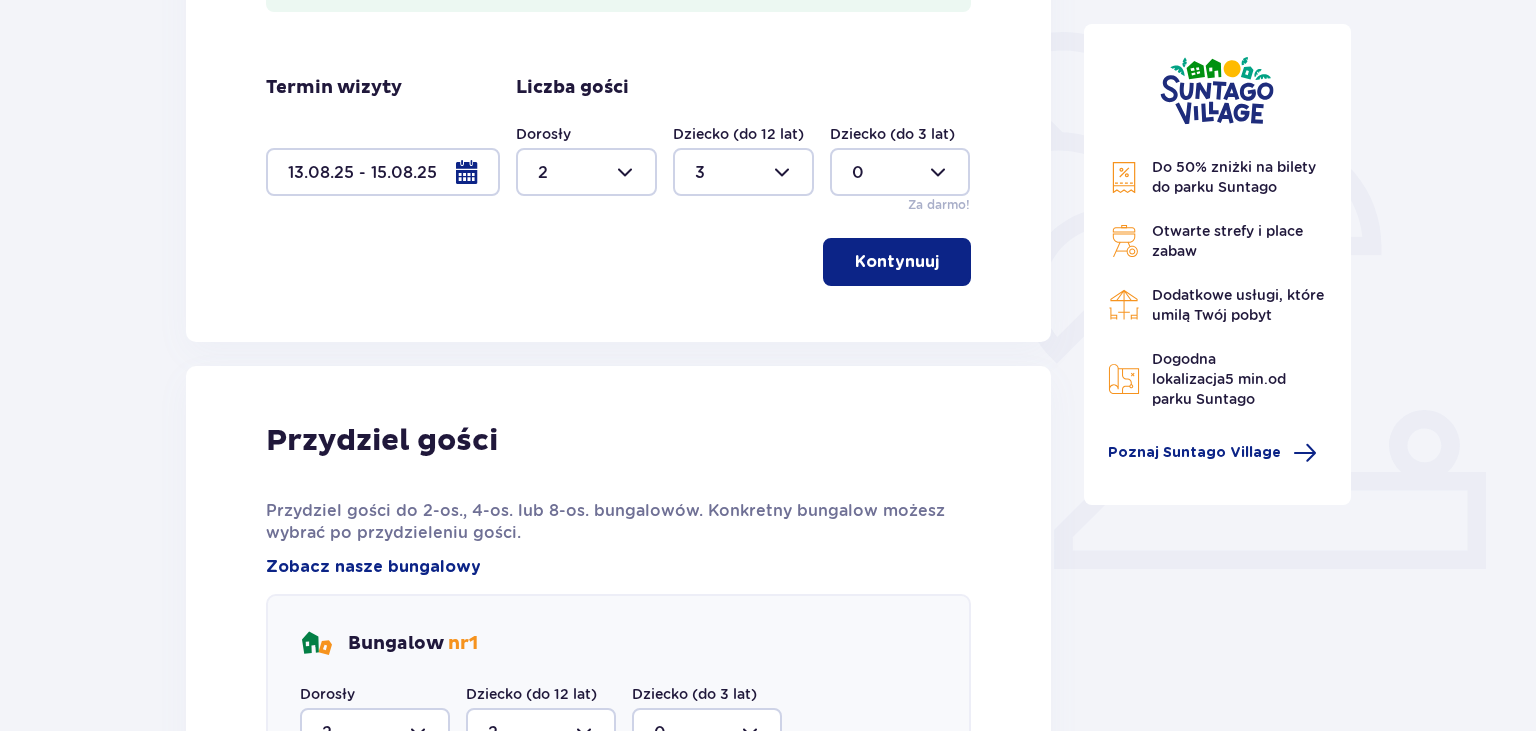 scroll, scrollTop: 454, scrollLeft: 0, axis: vertical 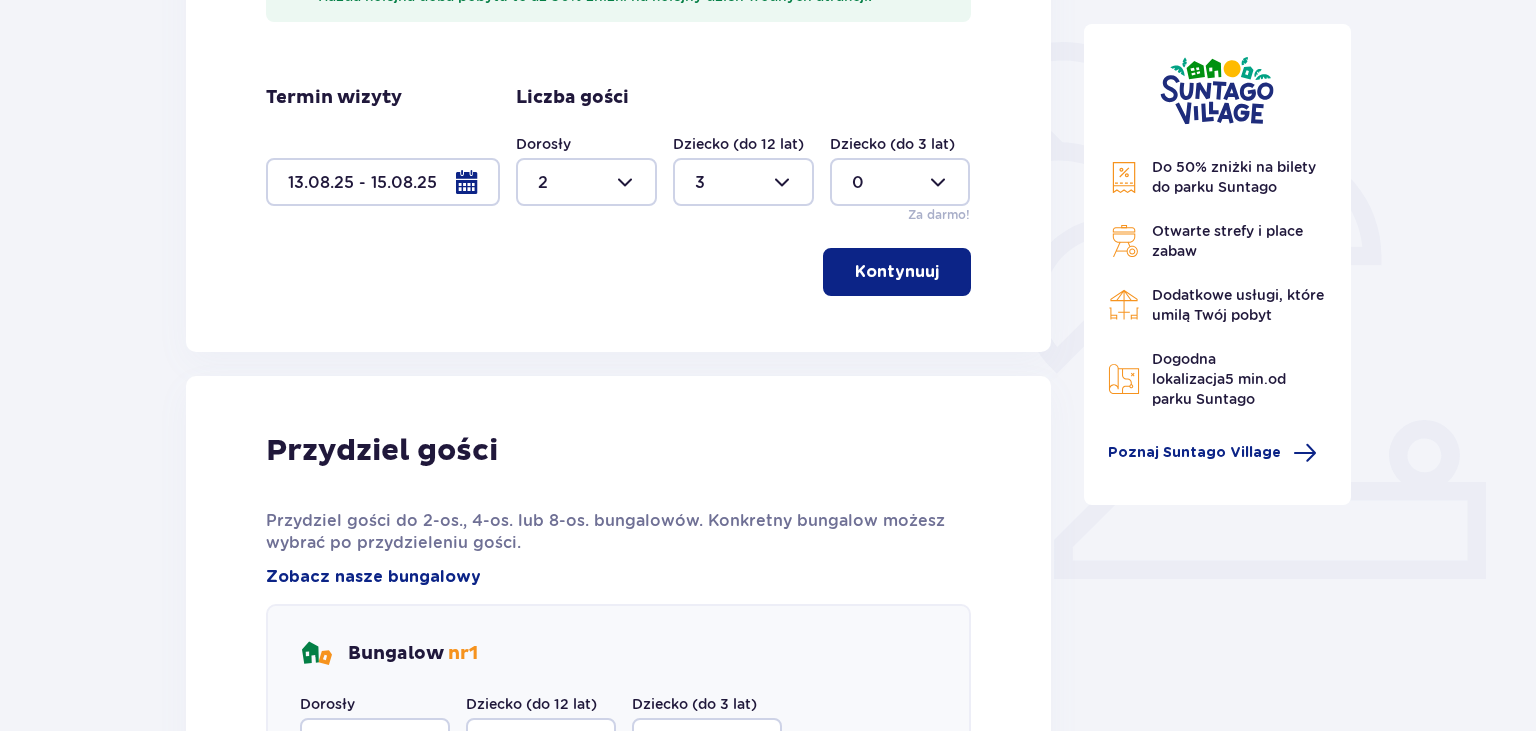 click at bounding box center (900, 182) 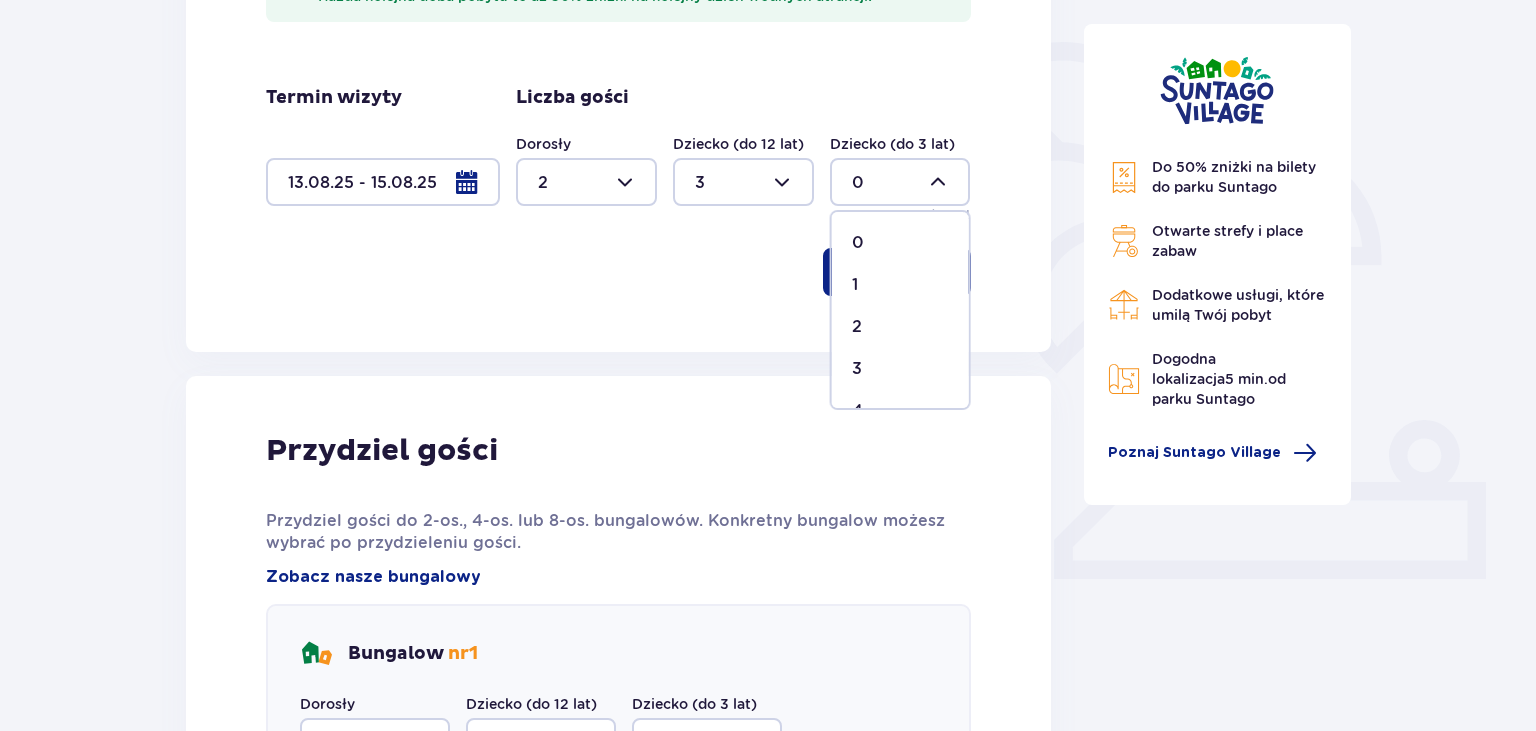 drag, startPoint x: 867, startPoint y: 294, endPoint x: 838, endPoint y: 260, distance: 44.687805 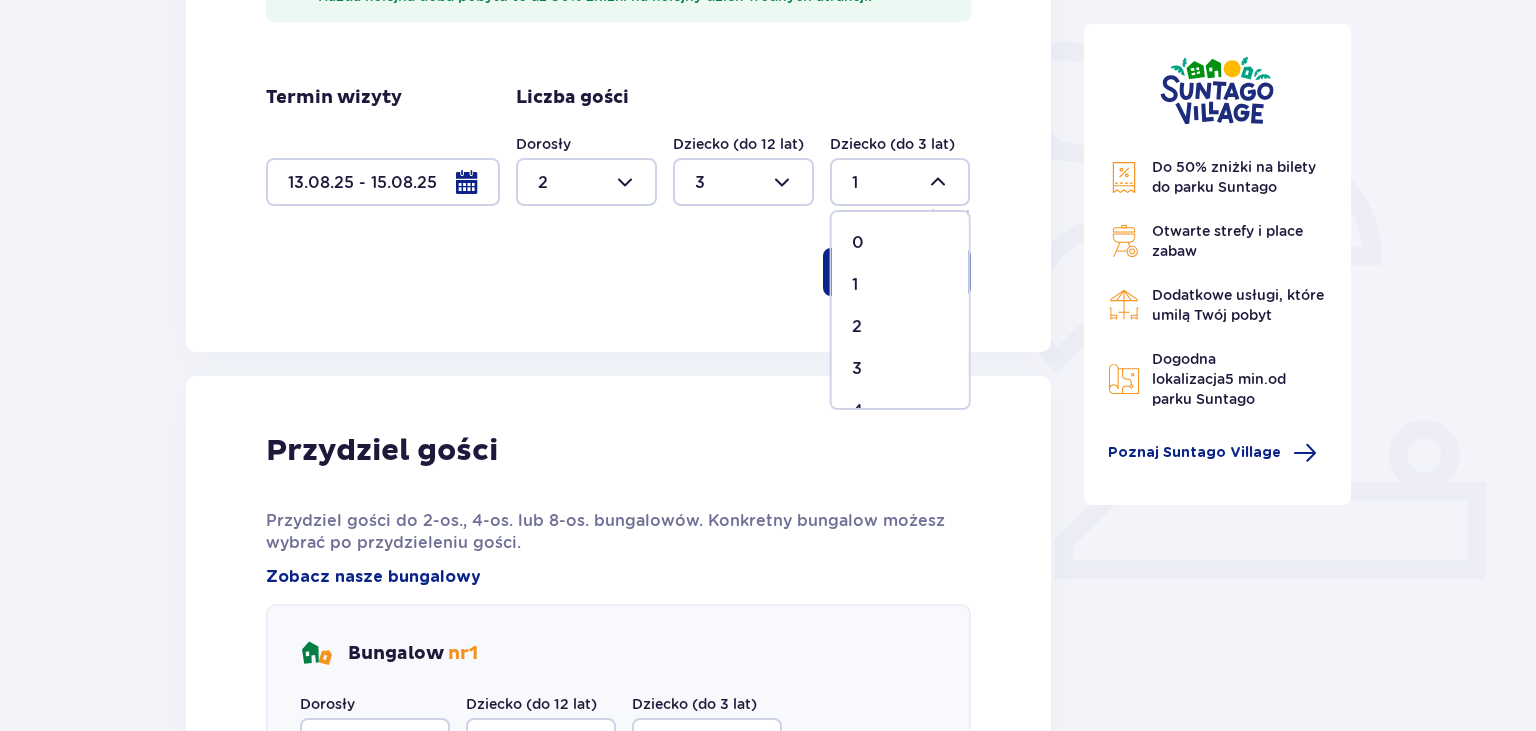scroll, scrollTop: 380, scrollLeft: 0, axis: vertical 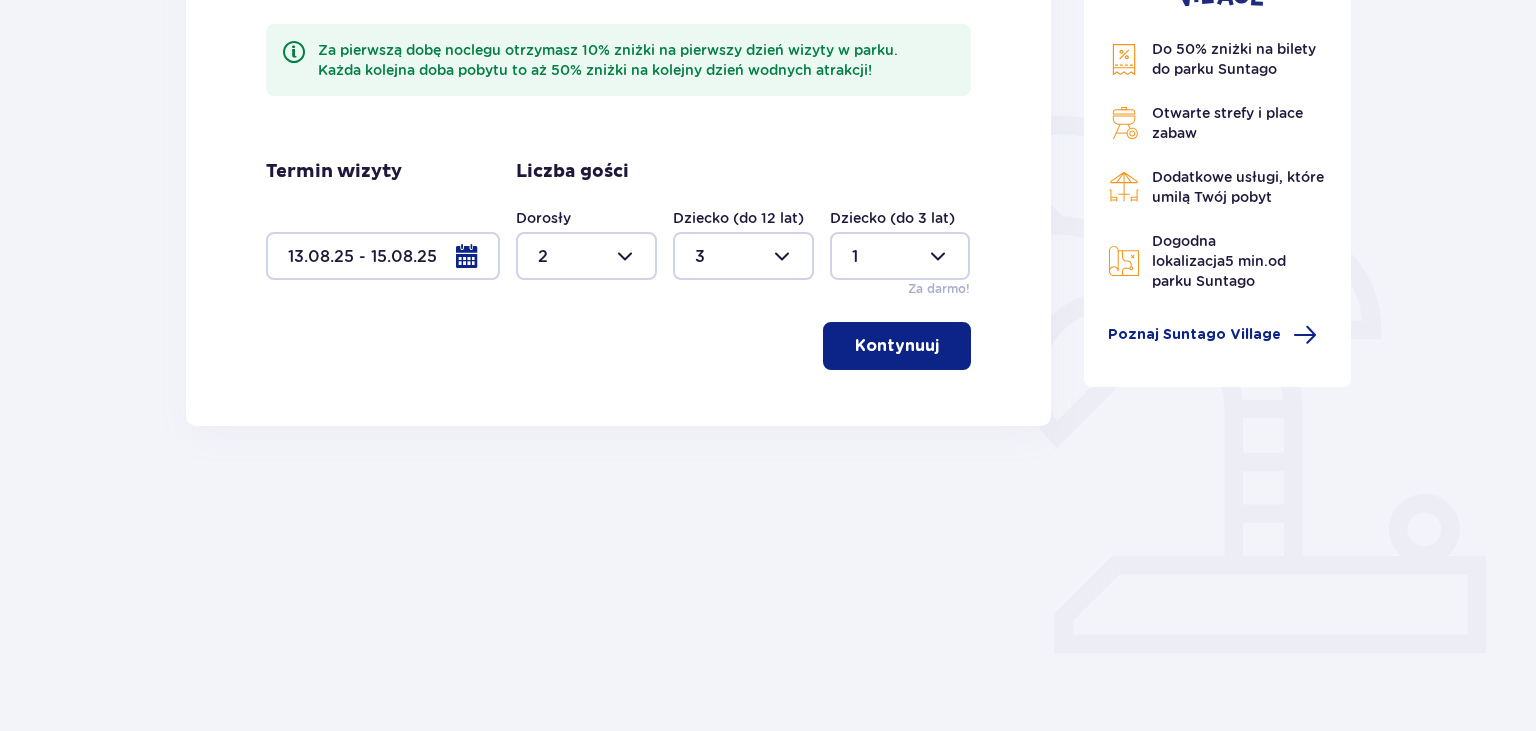 click at bounding box center (743, 256) 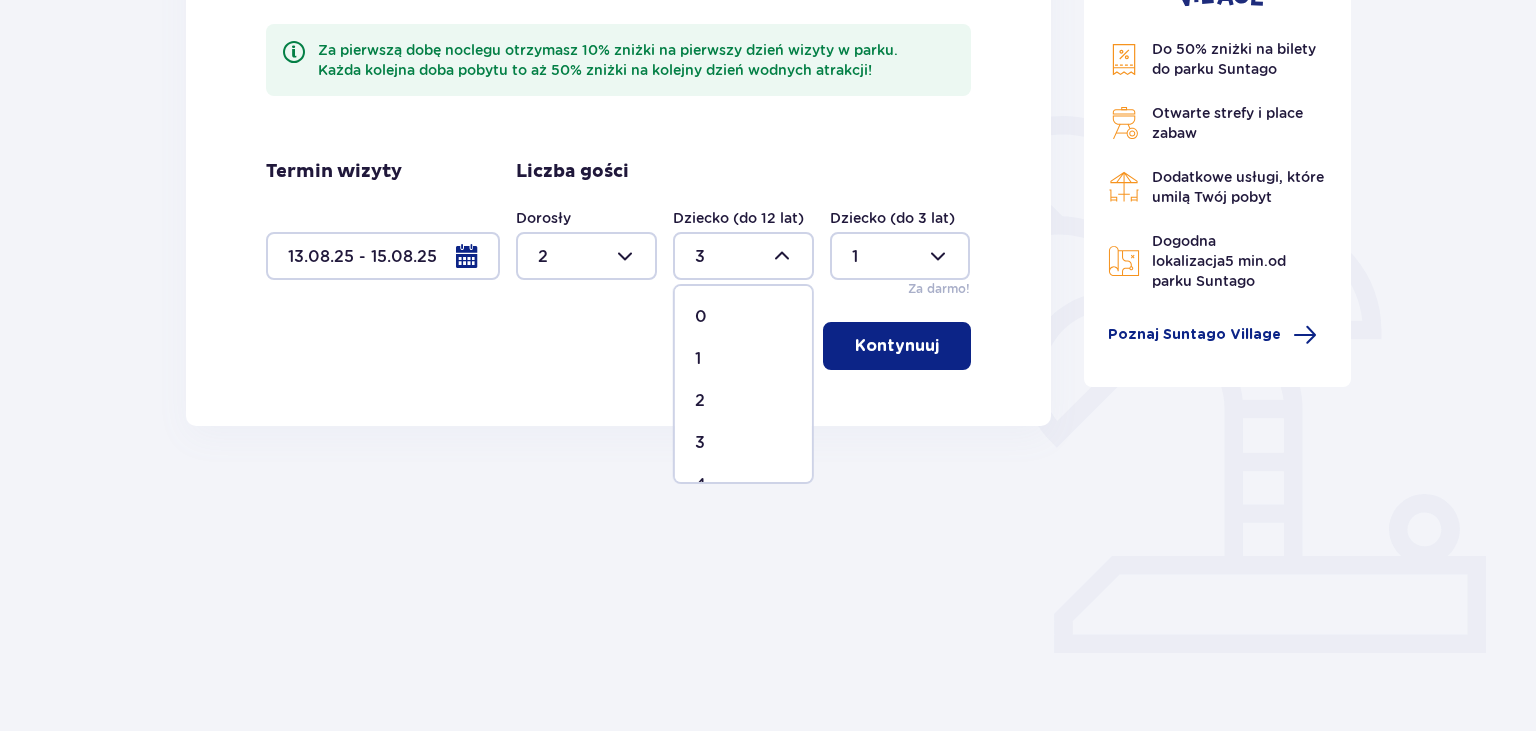 click on "2" at bounding box center [743, 401] 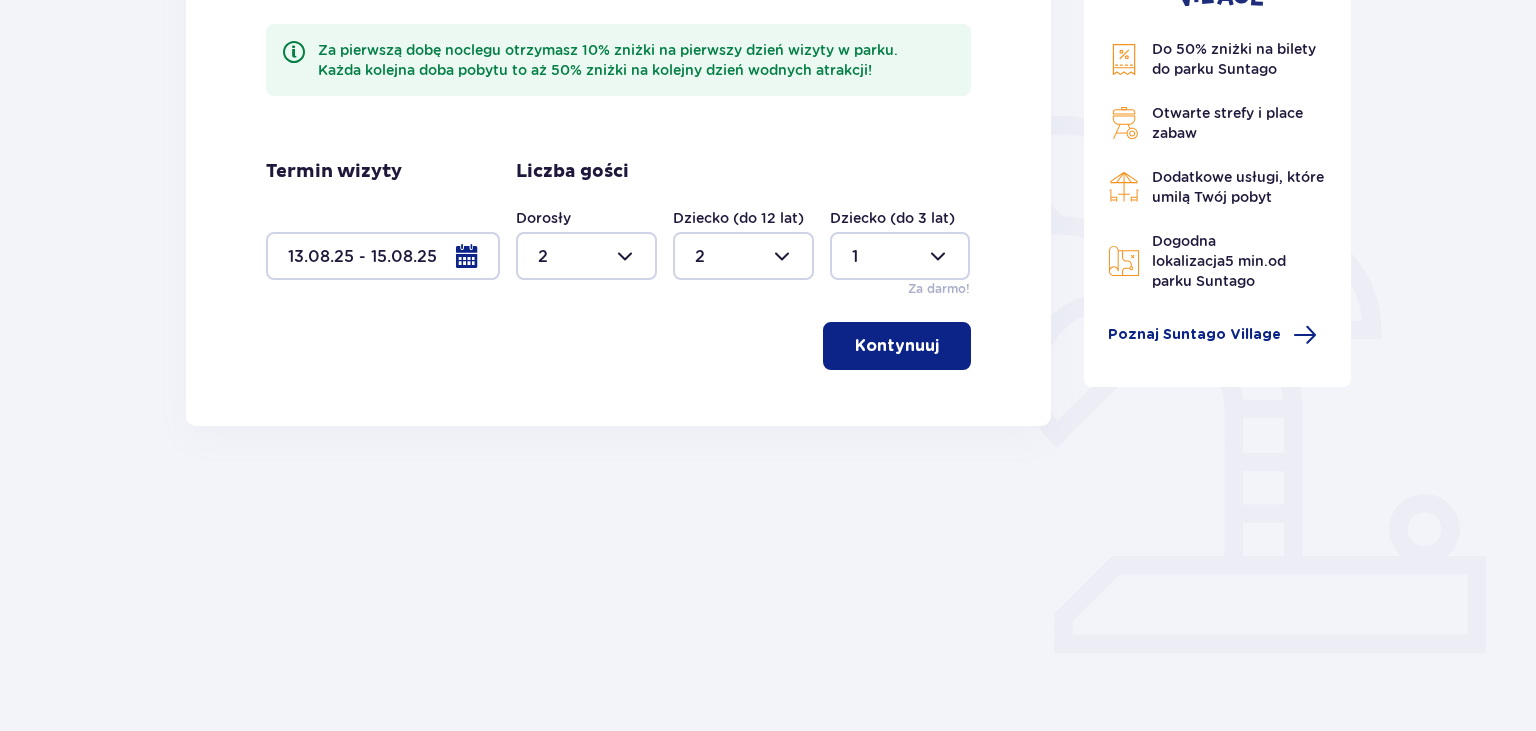 click on "Kontynuuj" at bounding box center (897, 346) 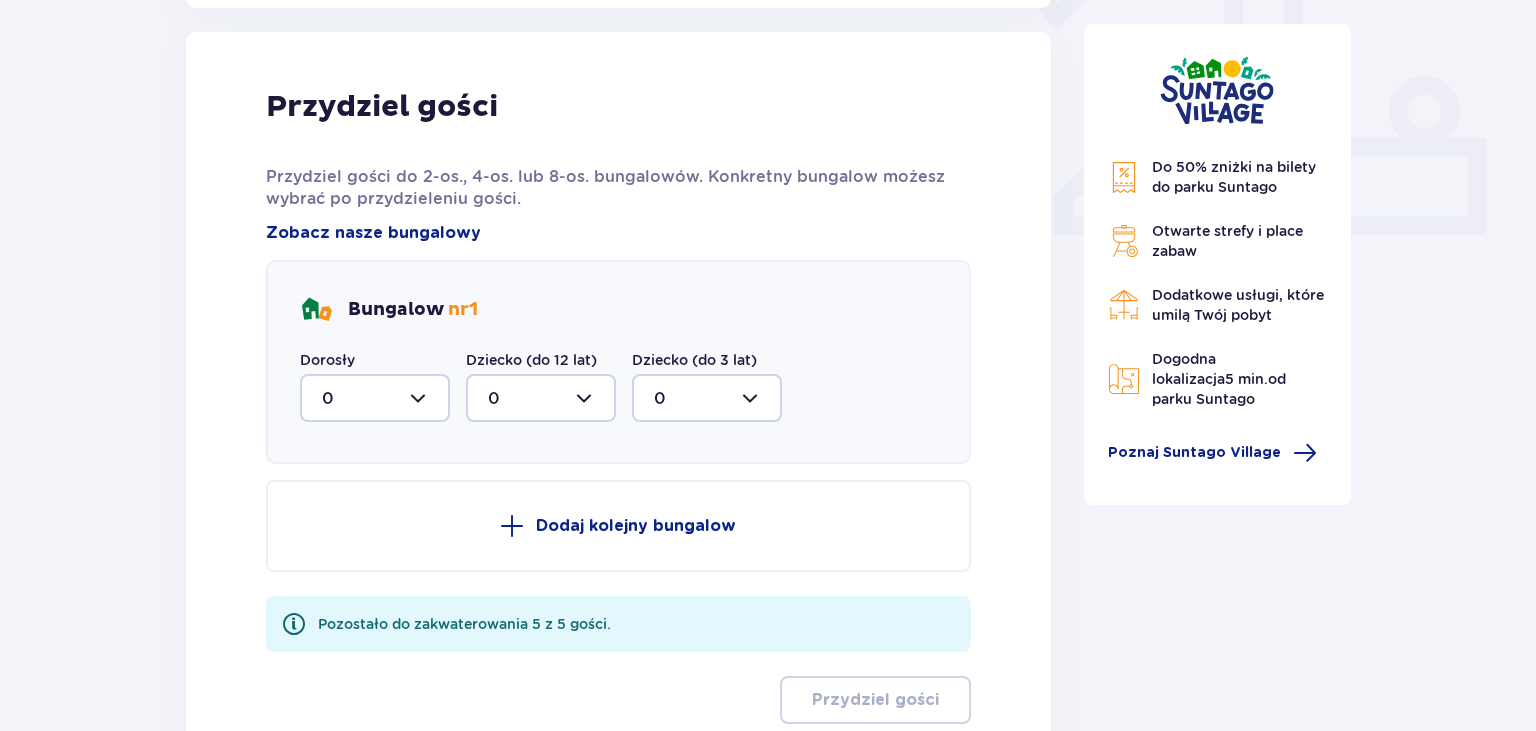 scroll, scrollTop: 806, scrollLeft: 0, axis: vertical 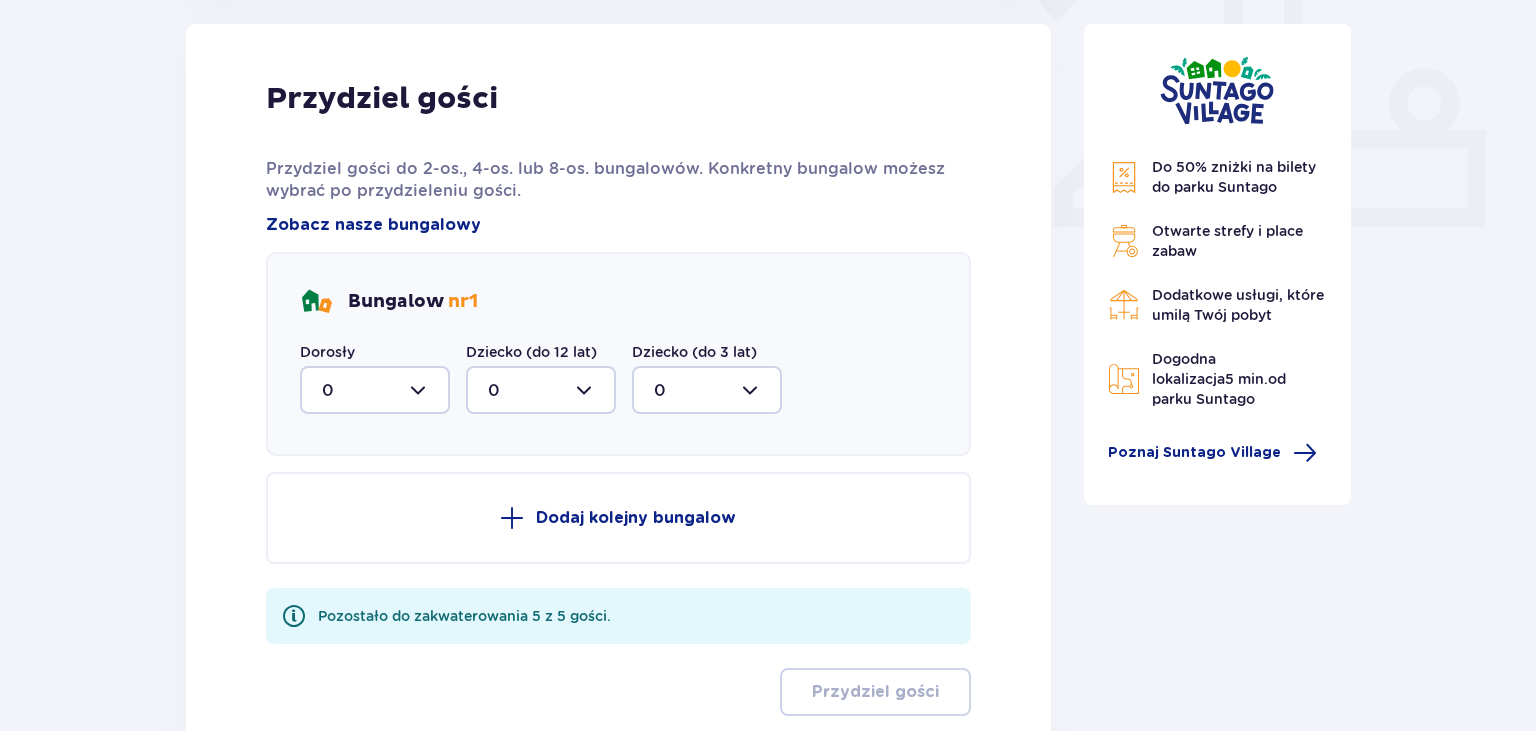drag, startPoint x: 342, startPoint y: 388, endPoint x: 334, endPoint y: 404, distance: 17.888544 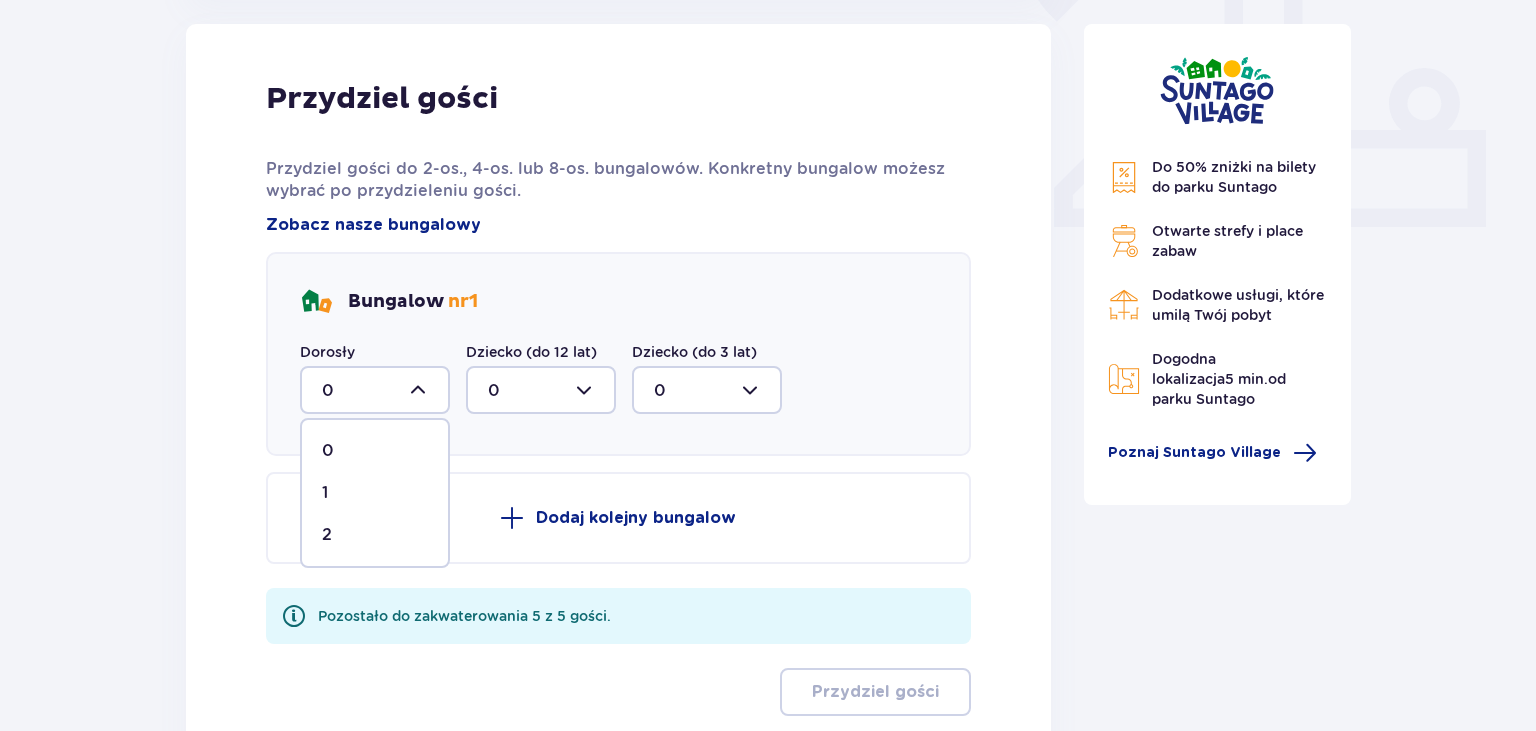 click on "1" at bounding box center [325, 493] 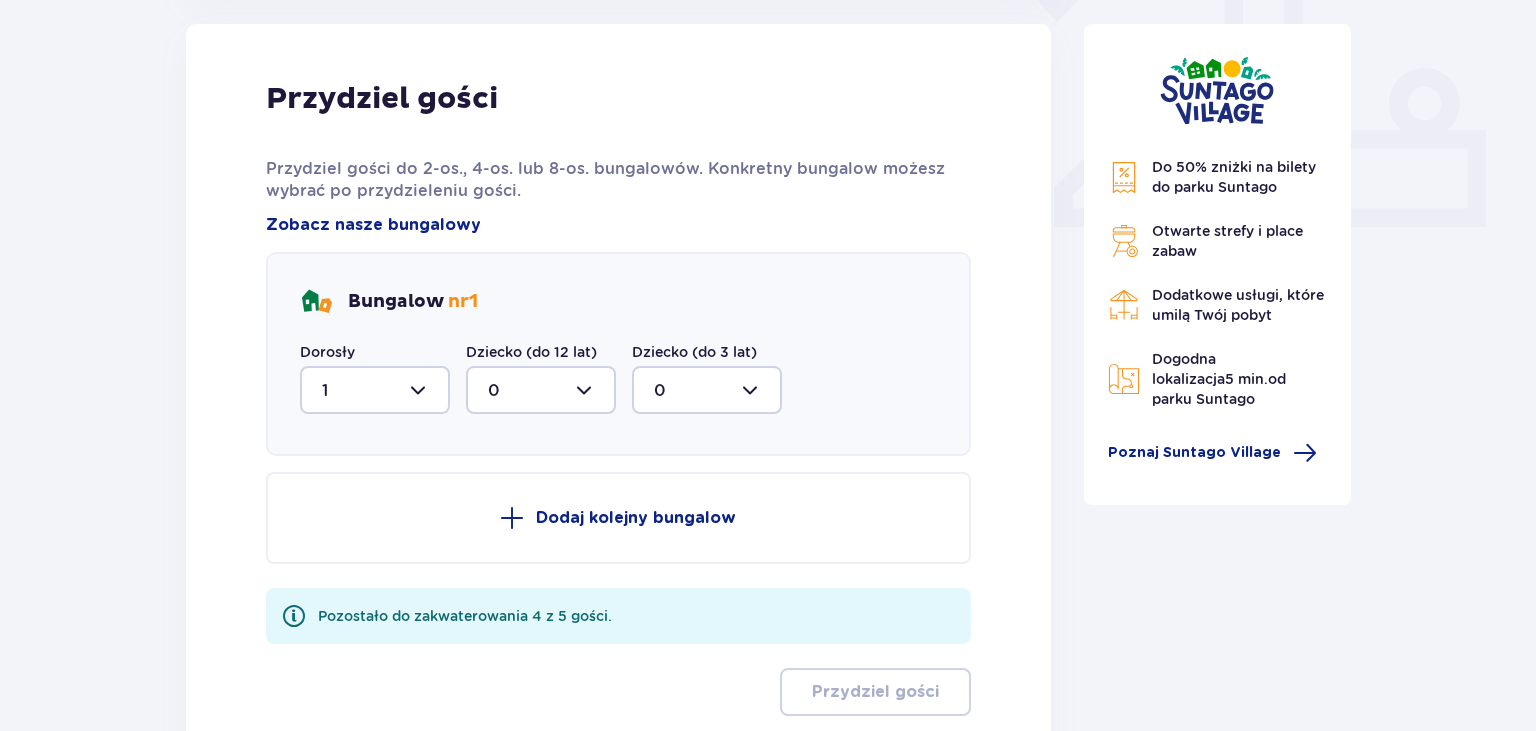 click on "Dodaj kolejny bungalow" at bounding box center (636, 518) 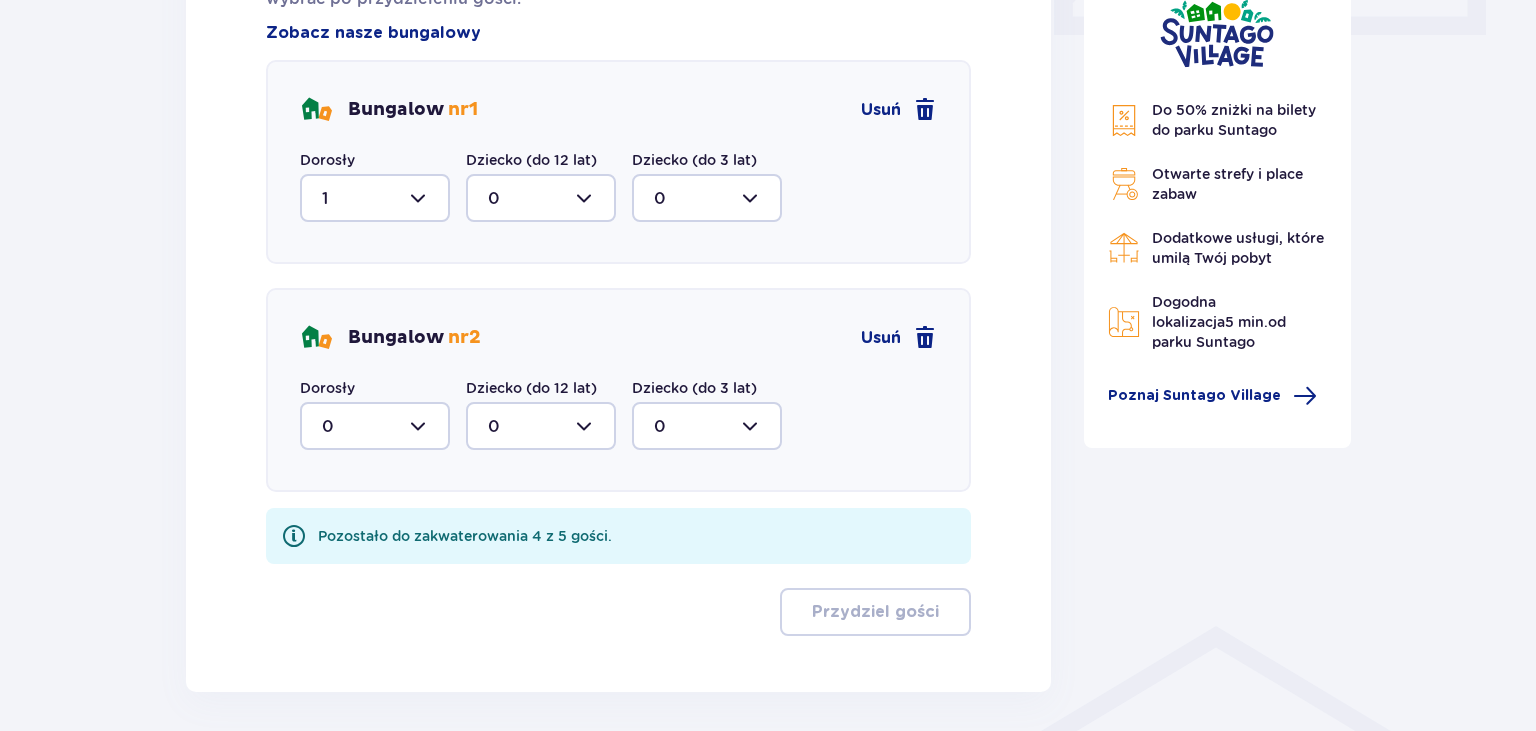 scroll, scrollTop: 760, scrollLeft: 0, axis: vertical 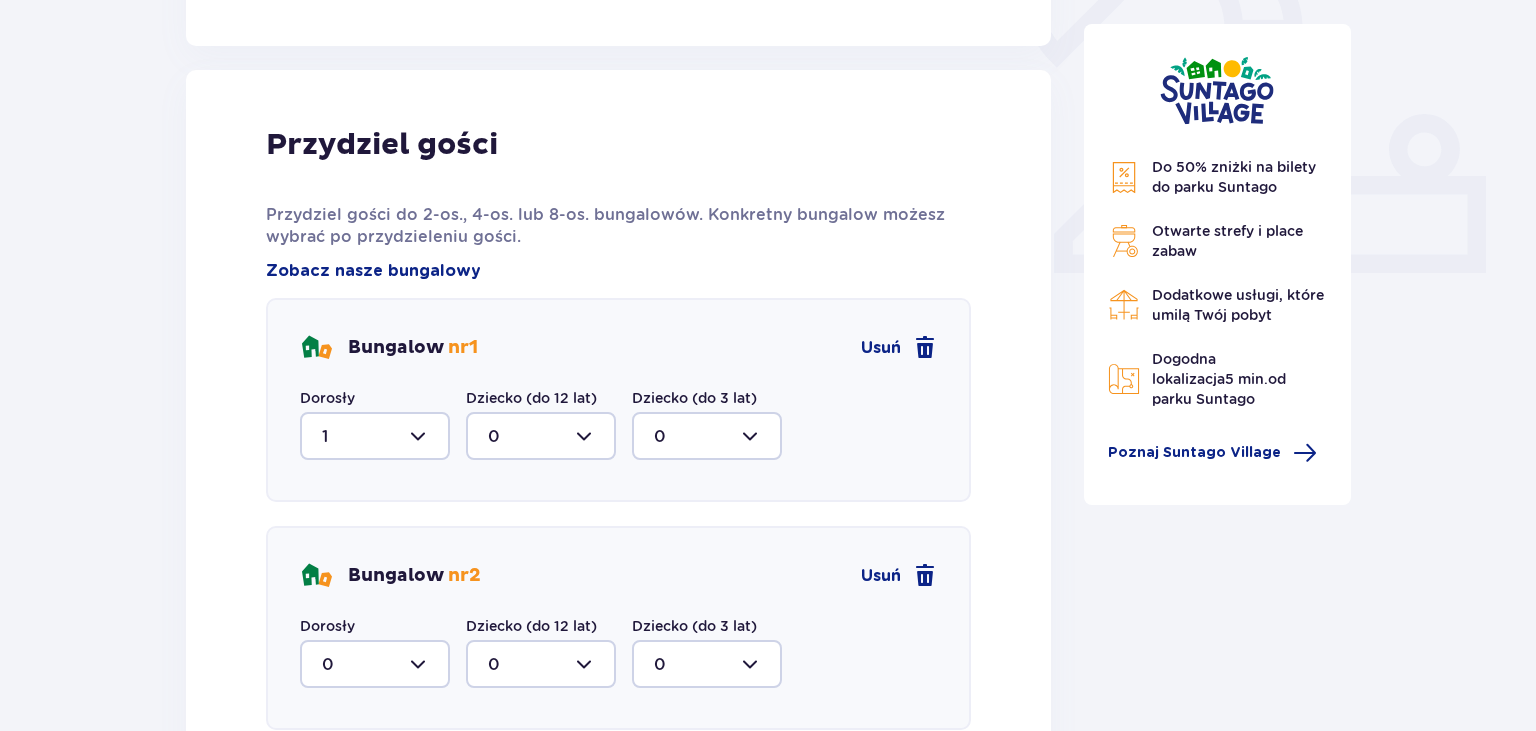 click at bounding box center [375, 436] 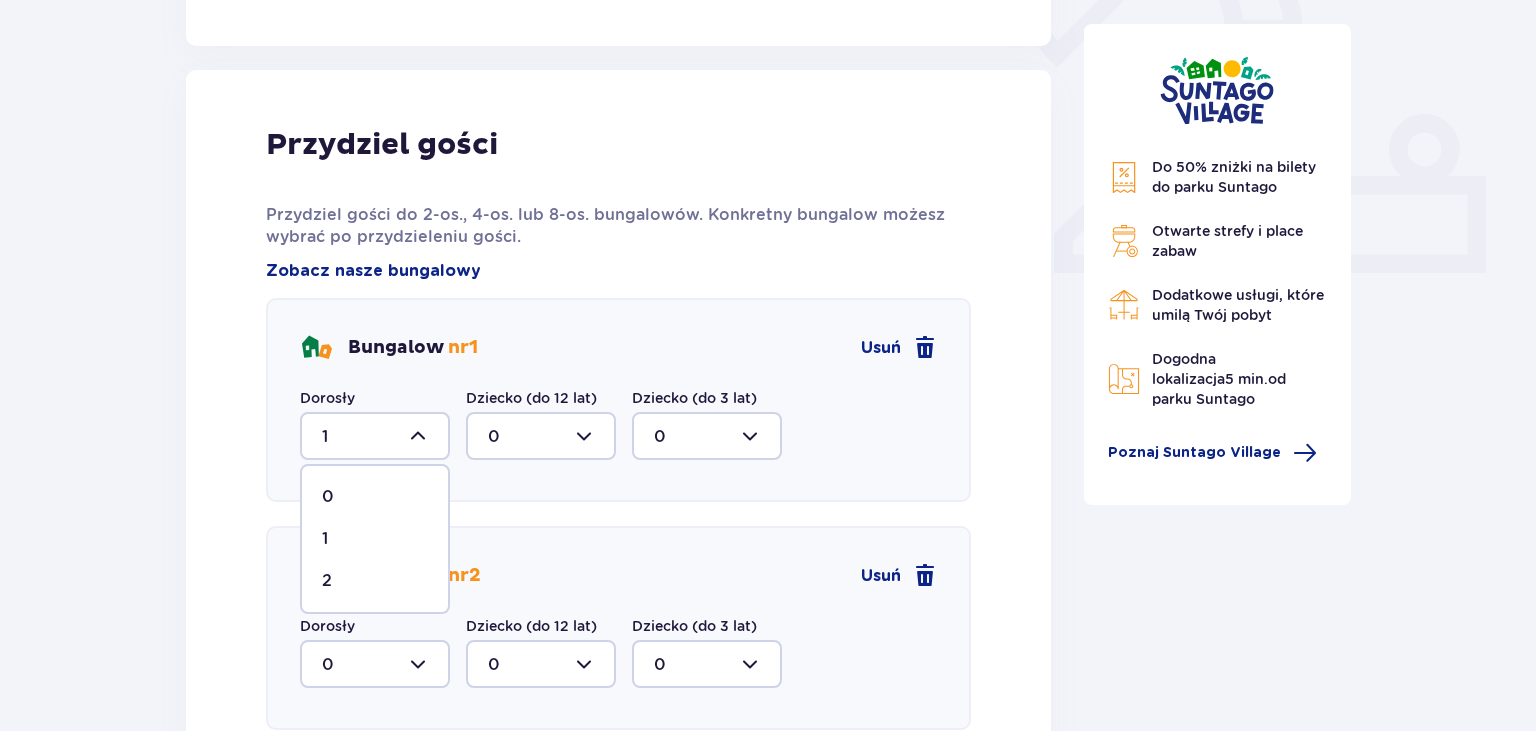 click on "2" at bounding box center (375, 581) 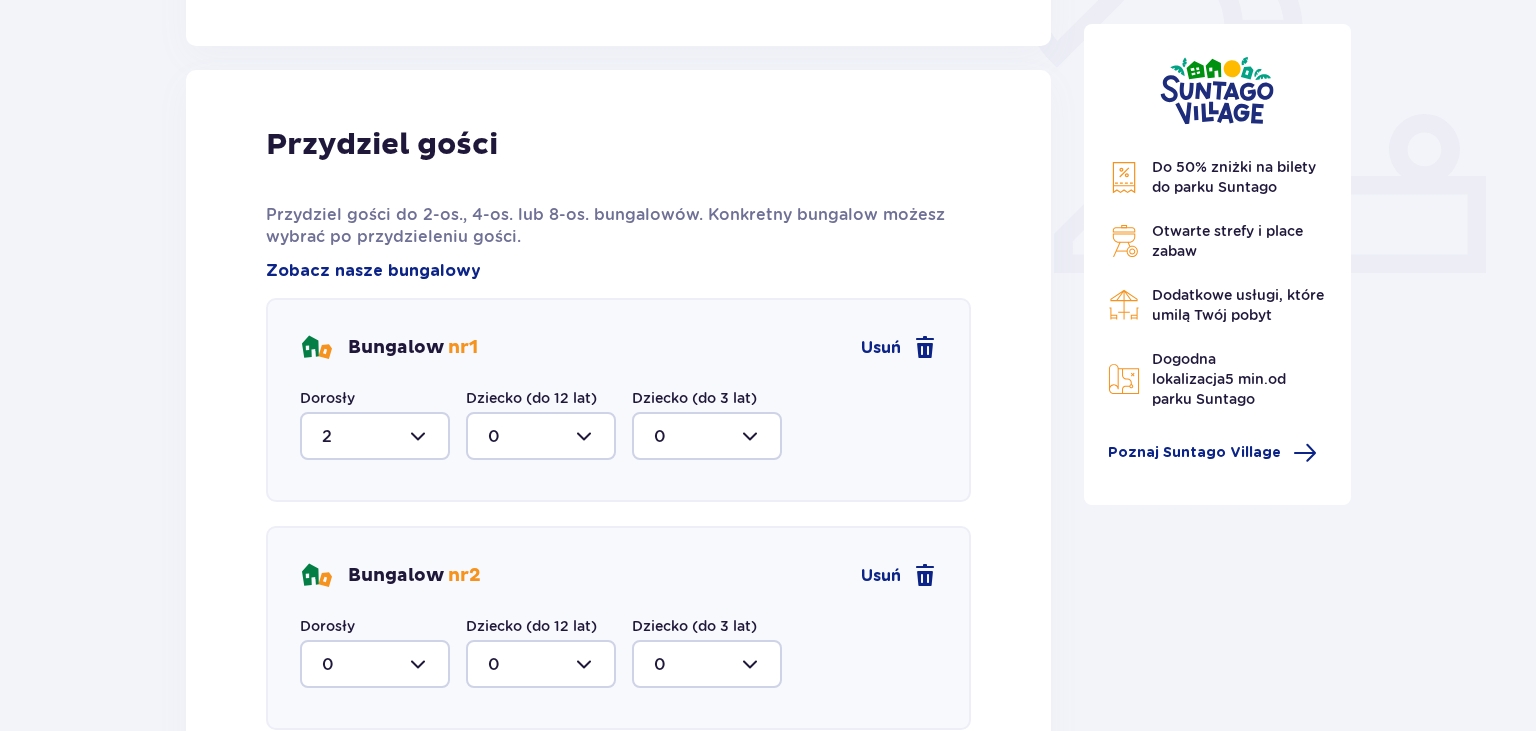click at bounding box center (541, 436) 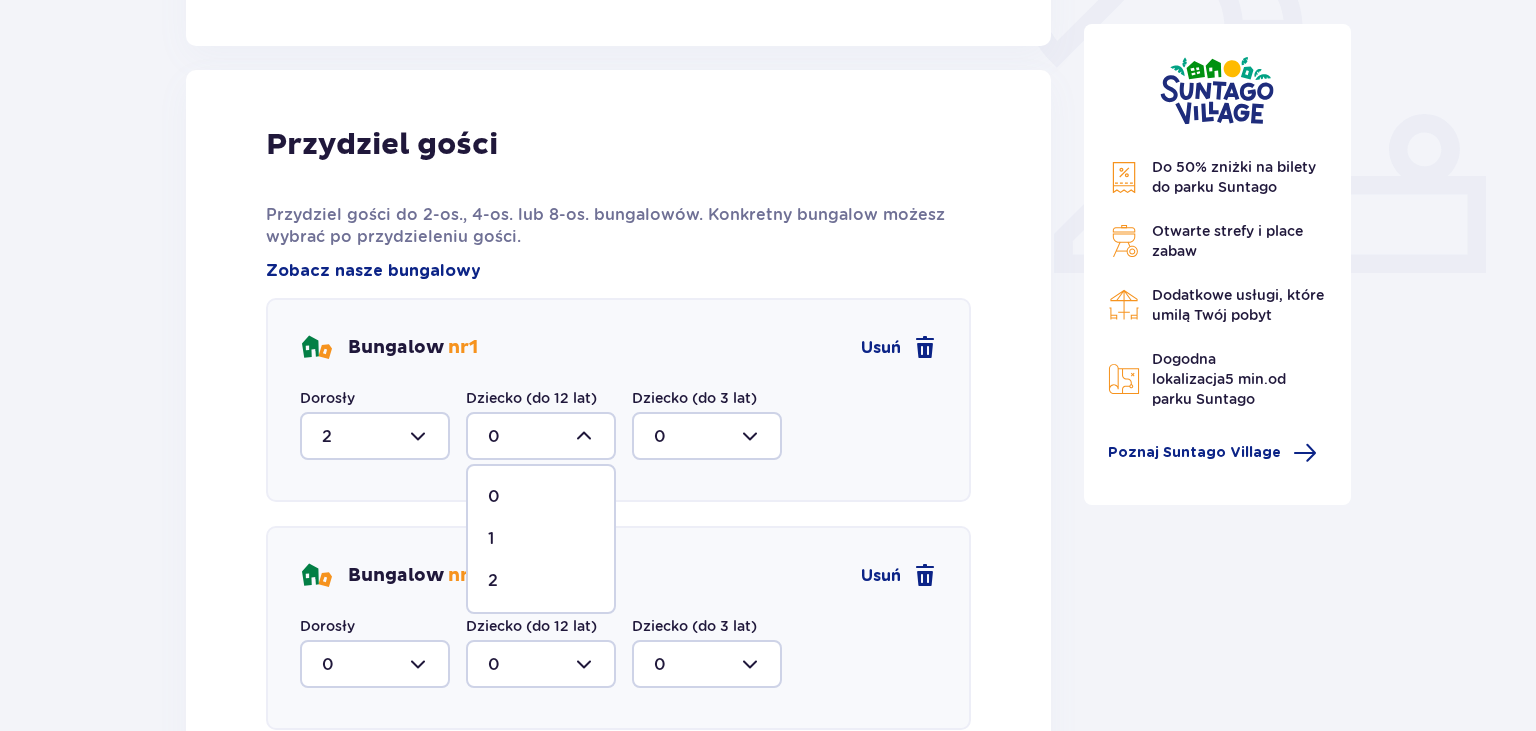 click on "2" at bounding box center [493, 581] 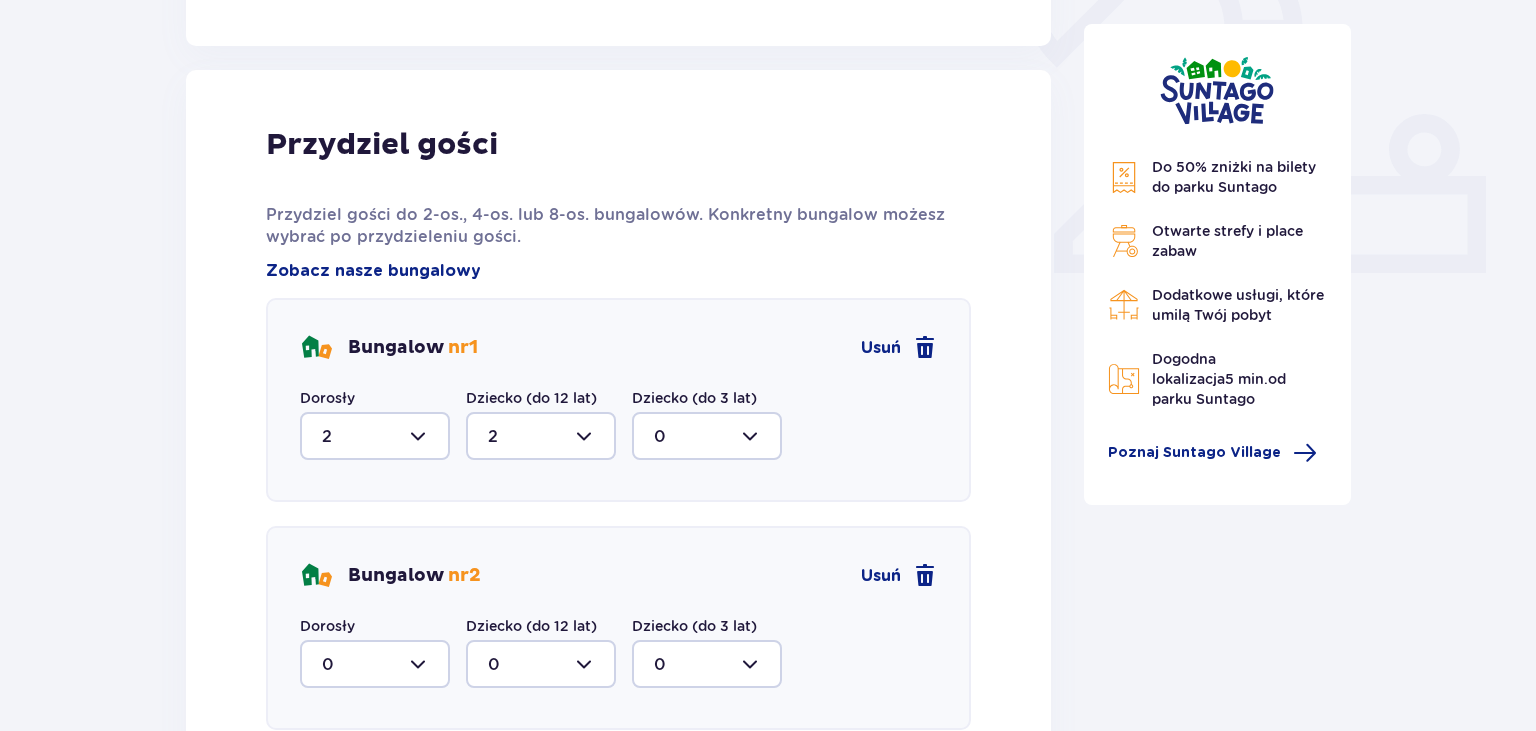 click at bounding box center [707, 436] 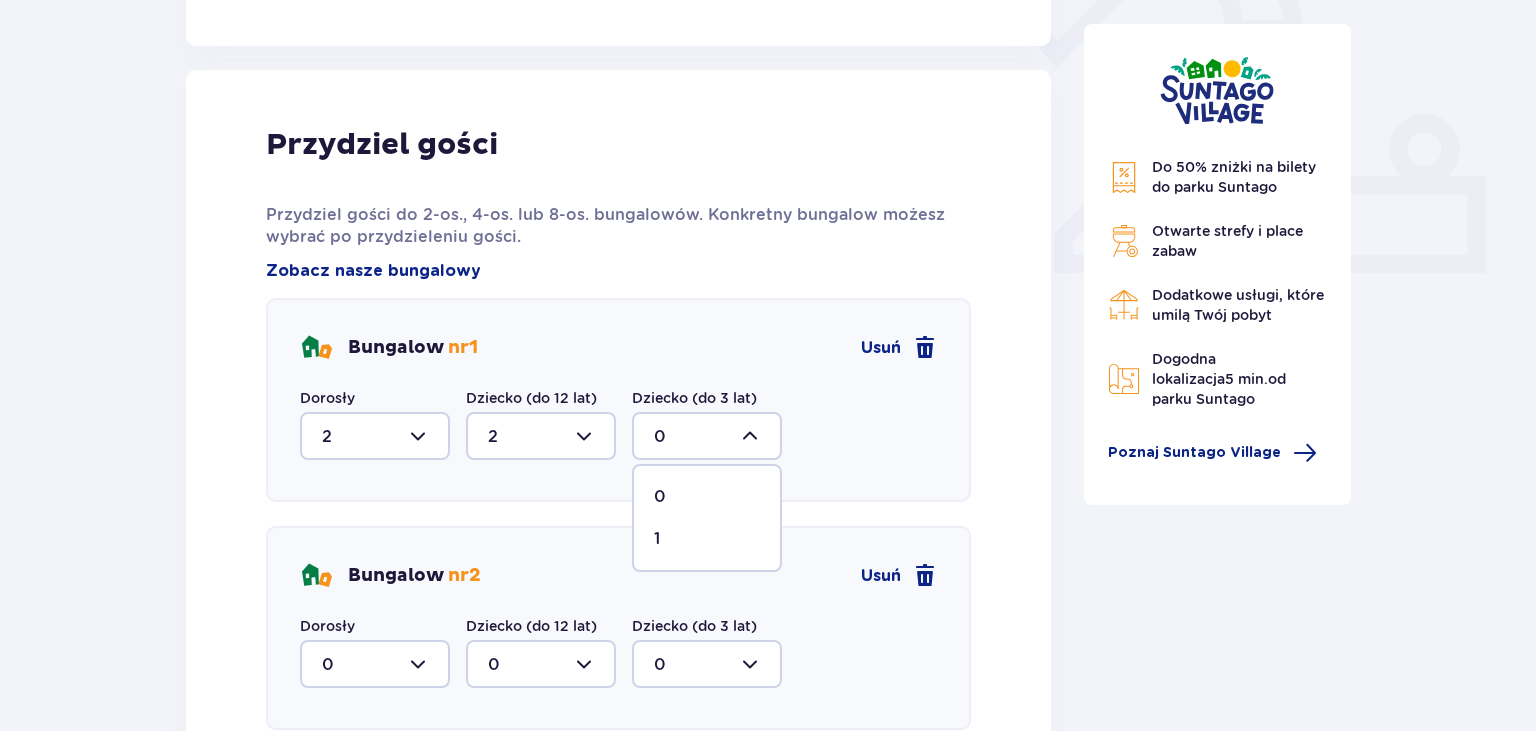 click on "1" at bounding box center (707, 539) 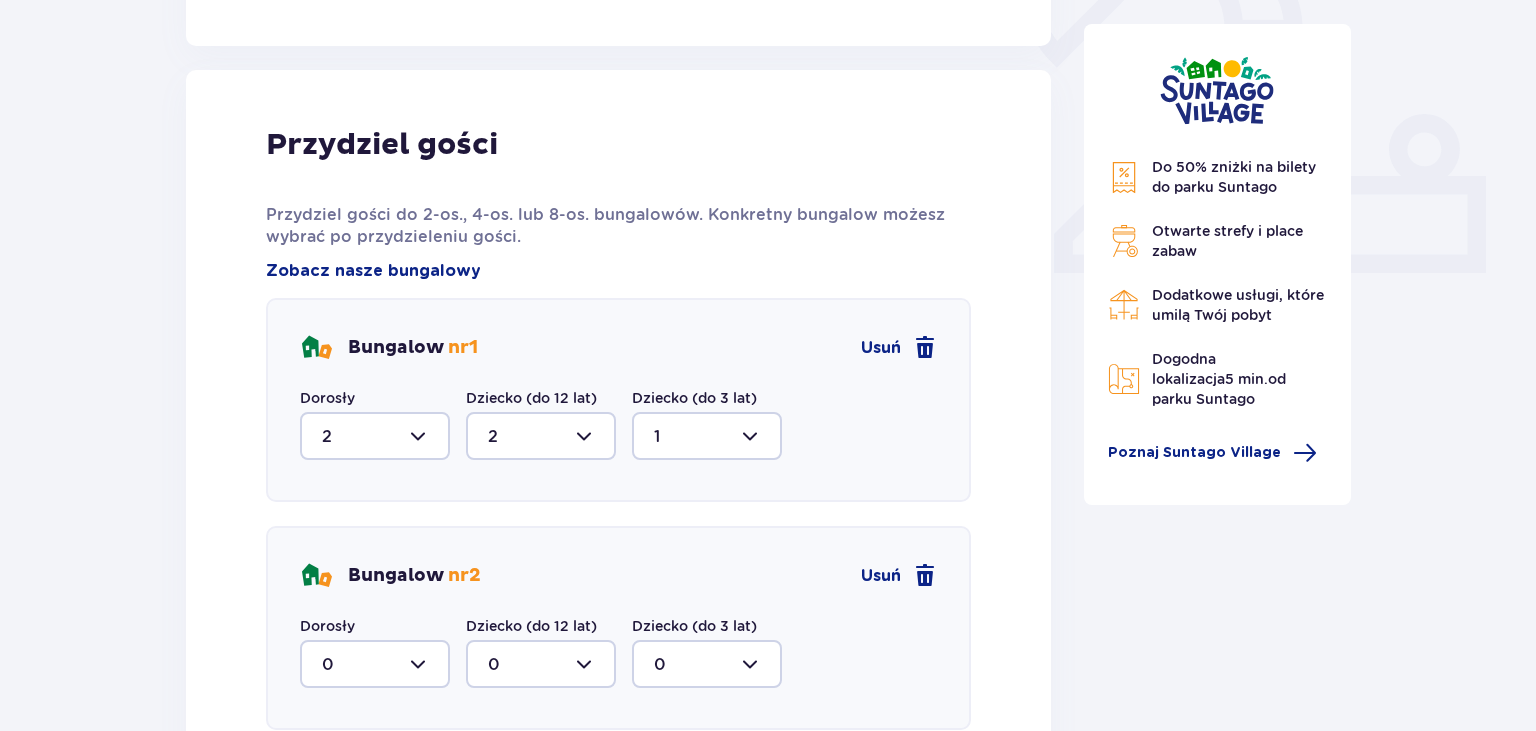 scroll, scrollTop: 997, scrollLeft: 0, axis: vertical 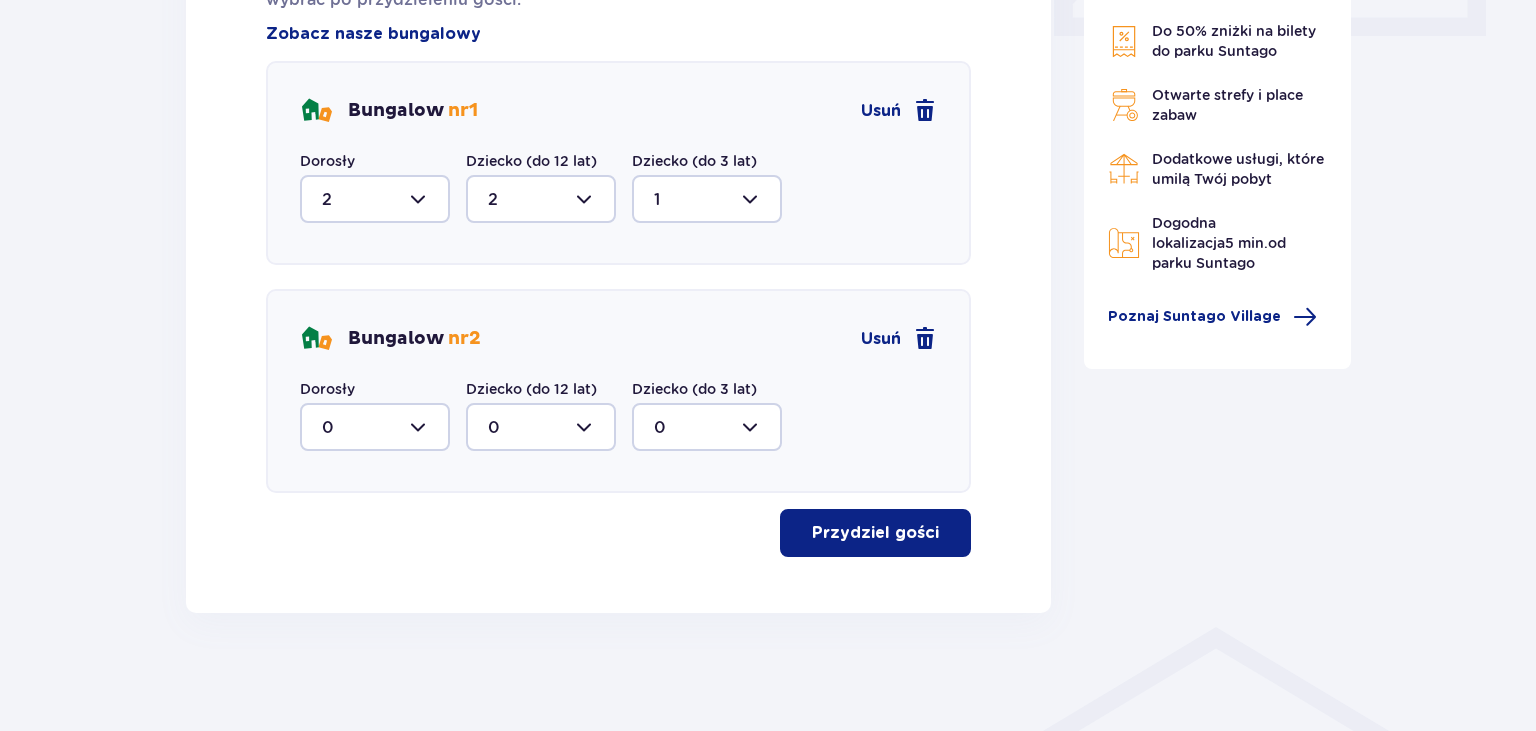 click on "Przydziel gości" at bounding box center [875, 533] 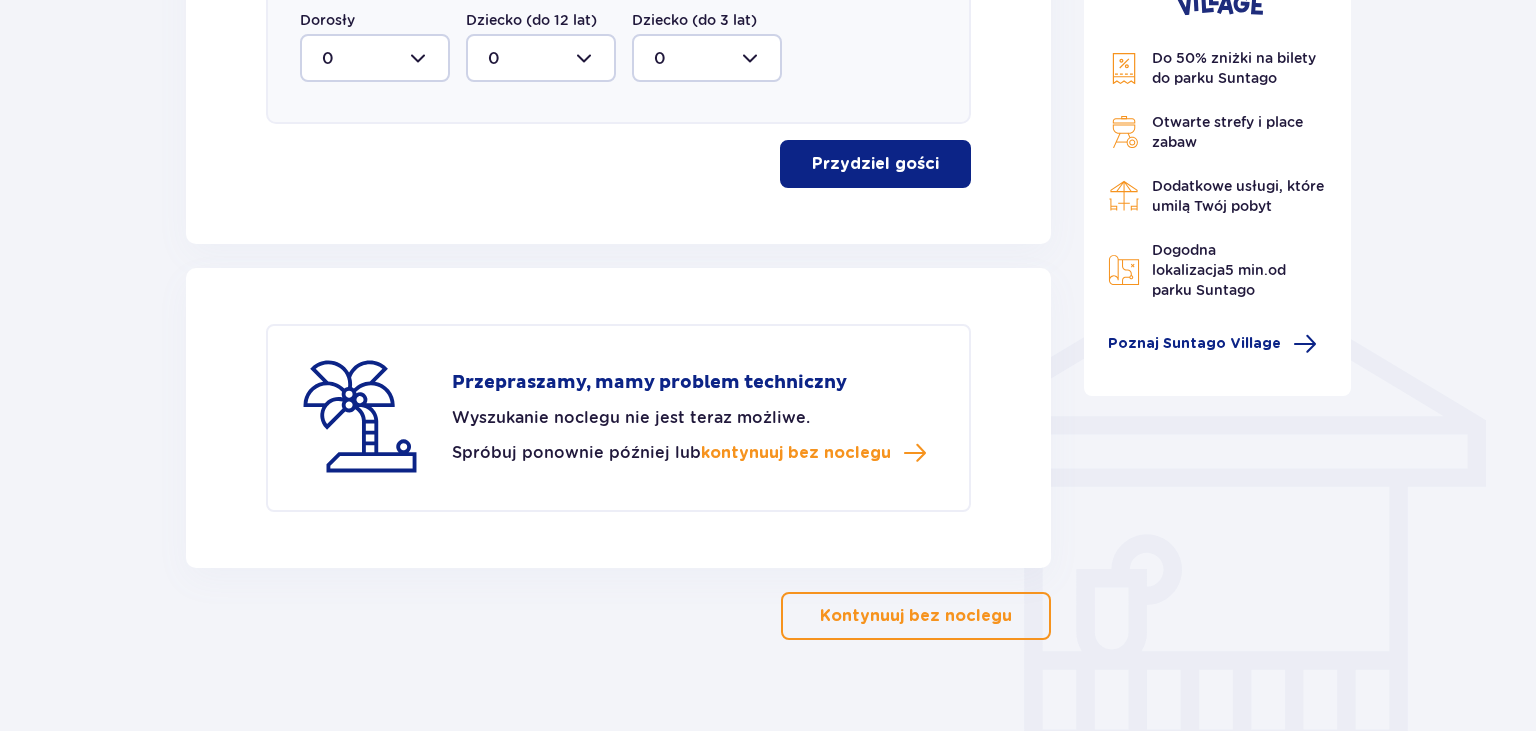 scroll, scrollTop: 1102, scrollLeft: 0, axis: vertical 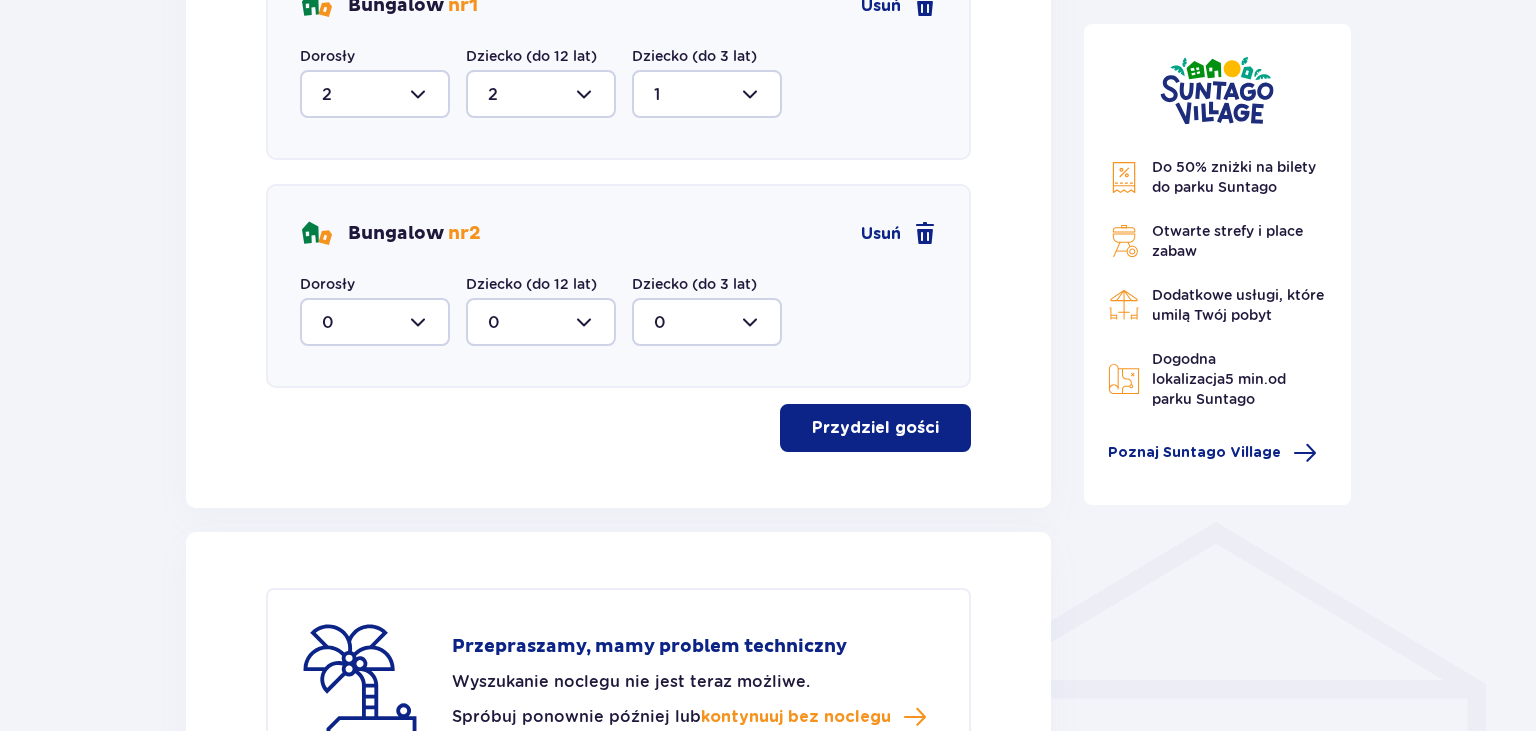 click on "Usuń" at bounding box center [899, 234] 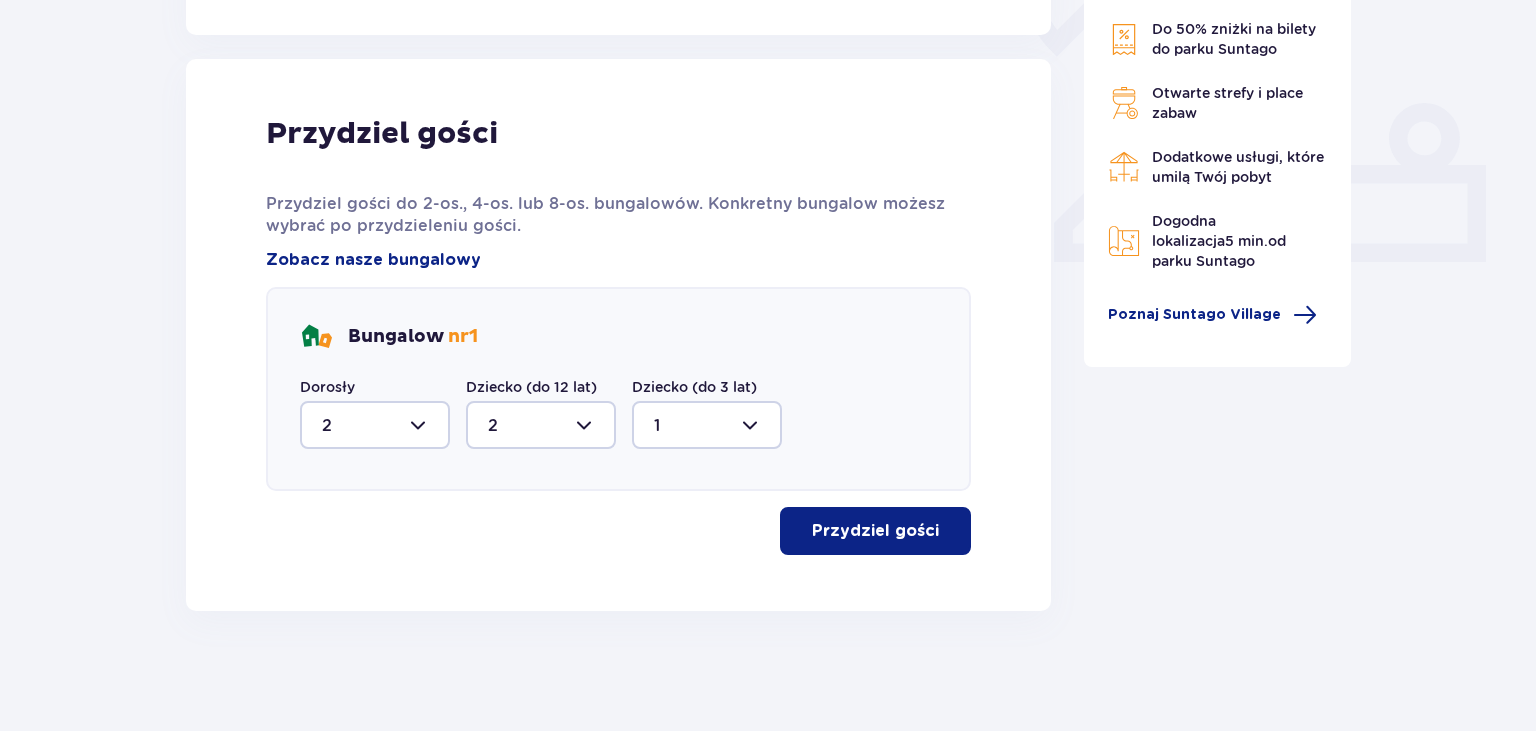 scroll, scrollTop: 770, scrollLeft: 0, axis: vertical 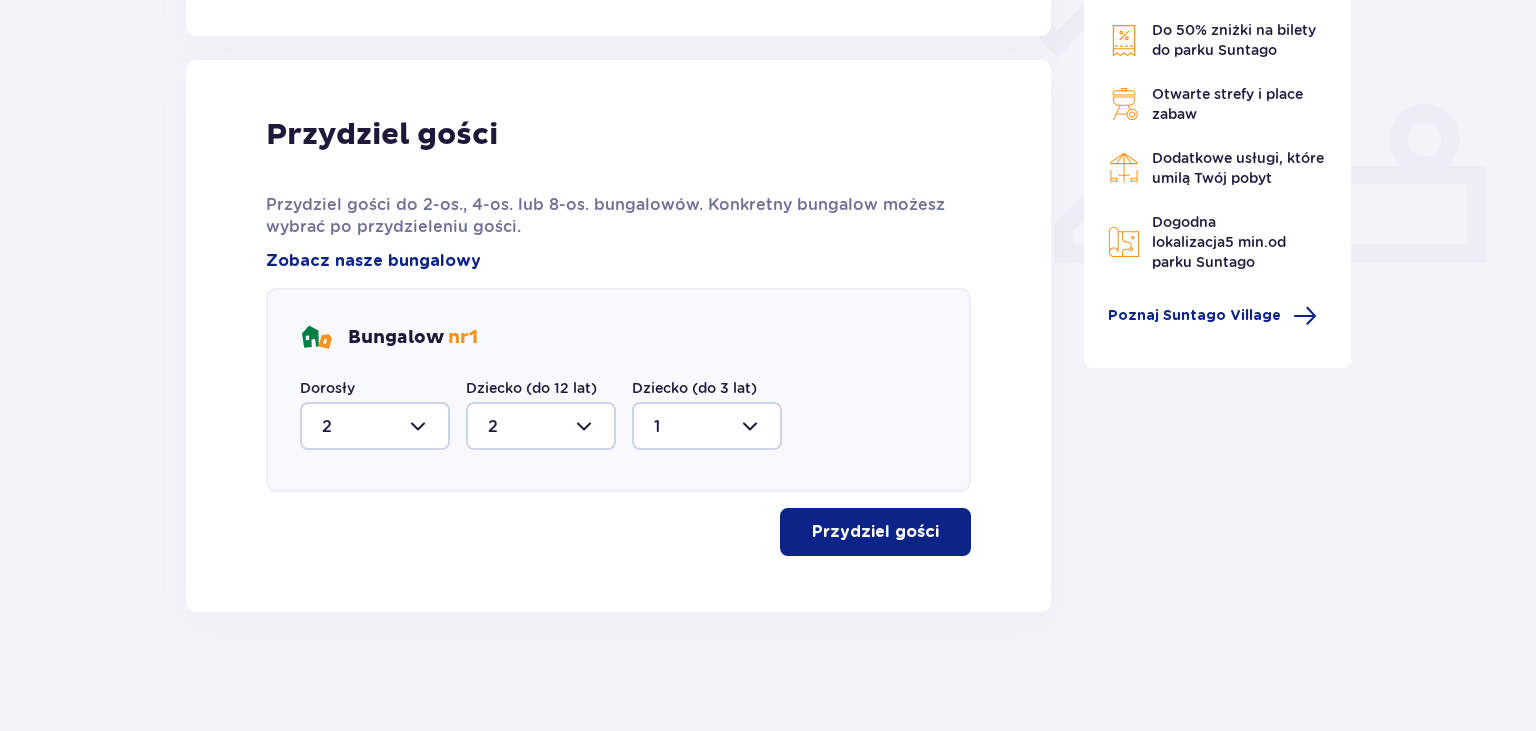 click on "Przydziel gości" at bounding box center (875, 532) 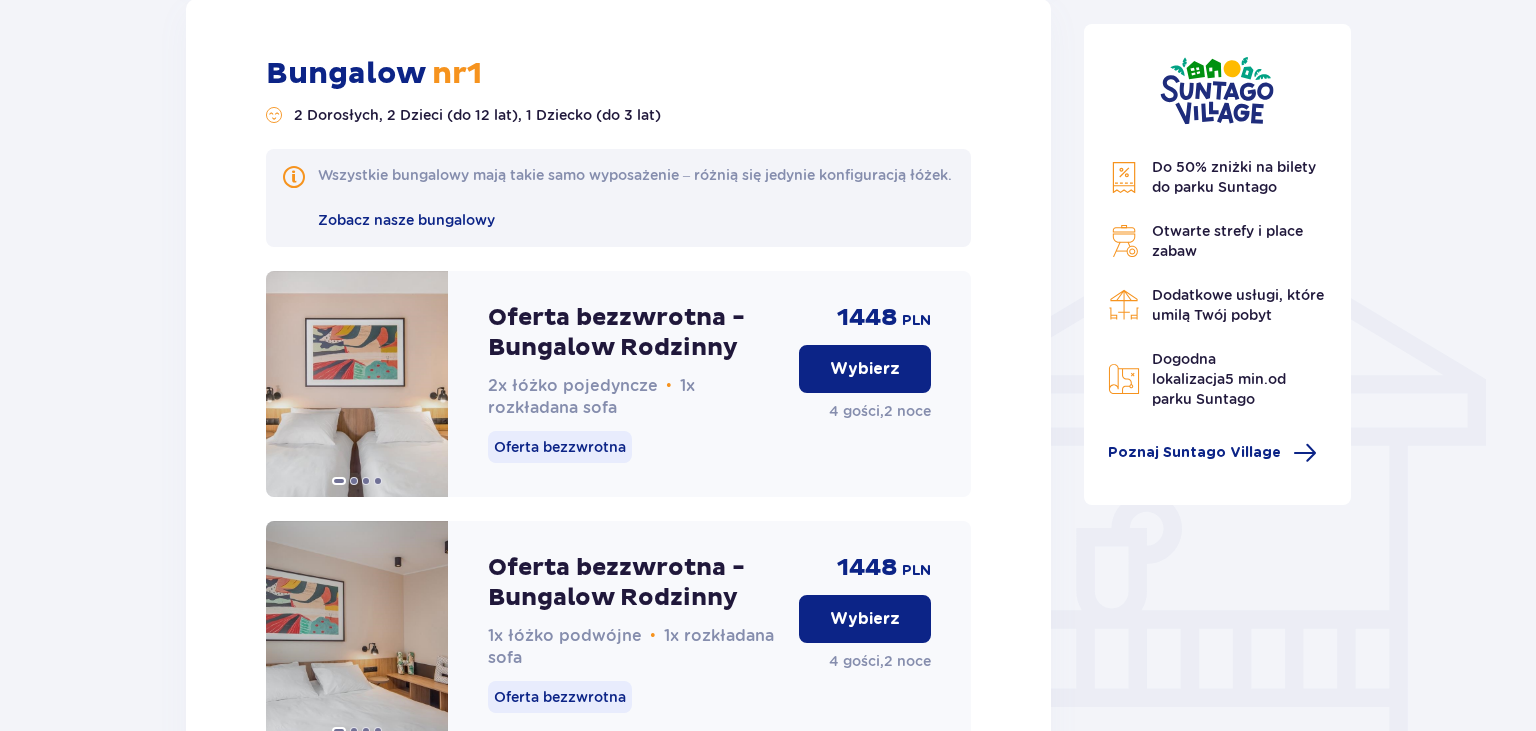 scroll, scrollTop: 1671, scrollLeft: 0, axis: vertical 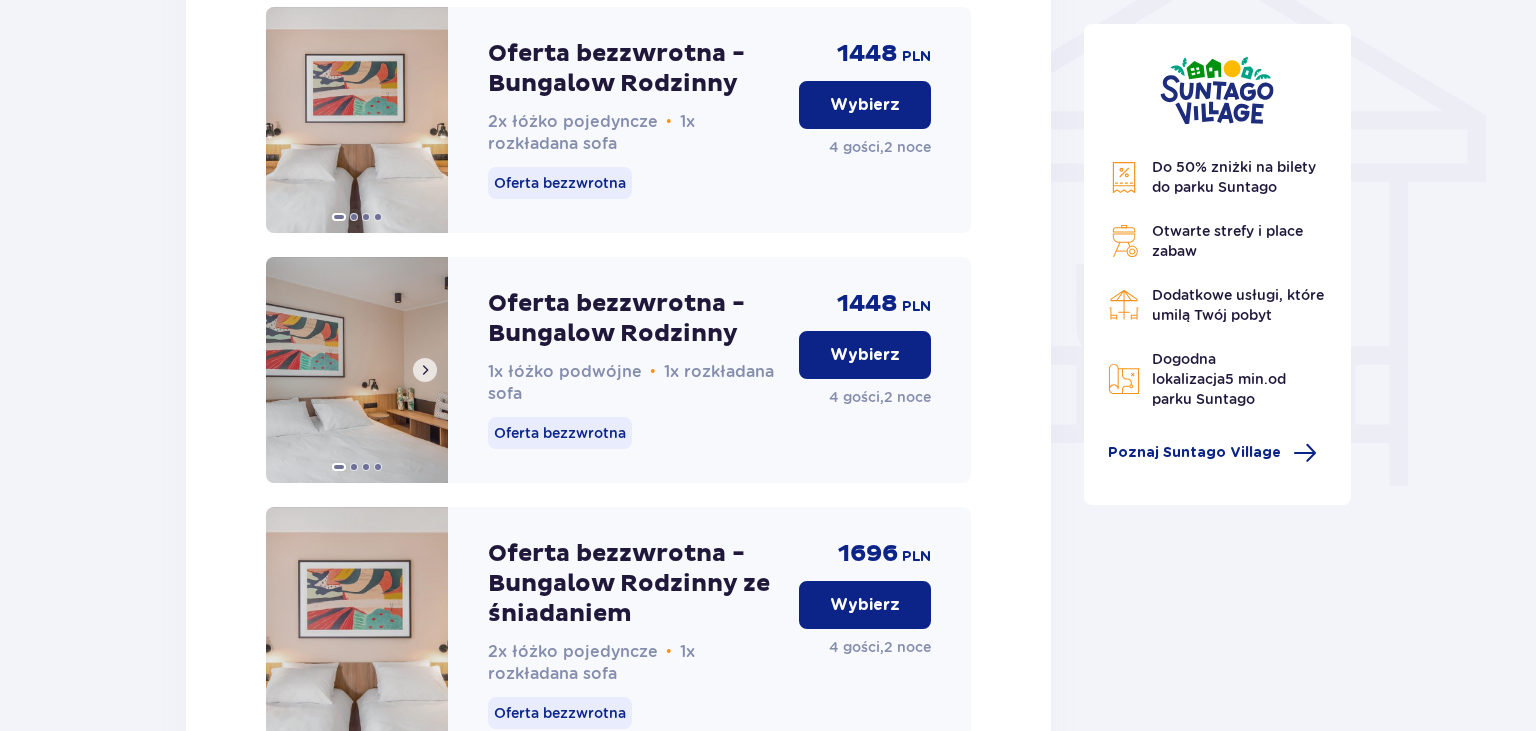 click at bounding box center (425, 370) 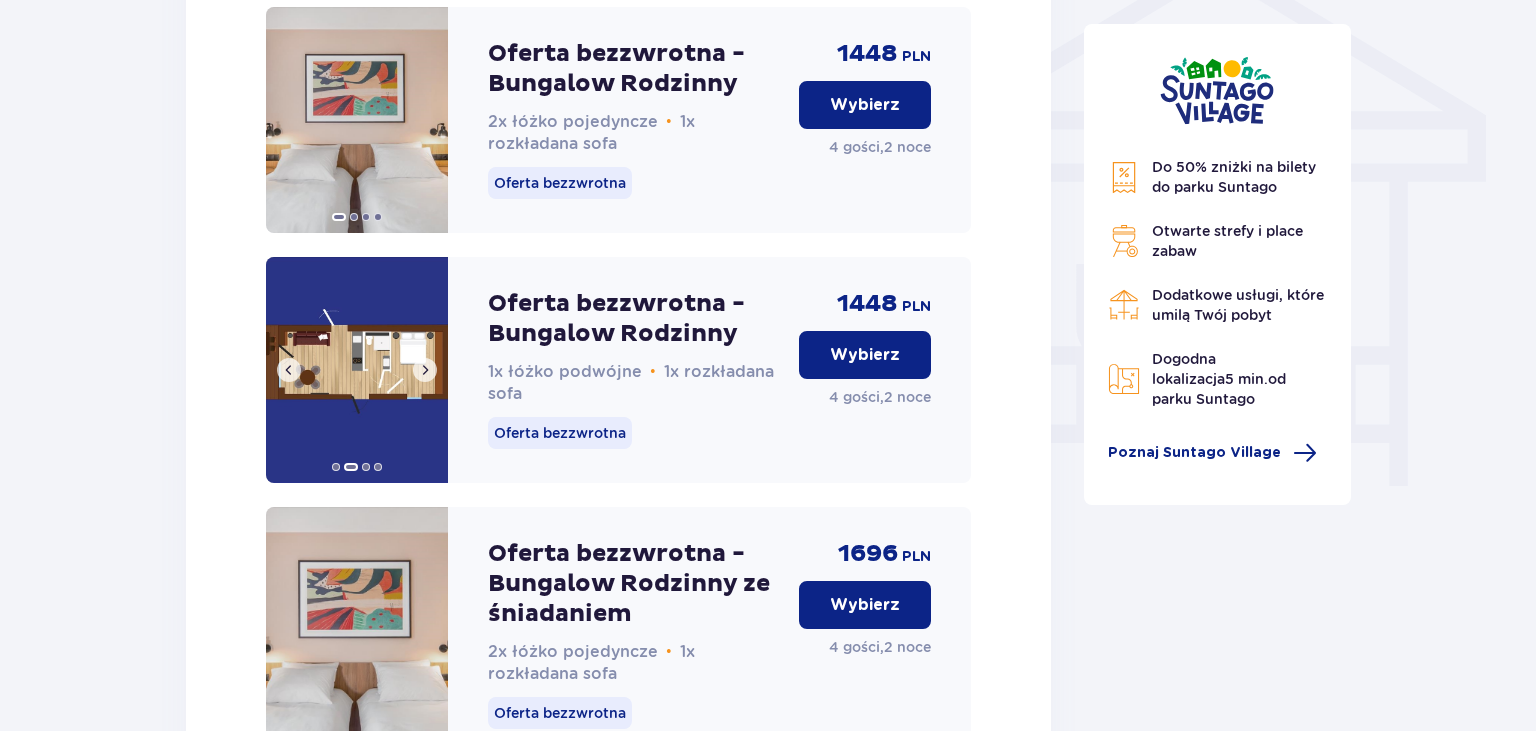 click at bounding box center (425, 370) 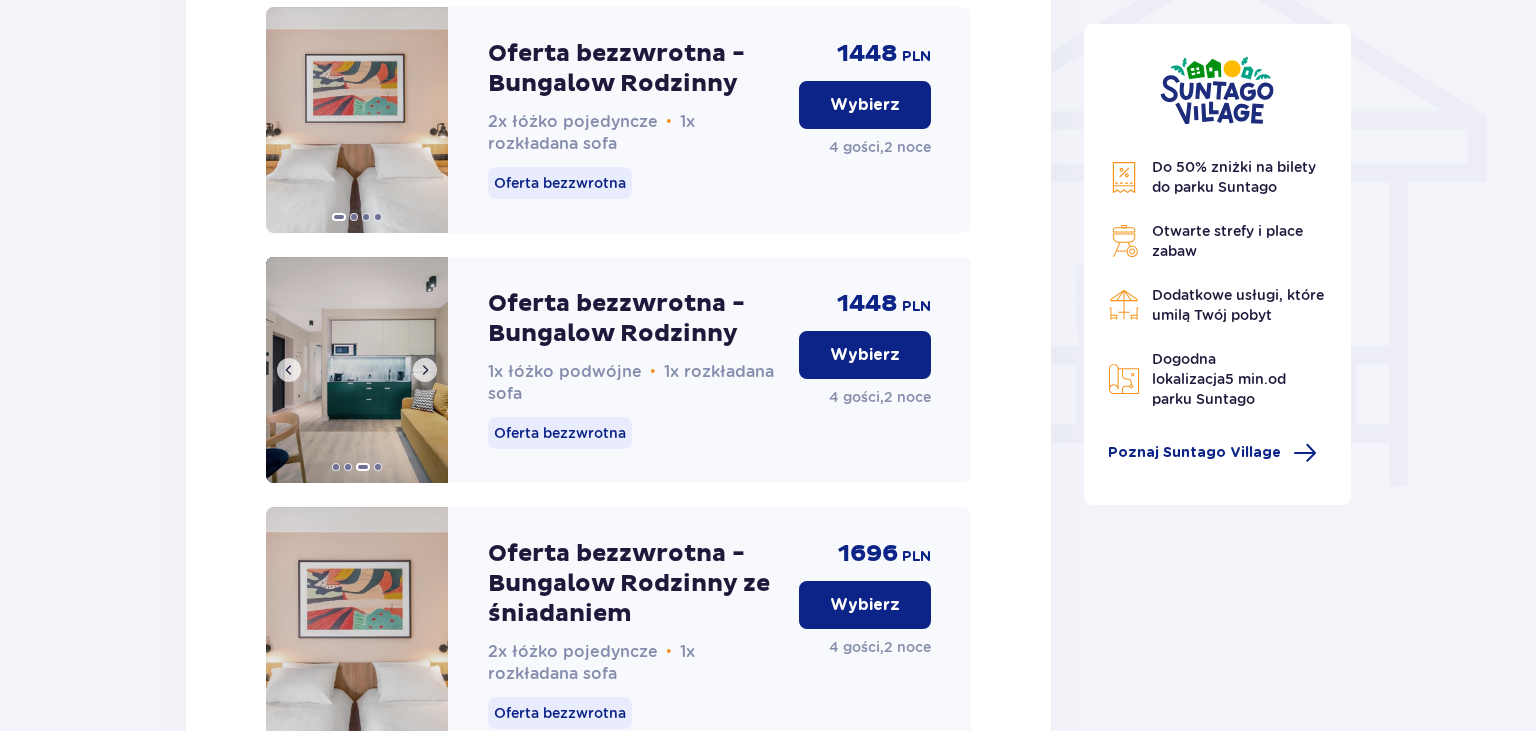click at bounding box center (425, 370) 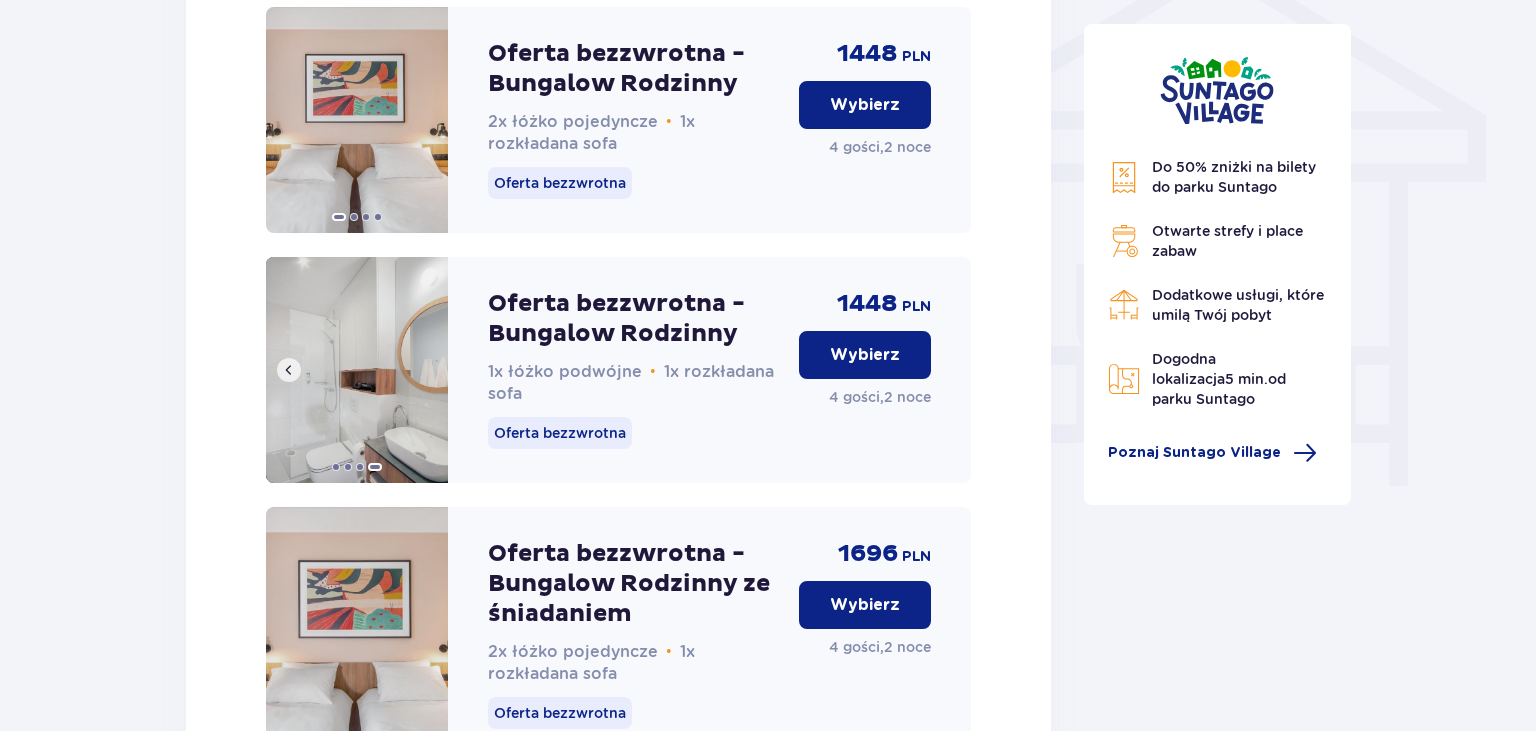 click at bounding box center (357, 370) 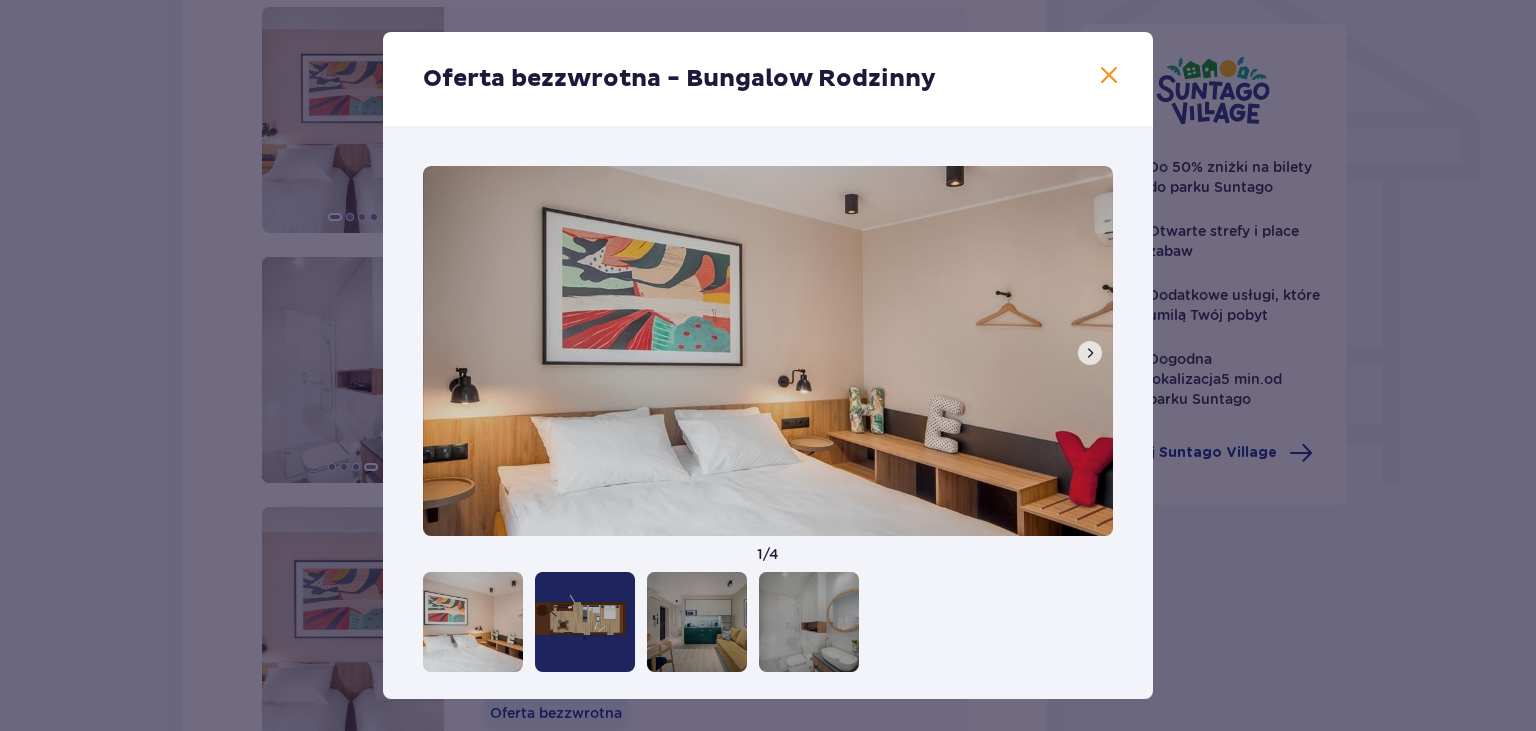 click at bounding box center [1109, 76] 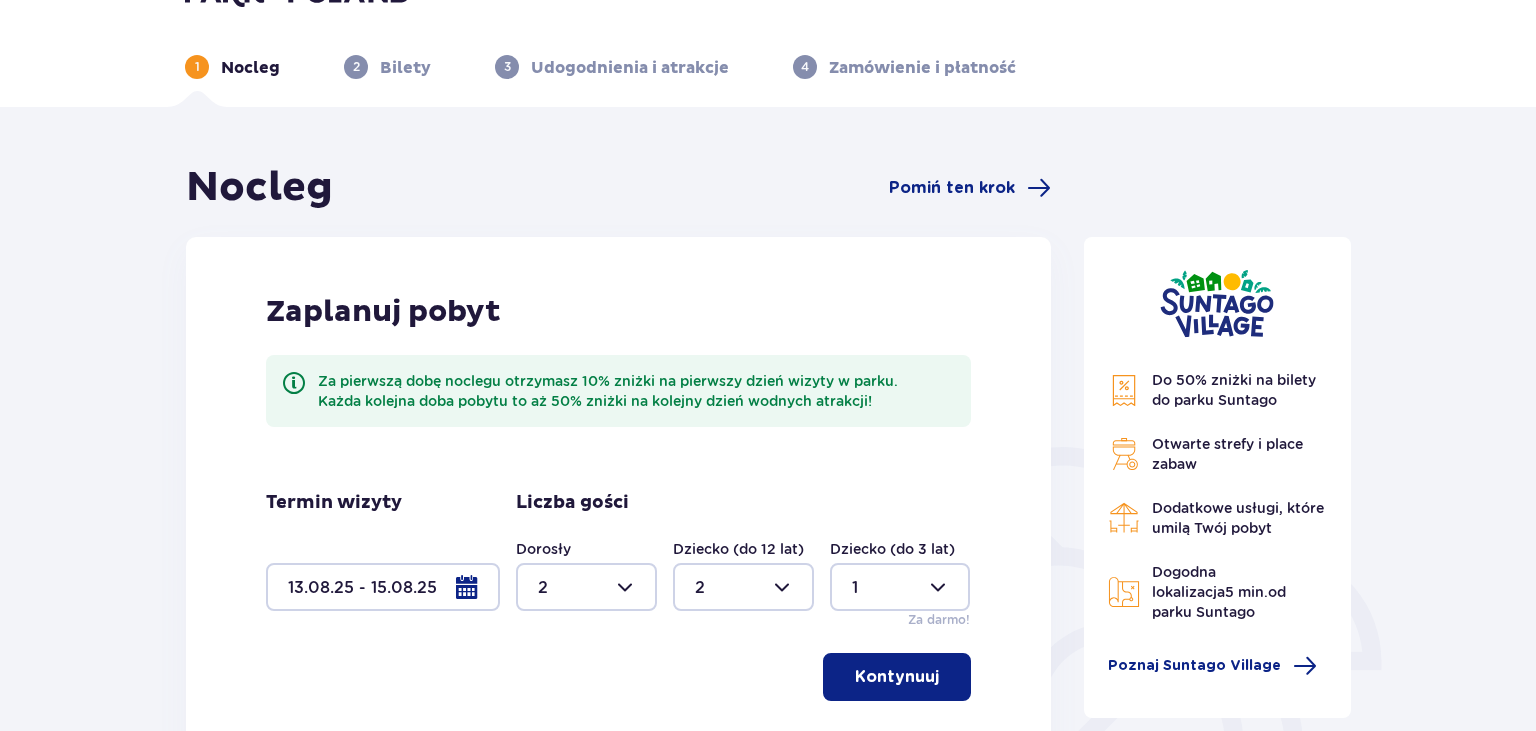 scroll, scrollTop: 0, scrollLeft: 0, axis: both 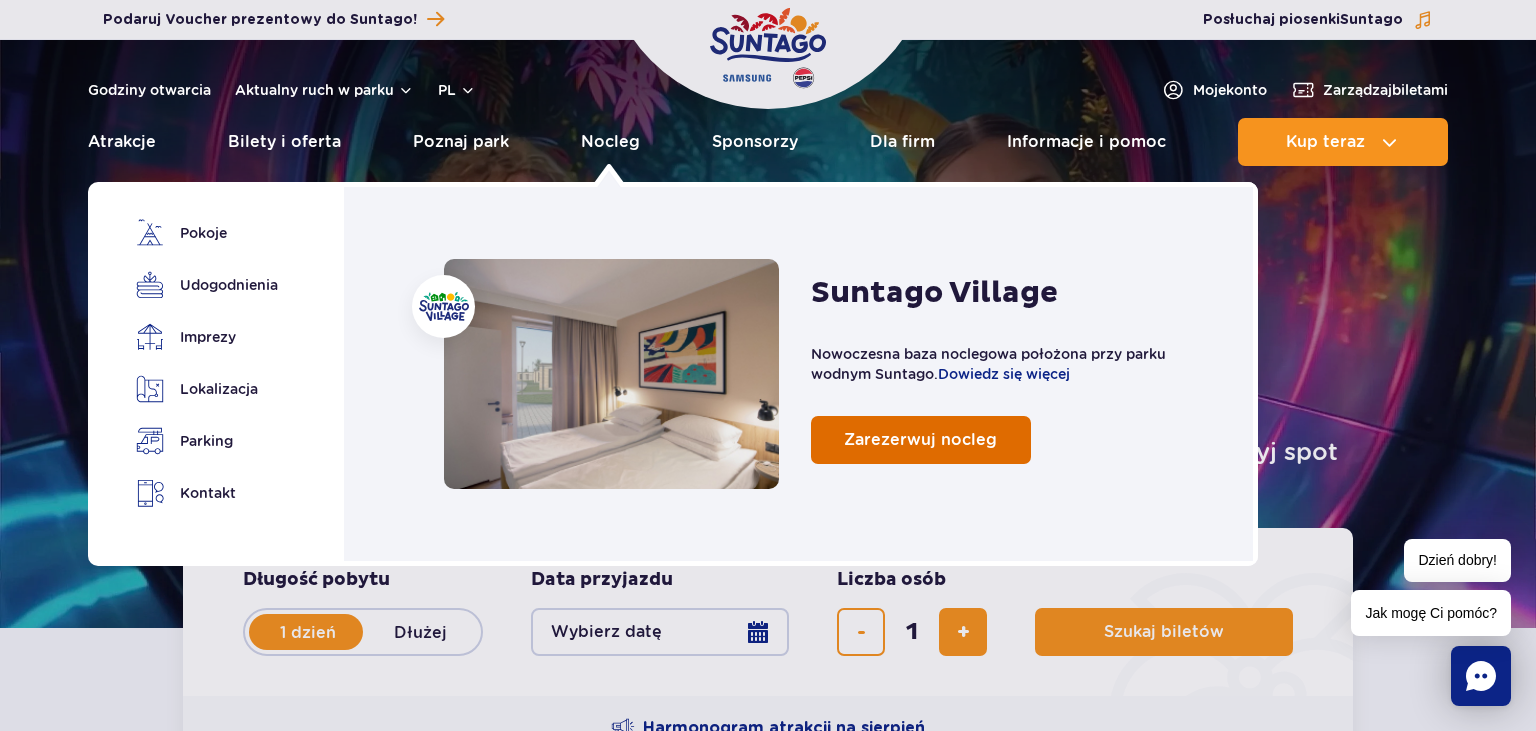 click on "Zarezerwuj nocleg" at bounding box center (920, 439) 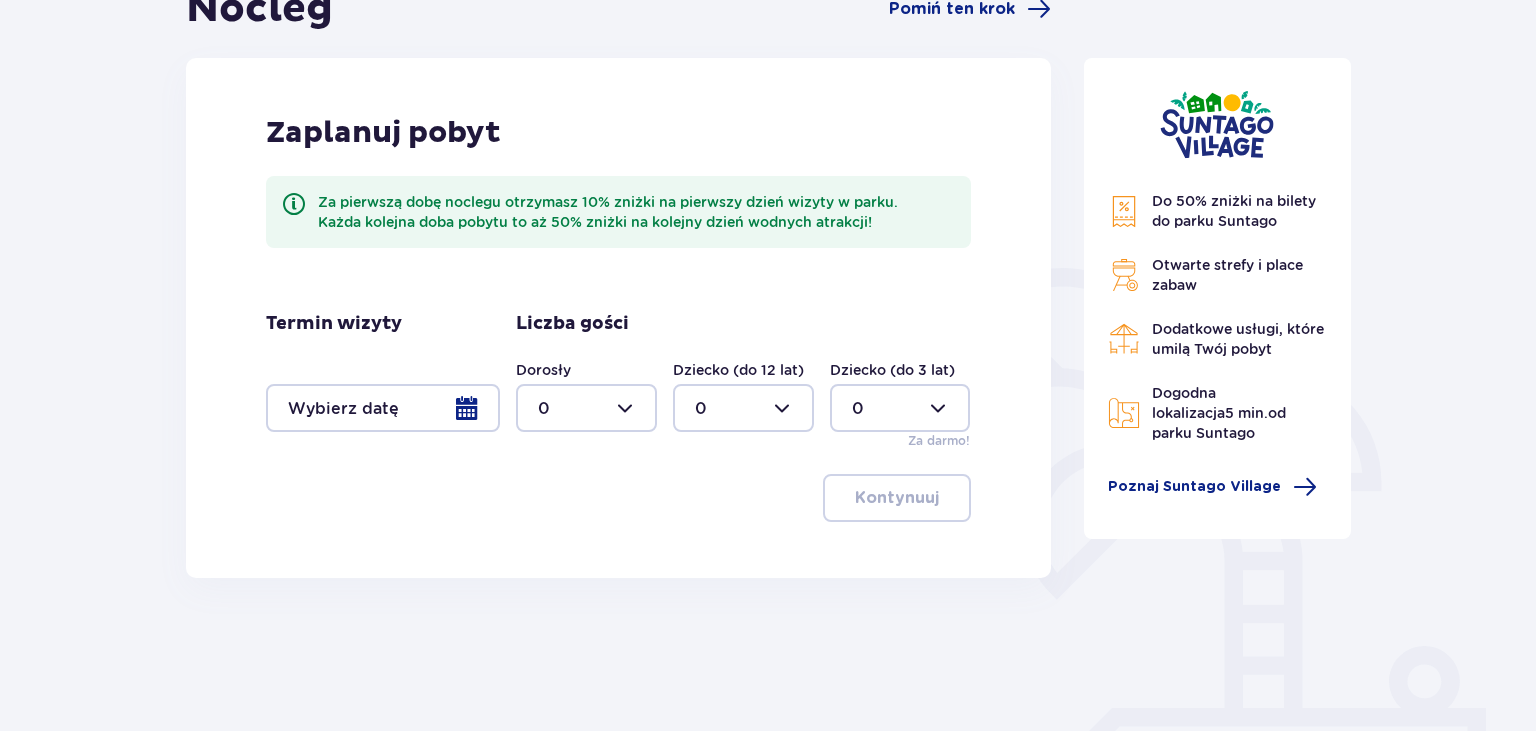 scroll, scrollTop: 248, scrollLeft: 0, axis: vertical 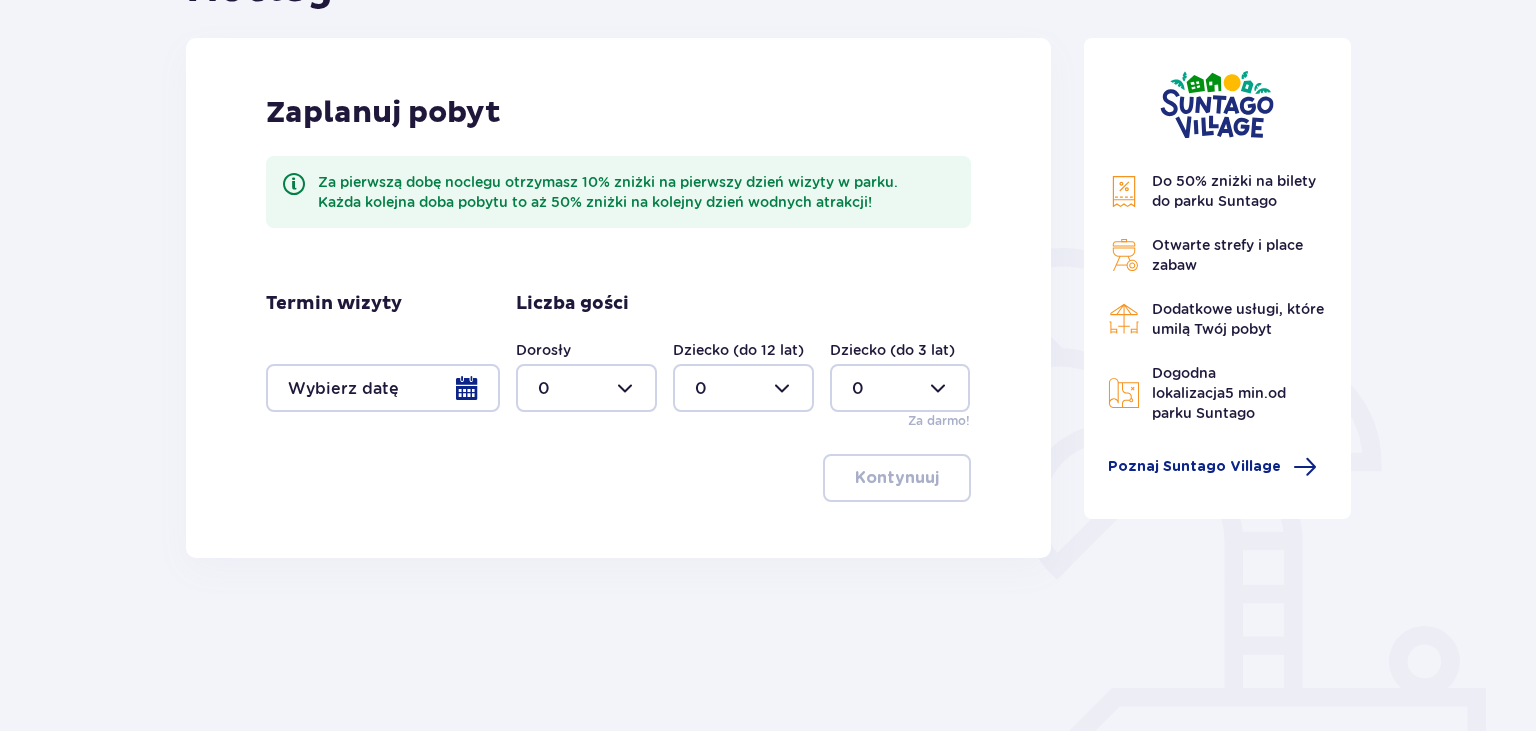 click at bounding box center (383, 388) 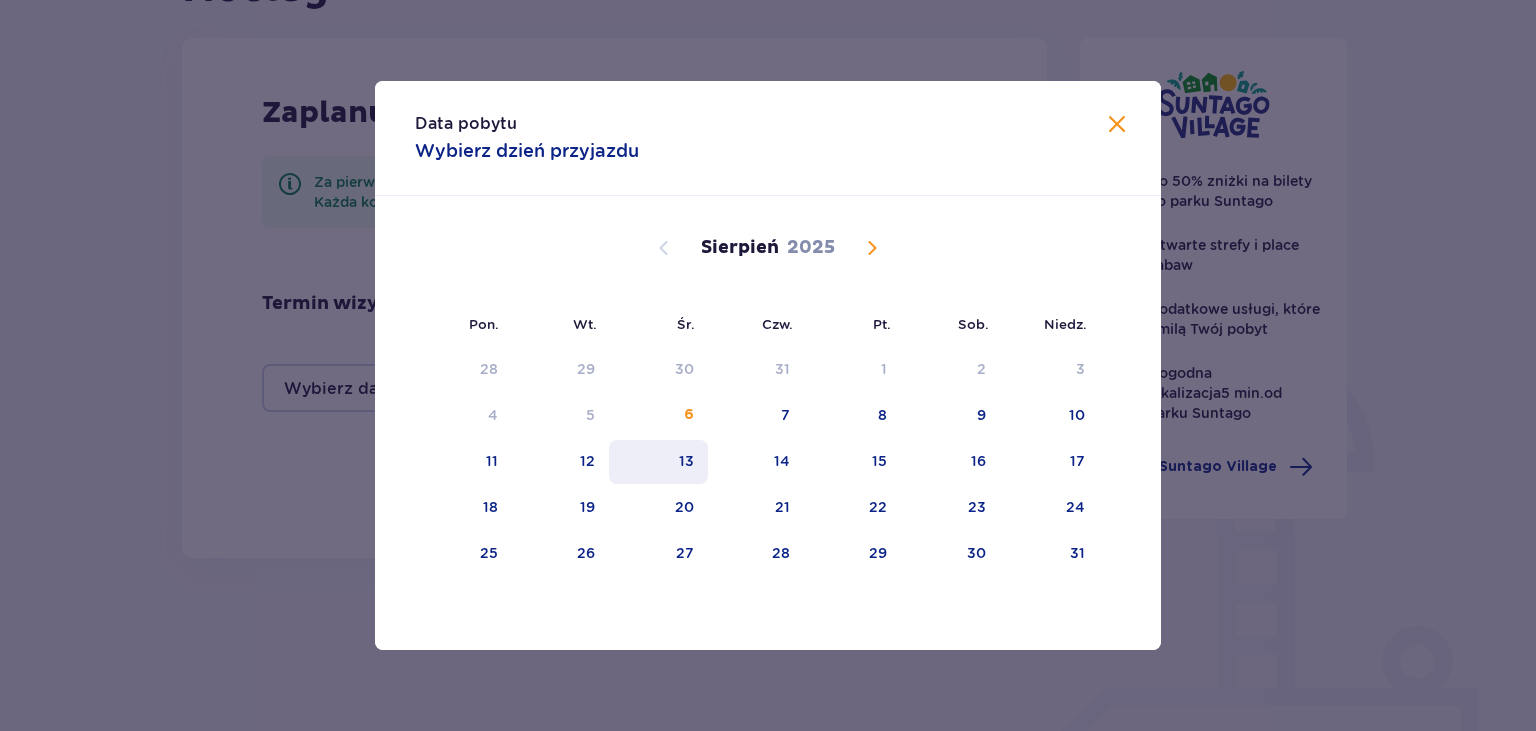 click on "13" at bounding box center (686, 461) 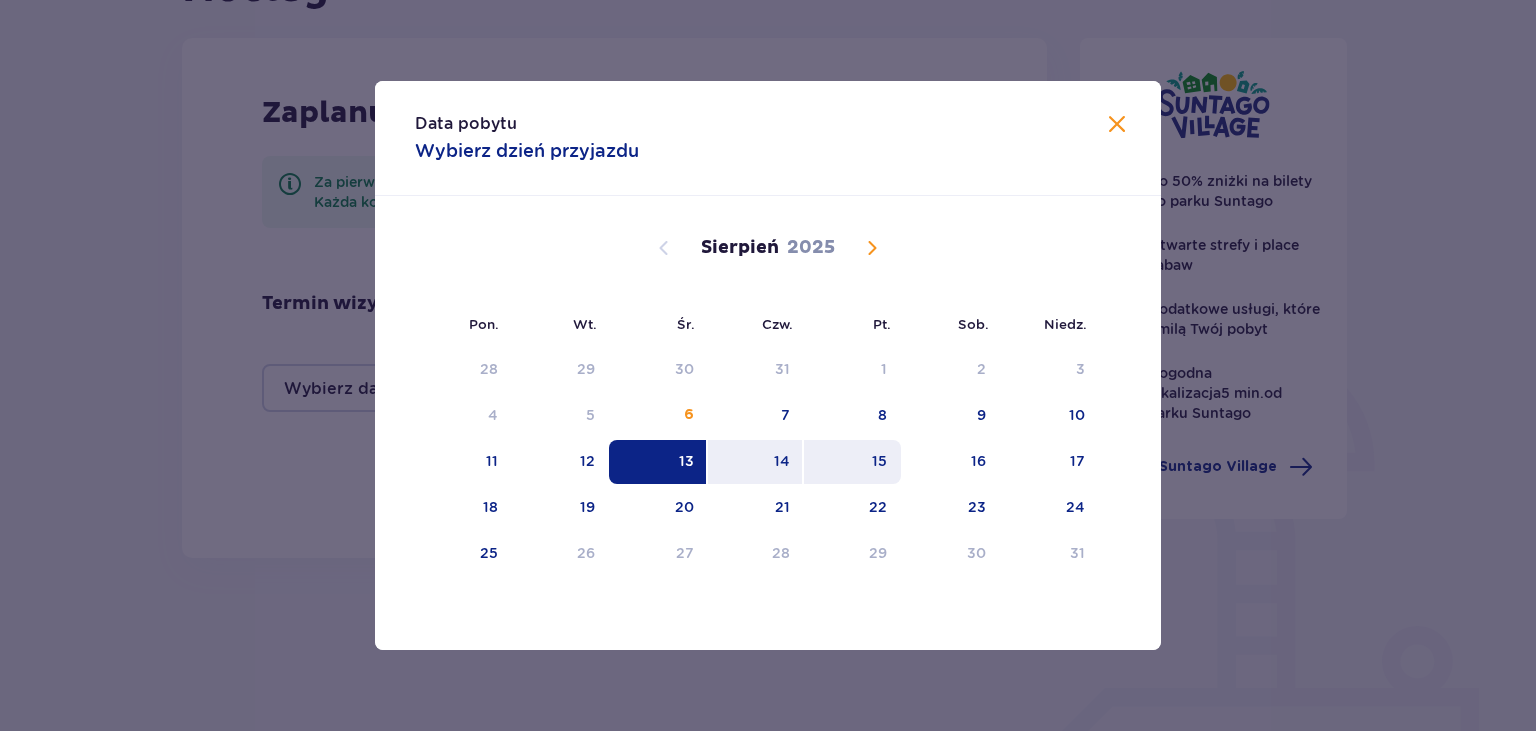 click on "15" at bounding box center (852, 462) 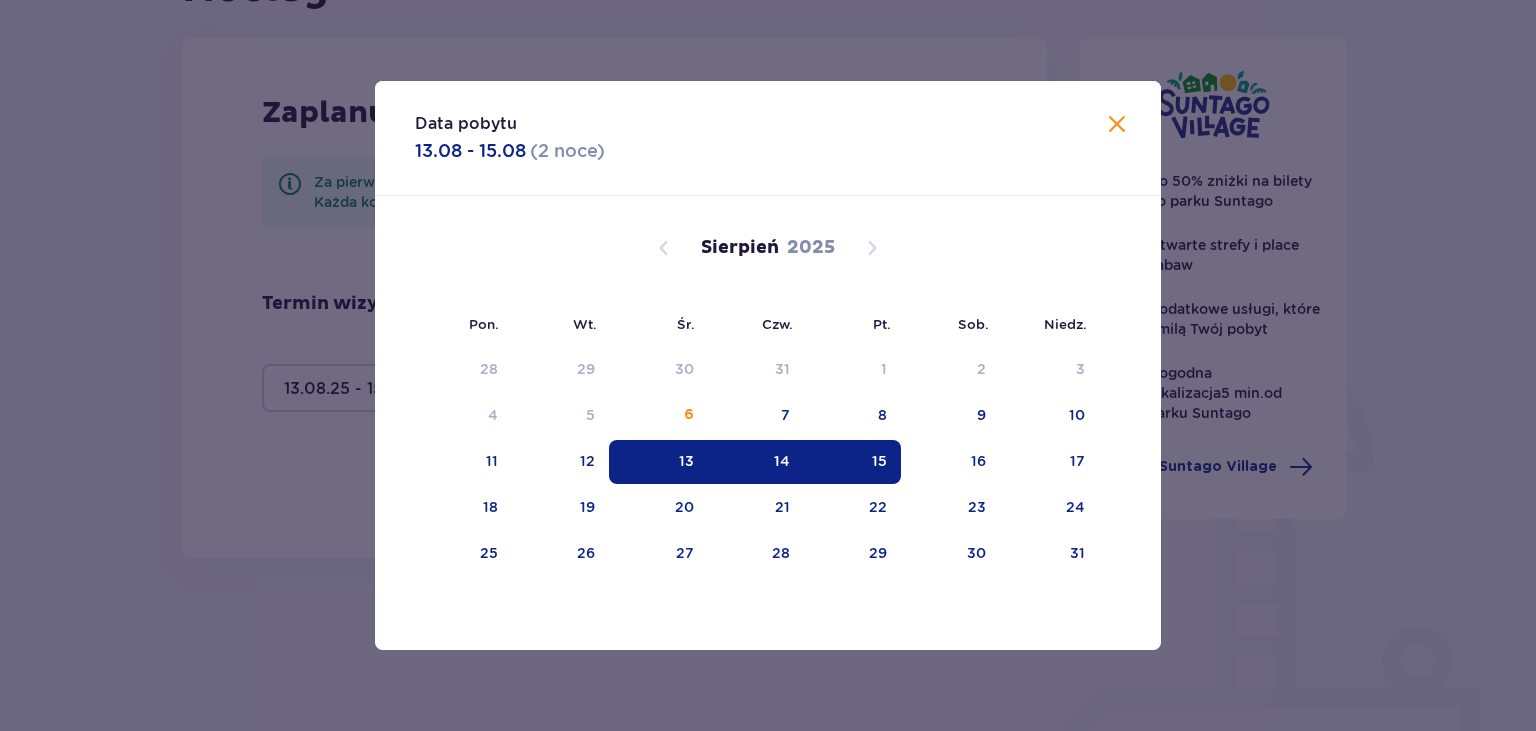 type on "13.08.25 - 15.08.25" 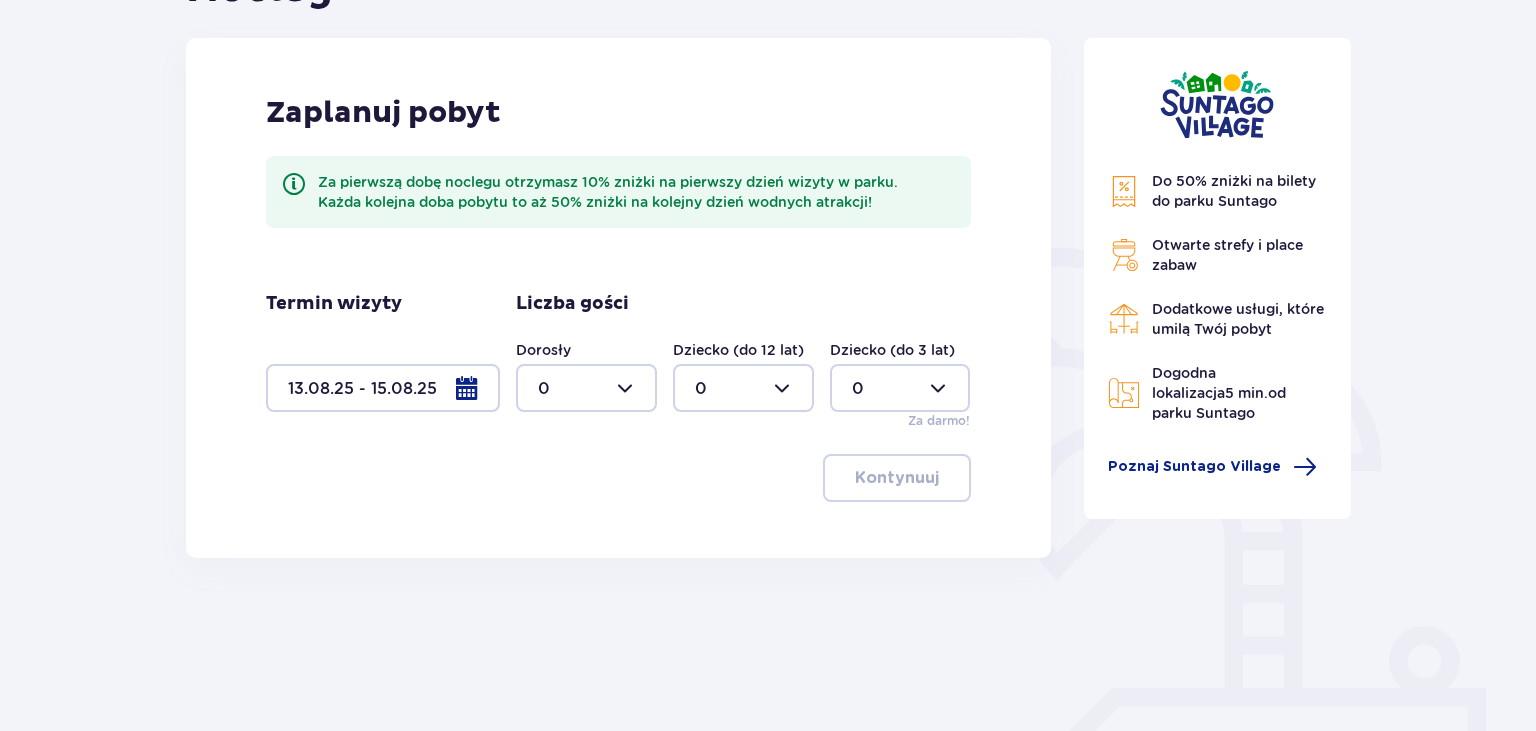 click at bounding box center (586, 388) 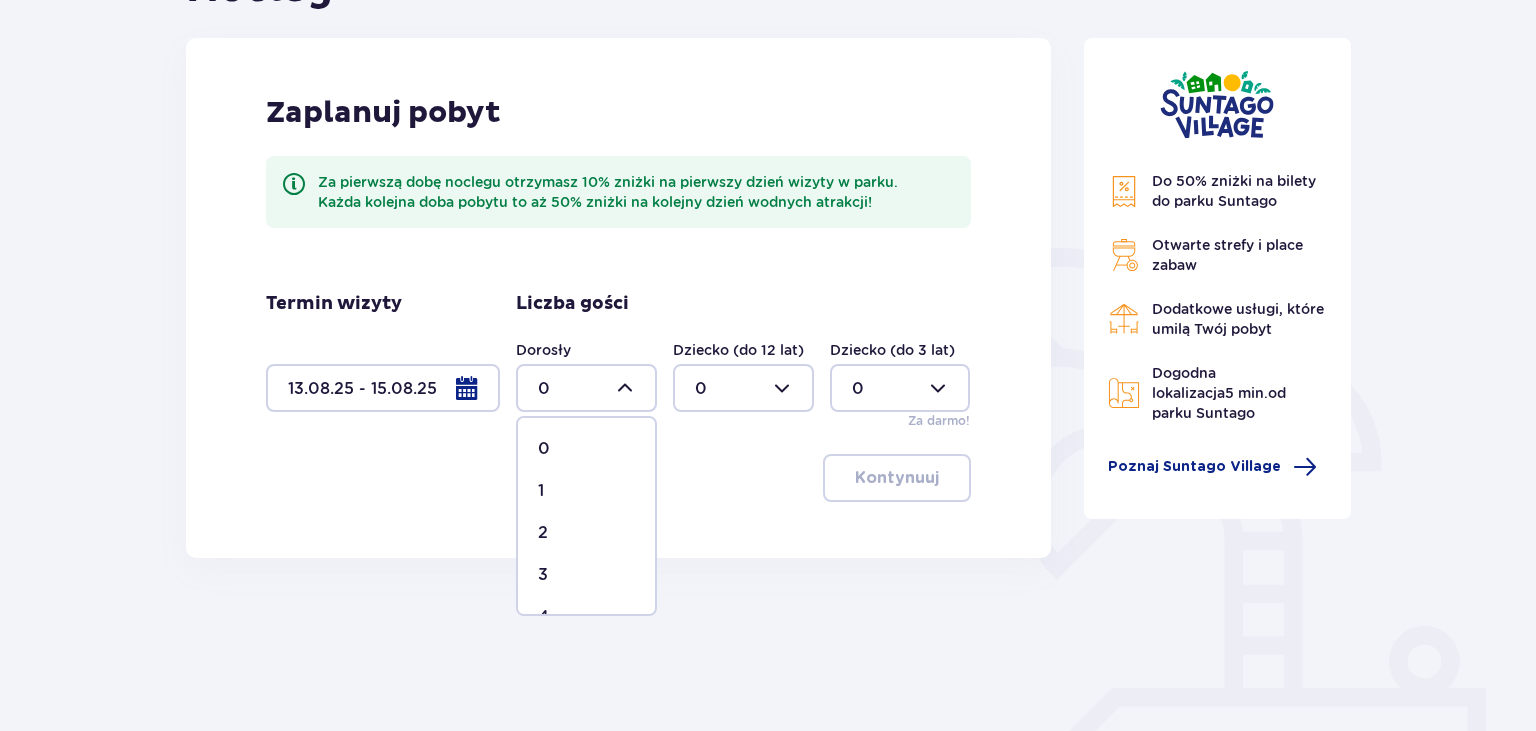 click on "2" at bounding box center [543, 533] 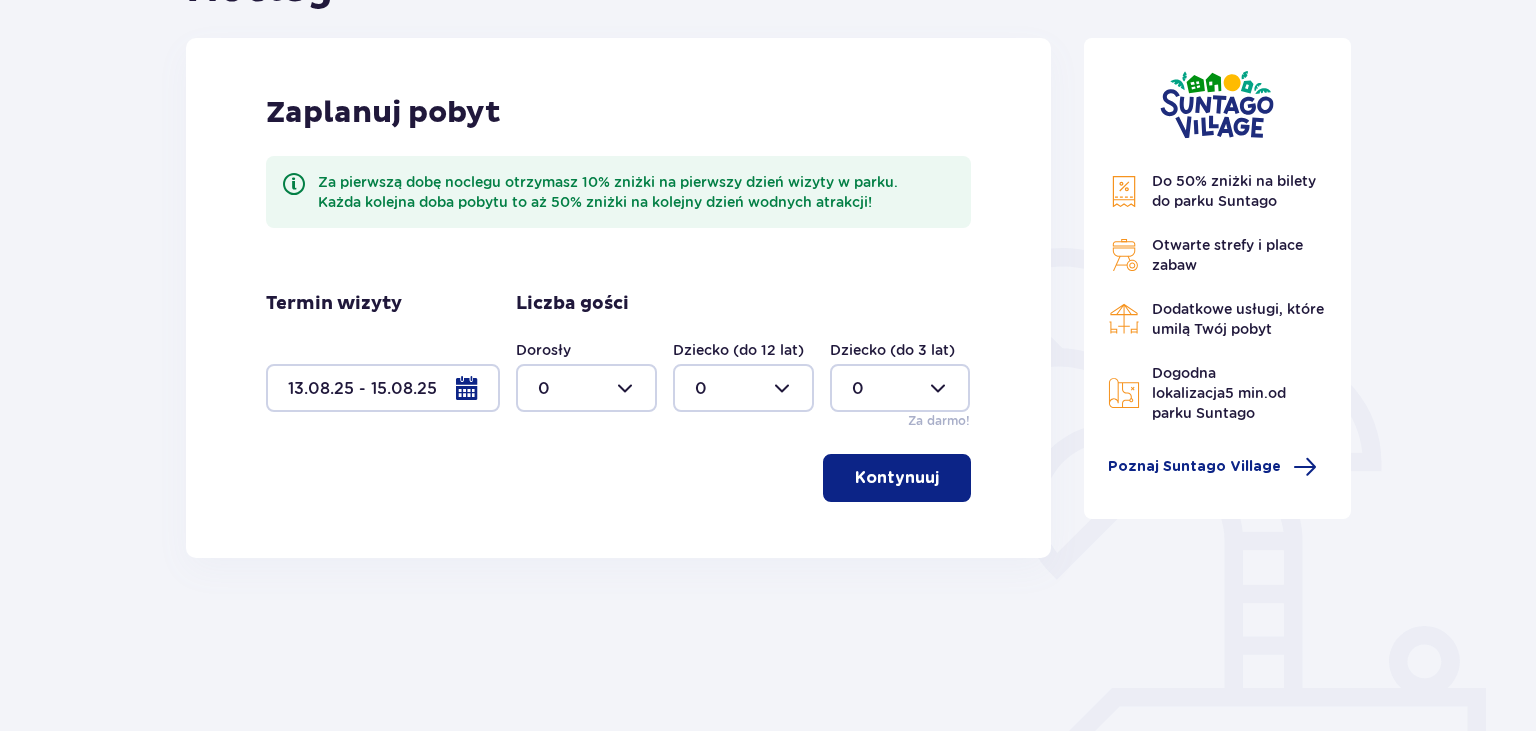 type on "2" 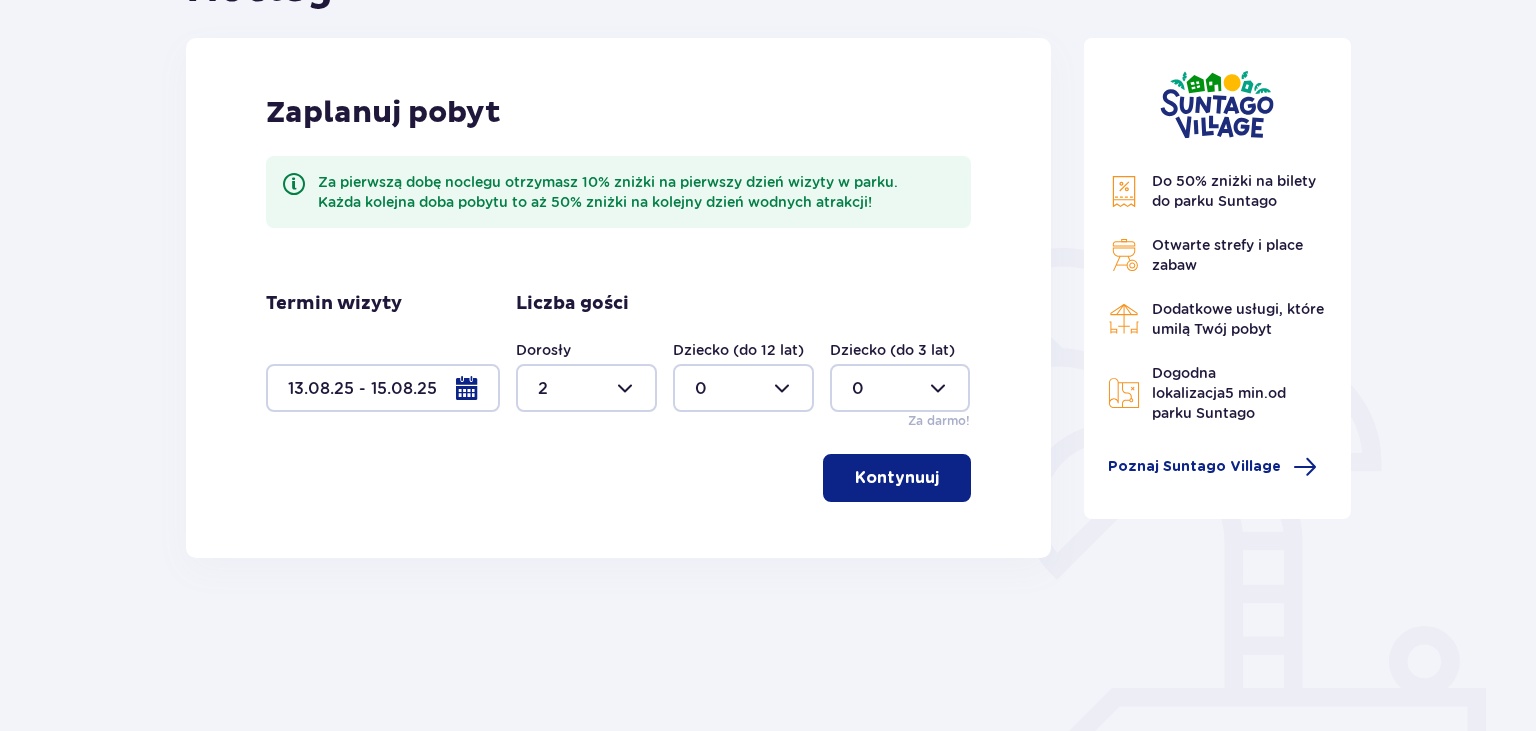 click at bounding box center (743, 388) 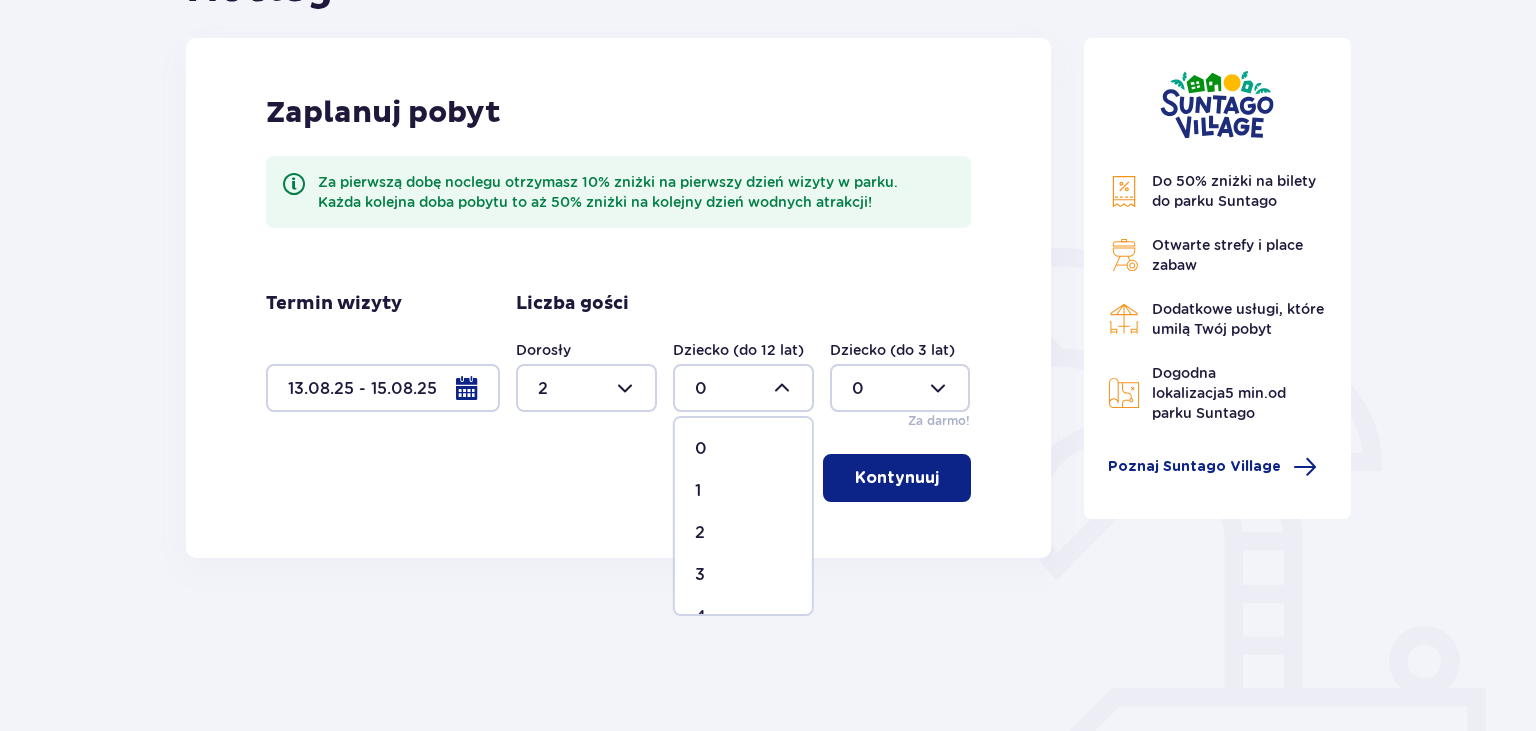 click on "2" at bounding box center [700, 533] 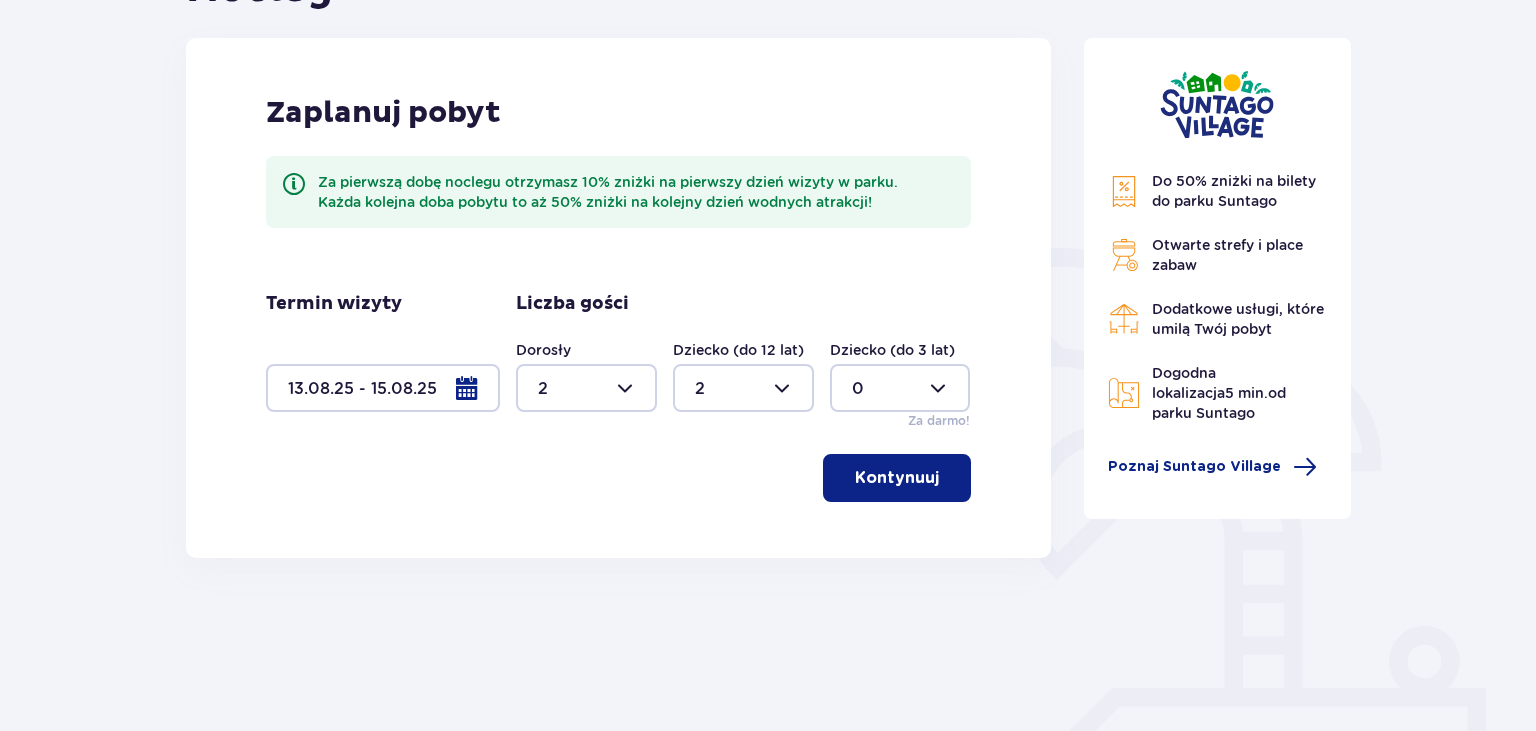 click at bounding box center [900, 388] 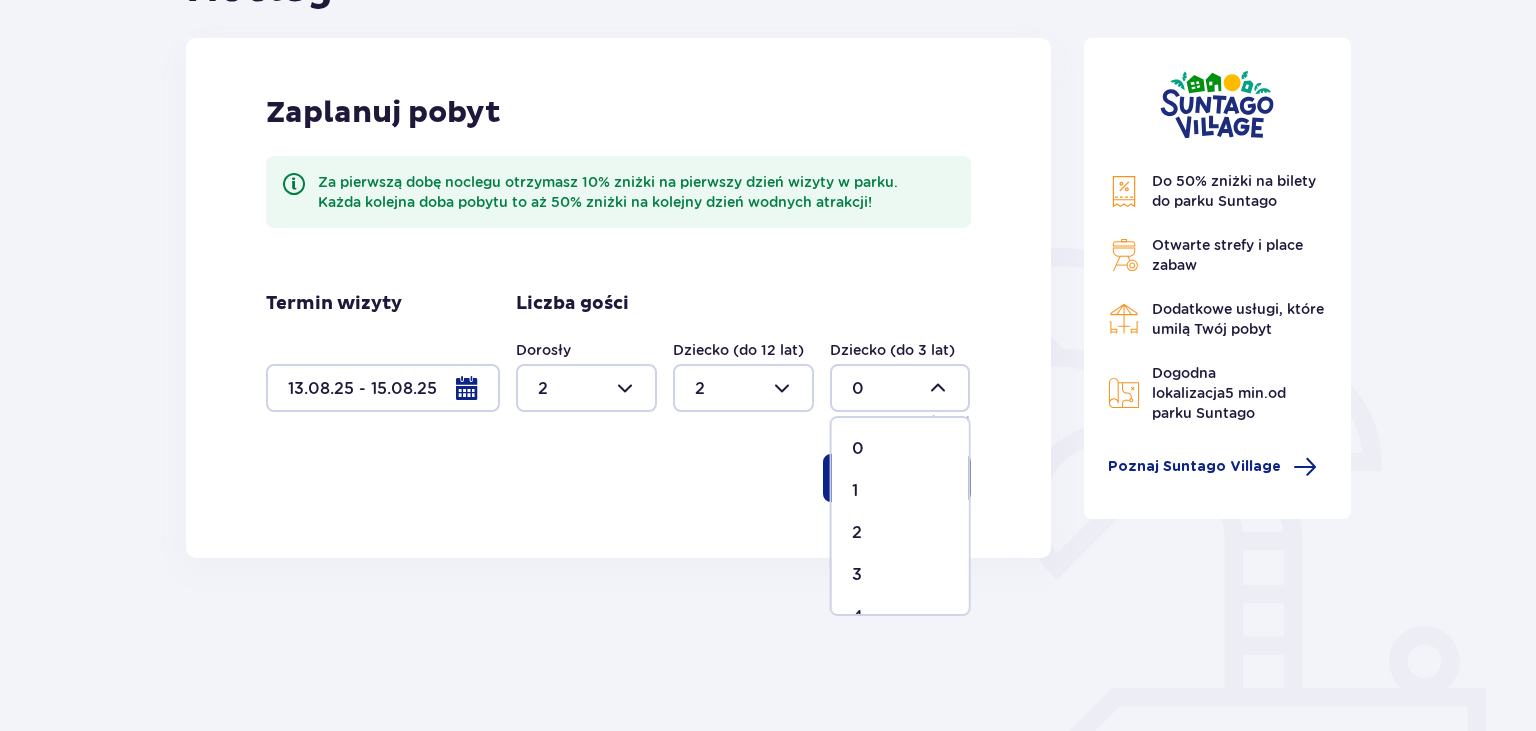 click on "1" at bounding box center [900, 491] 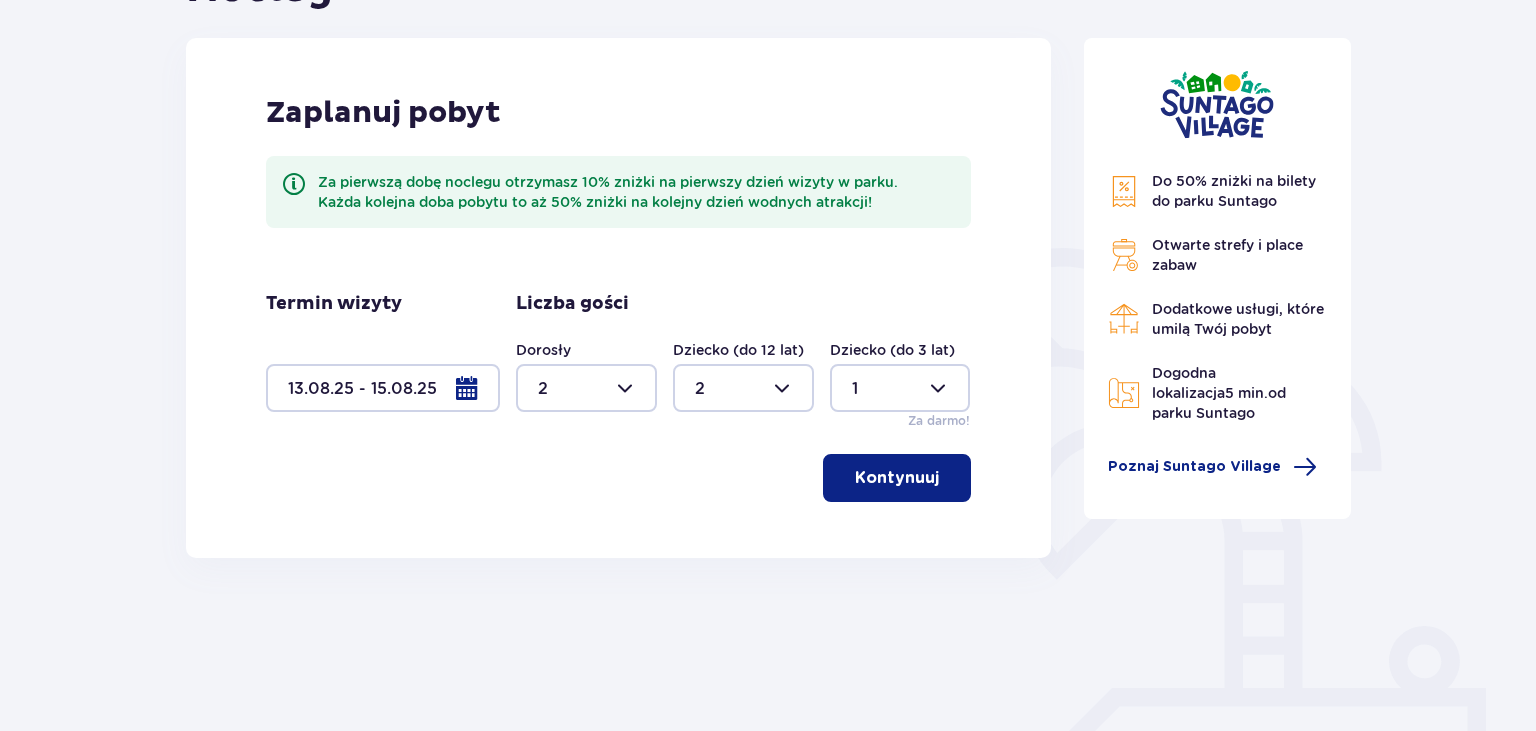 click on "Kontynuuj" at bounding box center [897, 478] 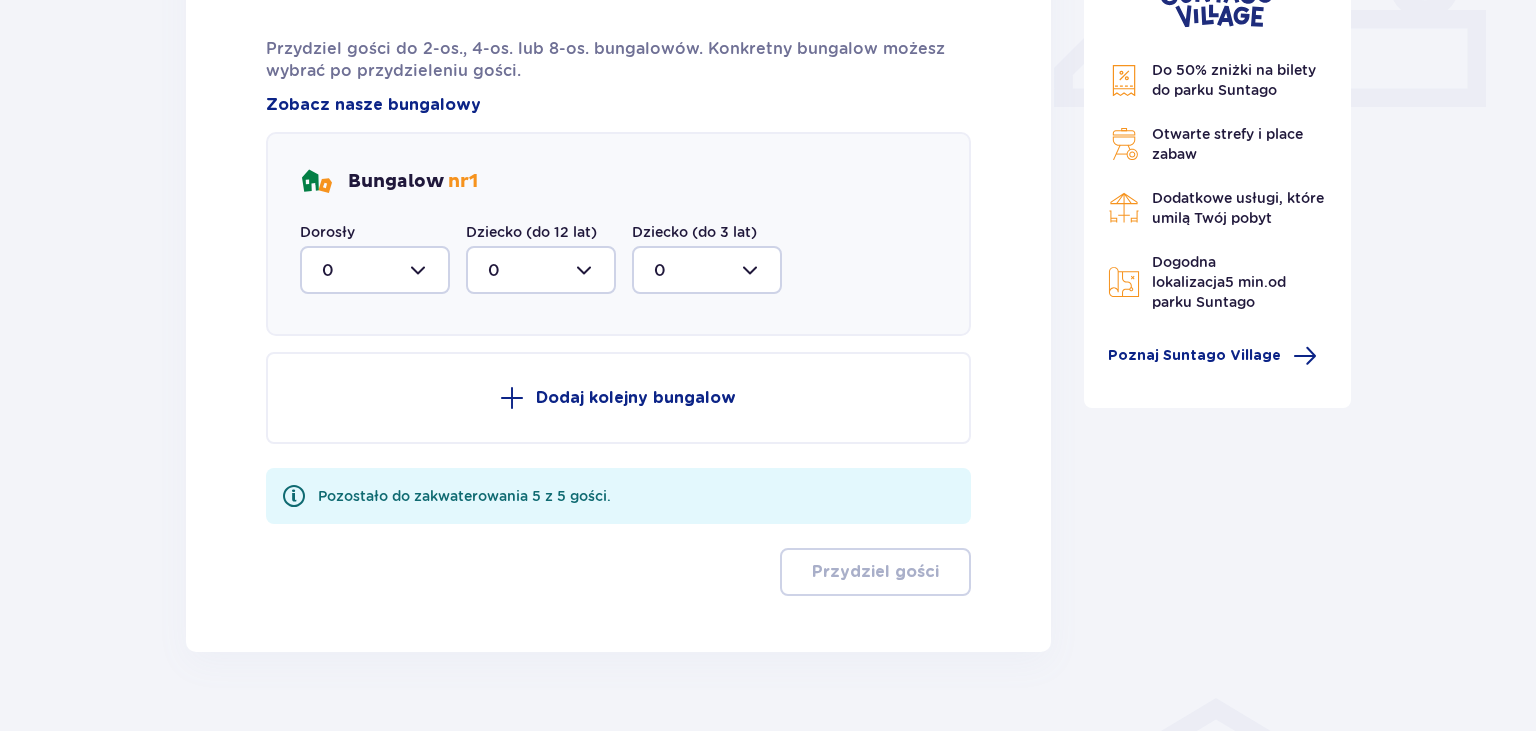 scroll, scrollTop: 965, scrollLeft: 0, axis: vertical 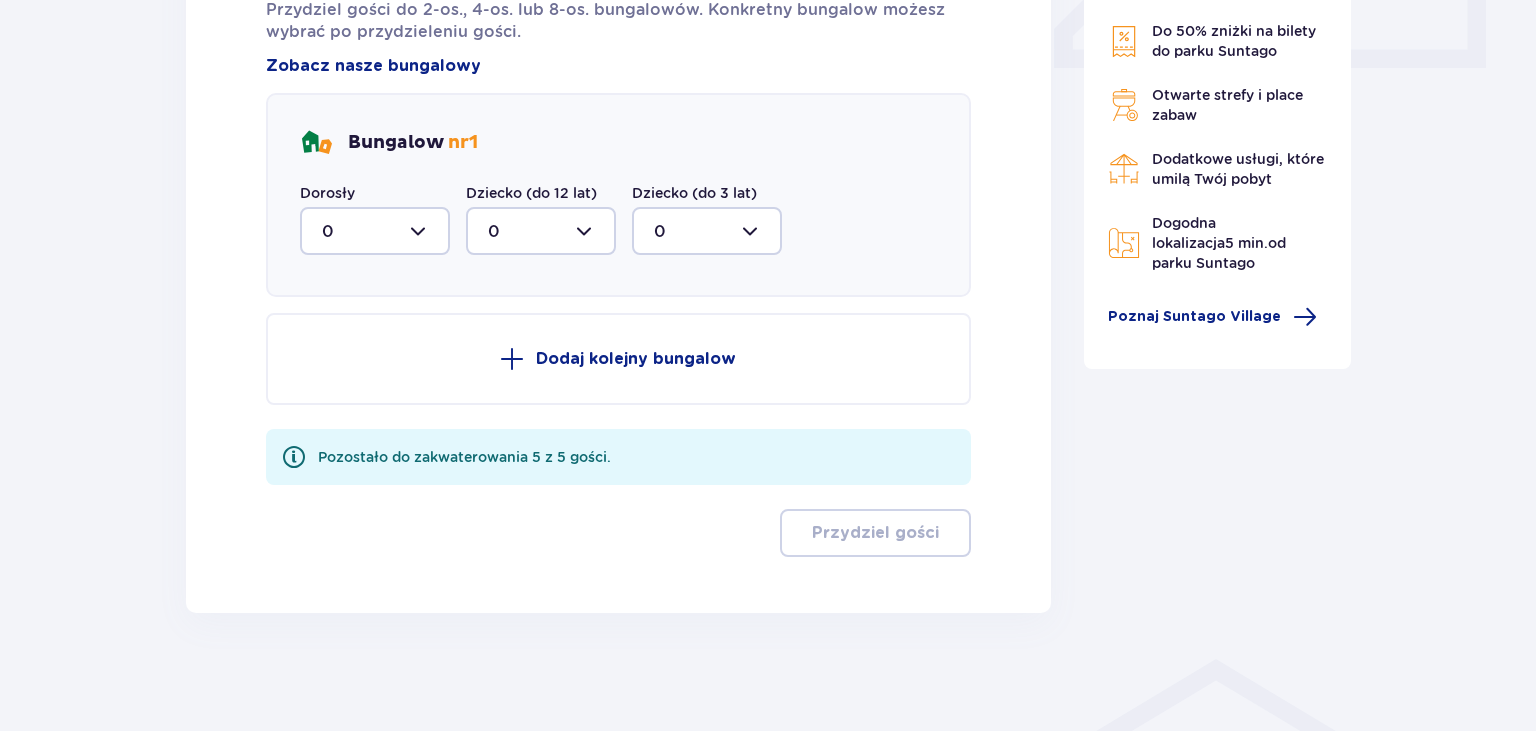 click at bounding box center (375, 231) 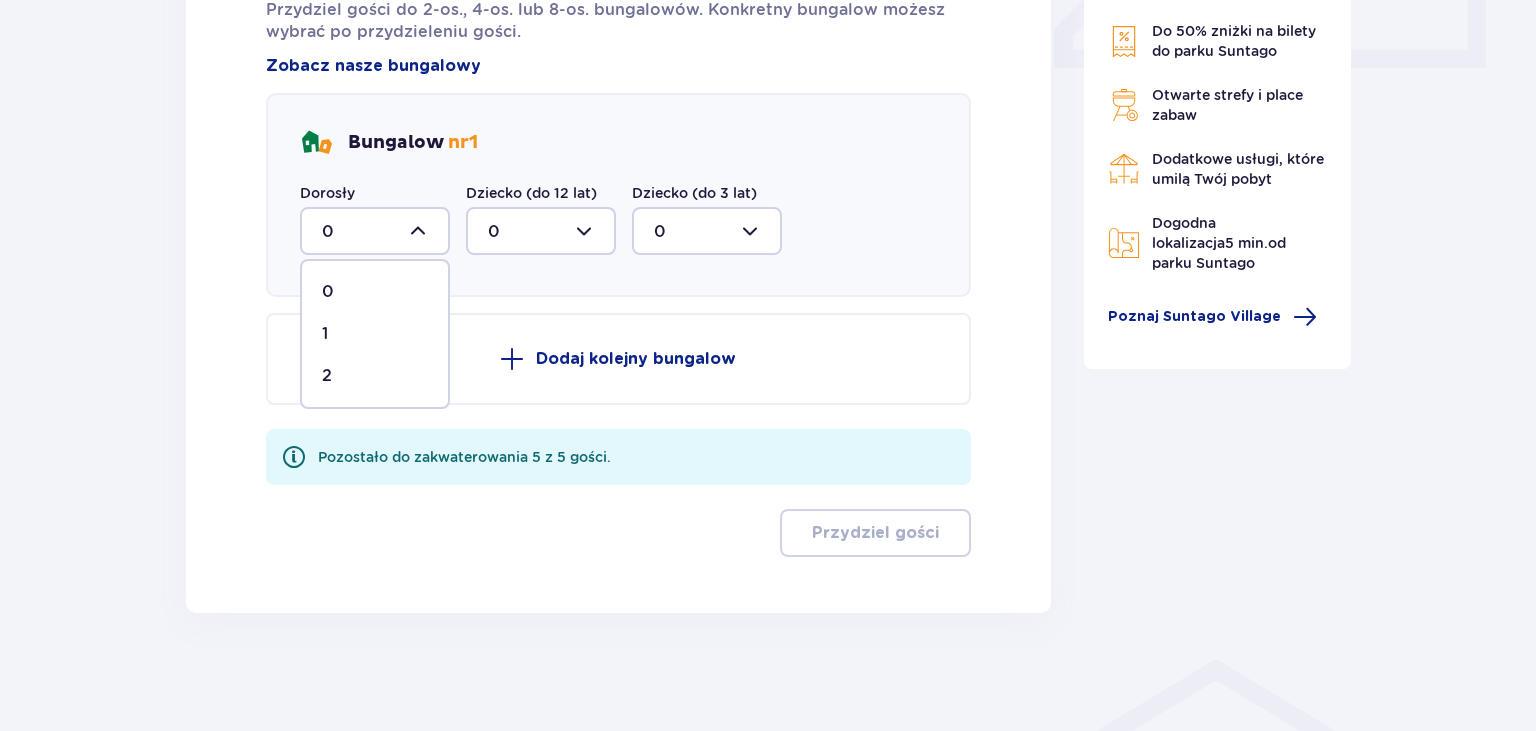 drag, startPoint x: 326, startPoint y: 376, endPoint x: 442, endPoint y: 302, distance: 137.5936 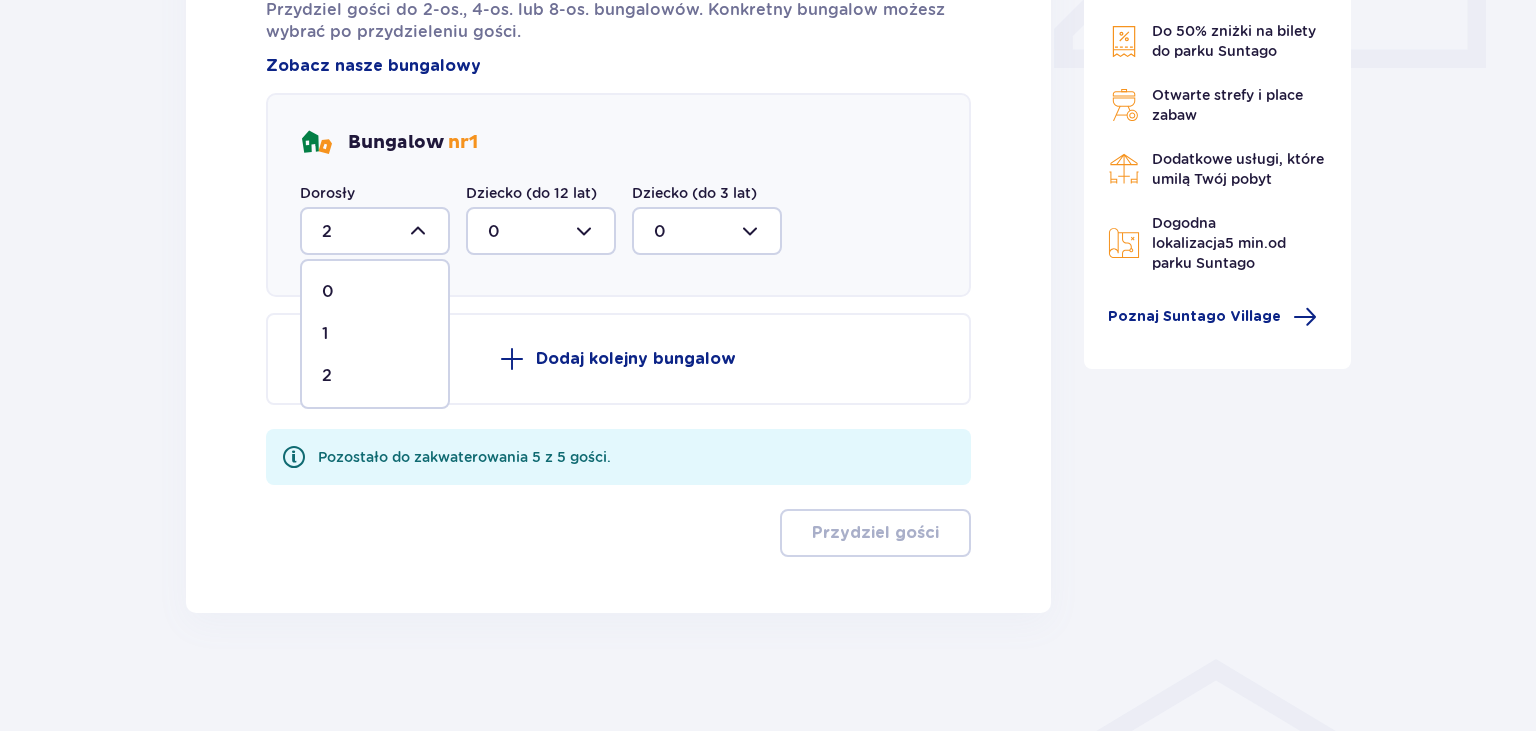 scroll, scrollTop: 850, scrollLeft: 0, axis: vertical 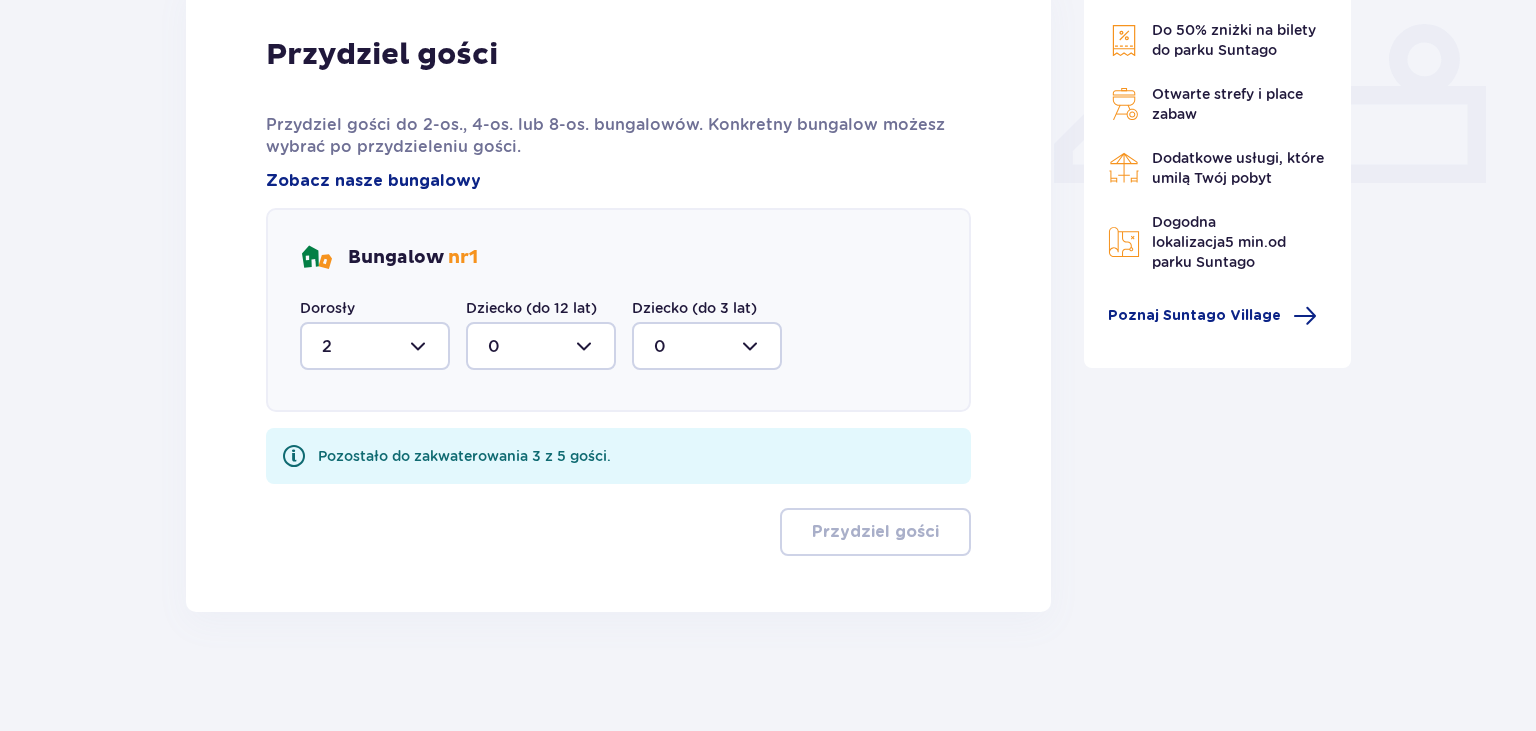 click at bounding box center (541, 346) 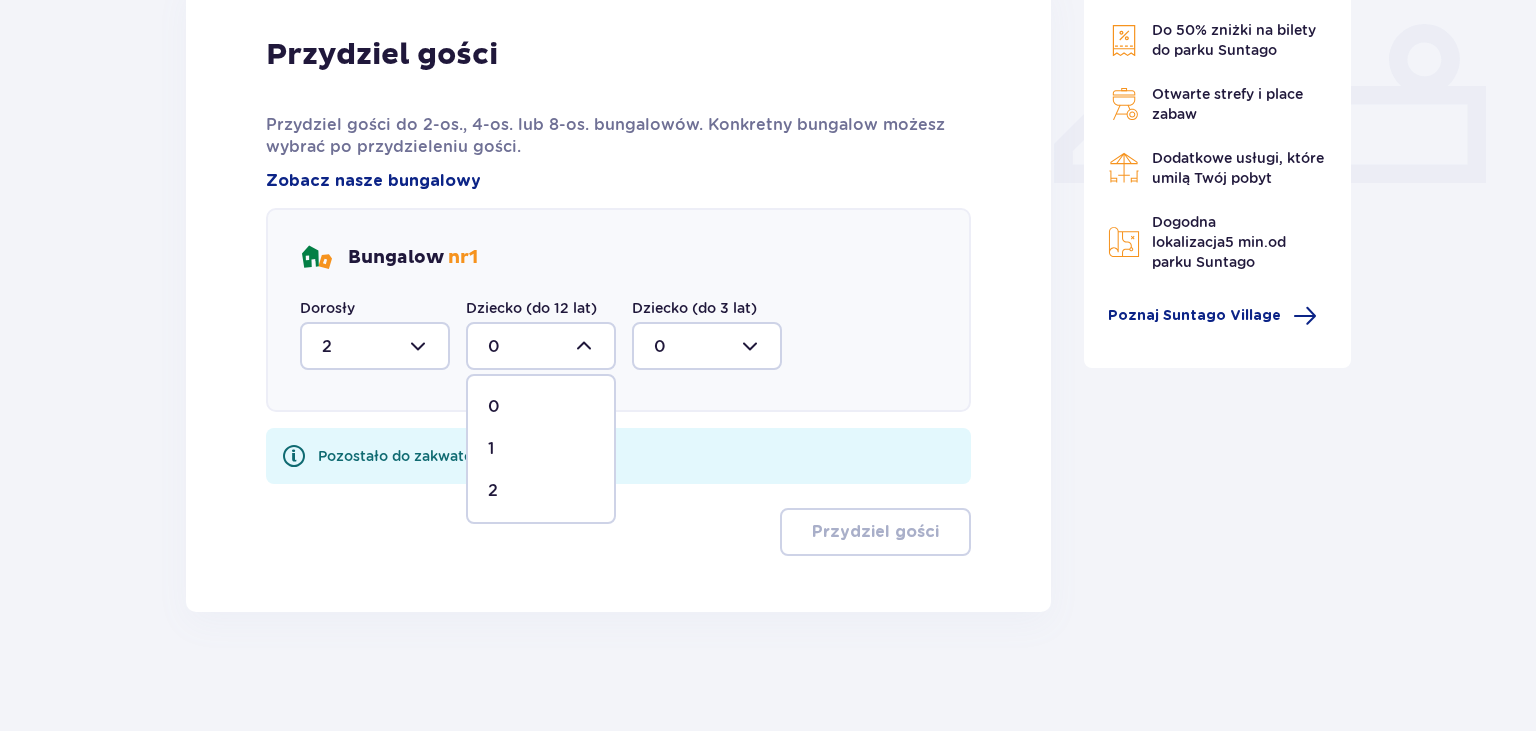 drag, startPoint x: 496, startPoint y: 486, endPoint x: 505, endPoint y: 468, distance: 20.12461 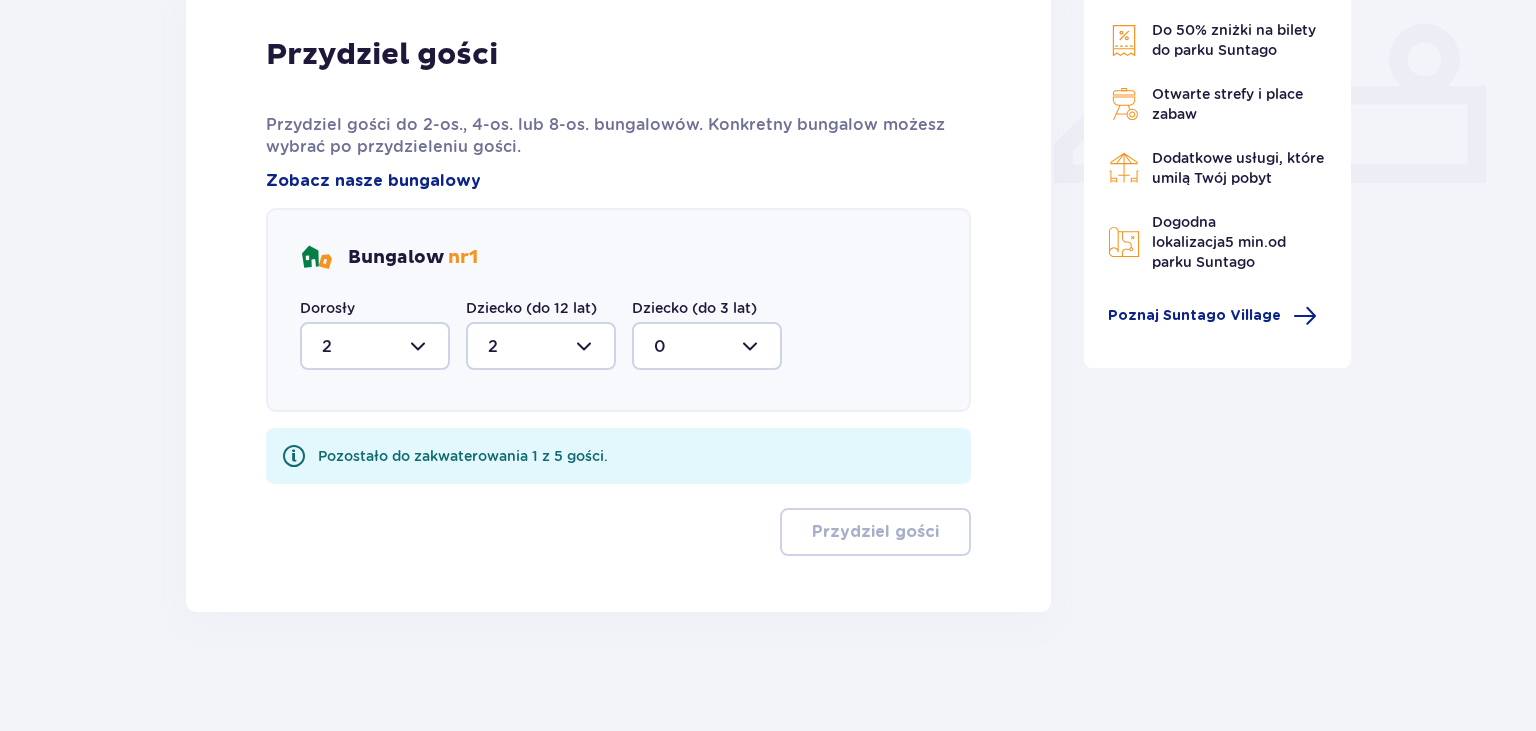 click at bounding box center (707, 346) 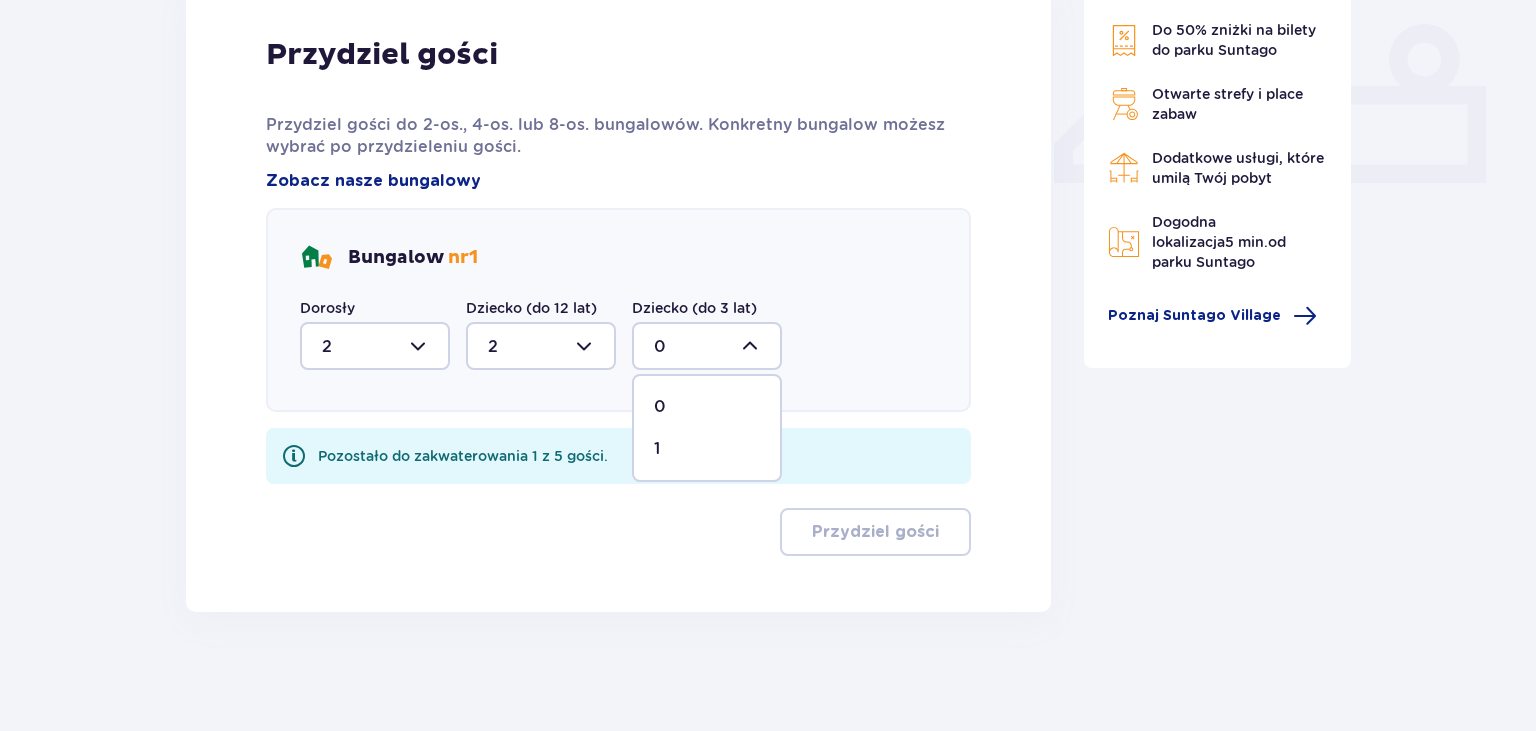 click on "1" at bounding box center [707, 449] 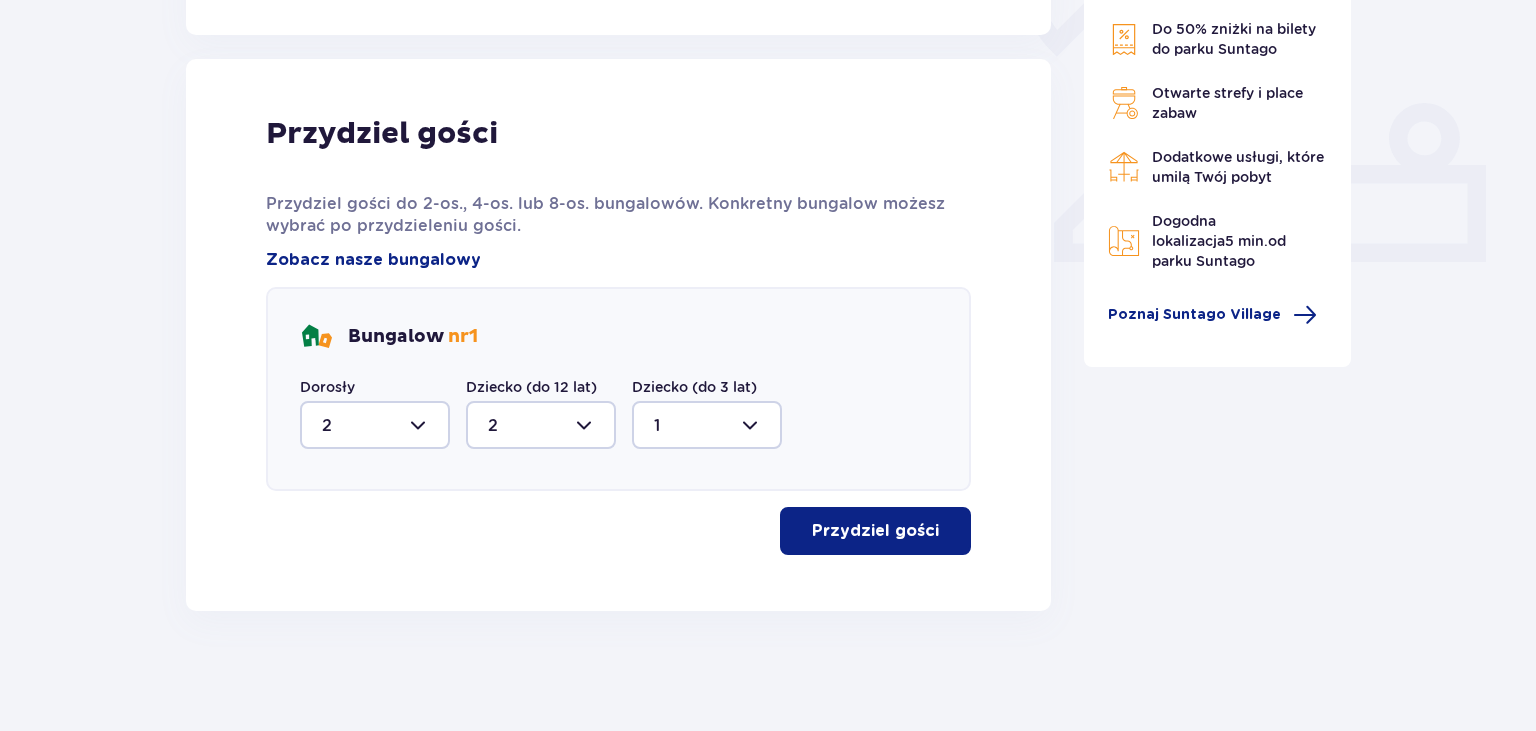 scroll, scrollTop: 770, scrollLeft: 0, axis: vertical 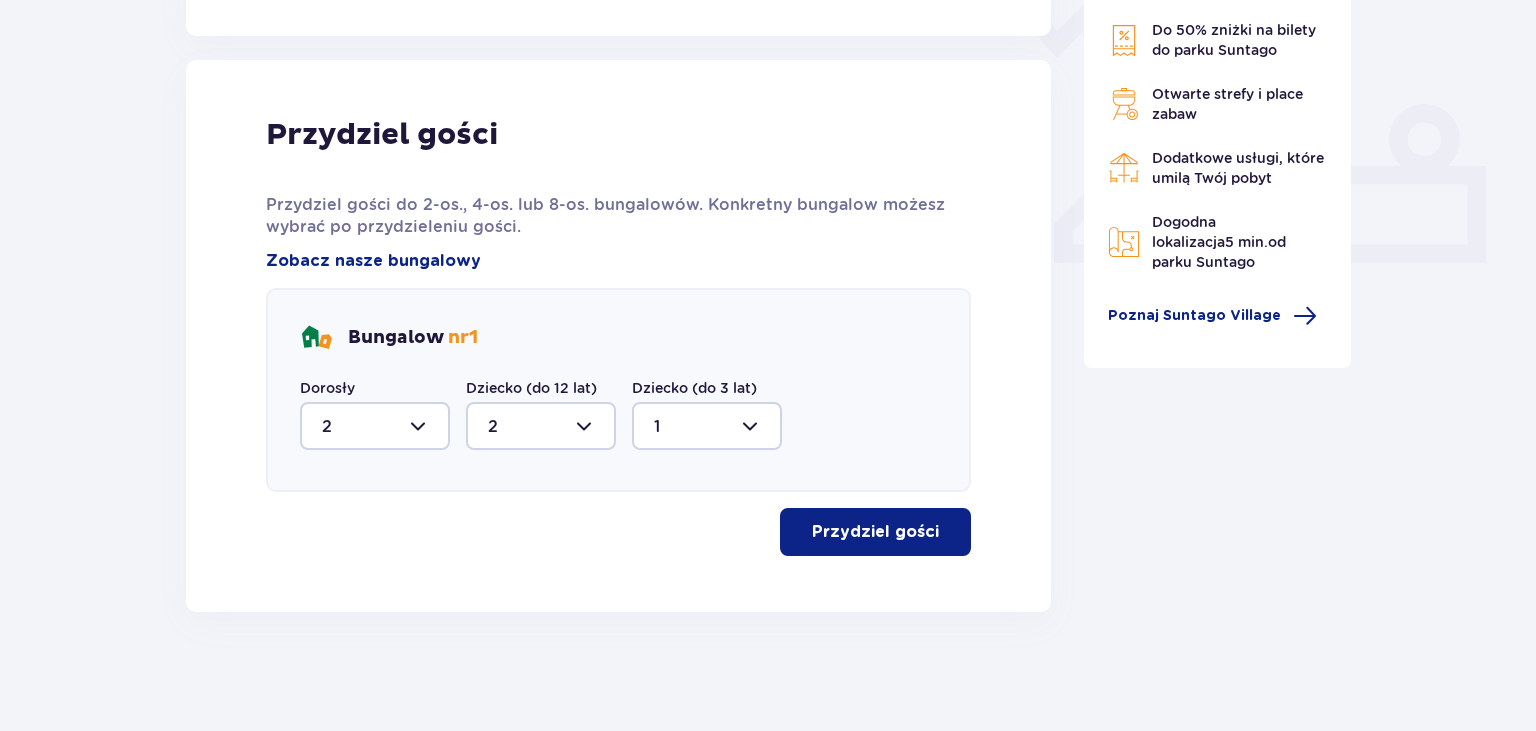click on "Przydziel gości" at bounding box center (875, 532) 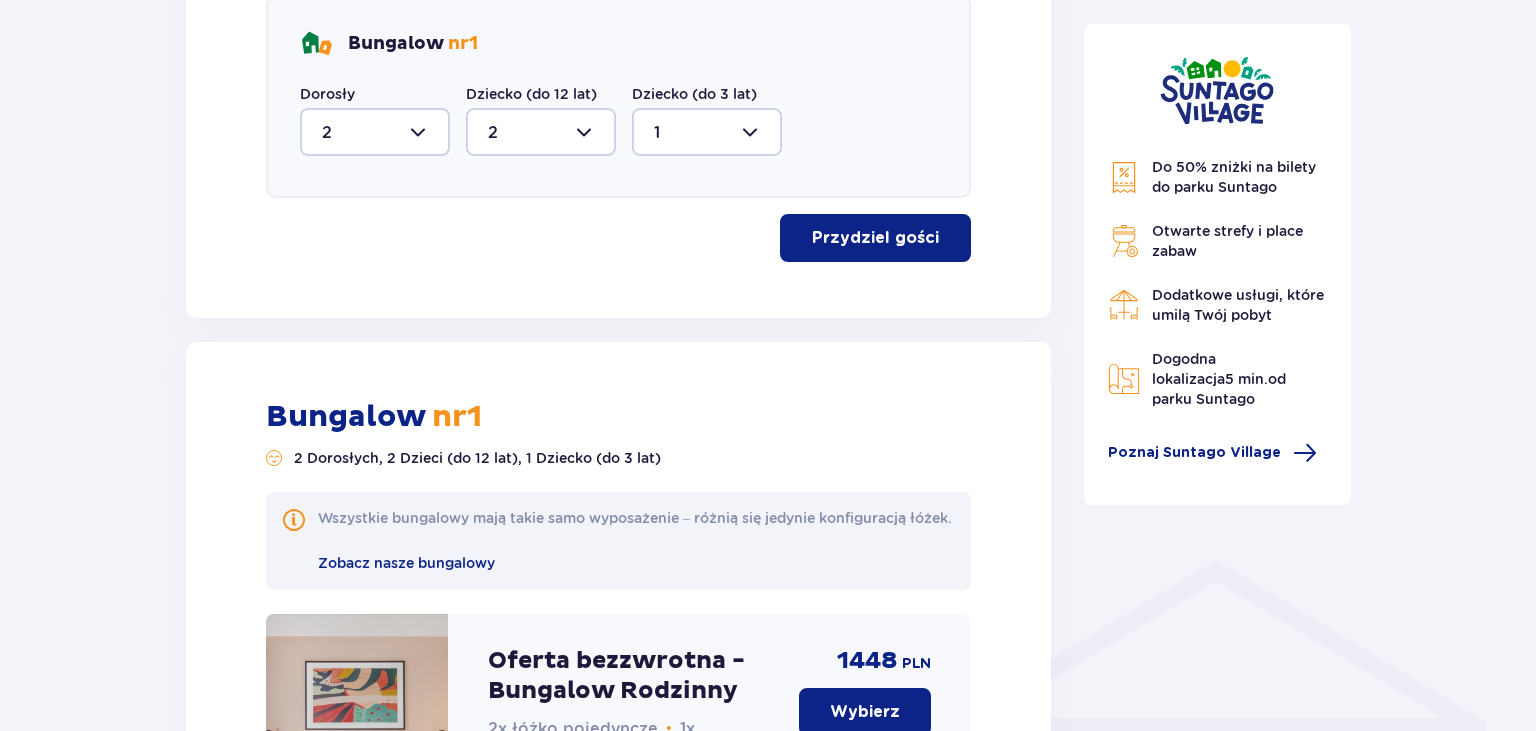 scroll, scrollTop: 694, scrollLeft: 0, axis: vertical 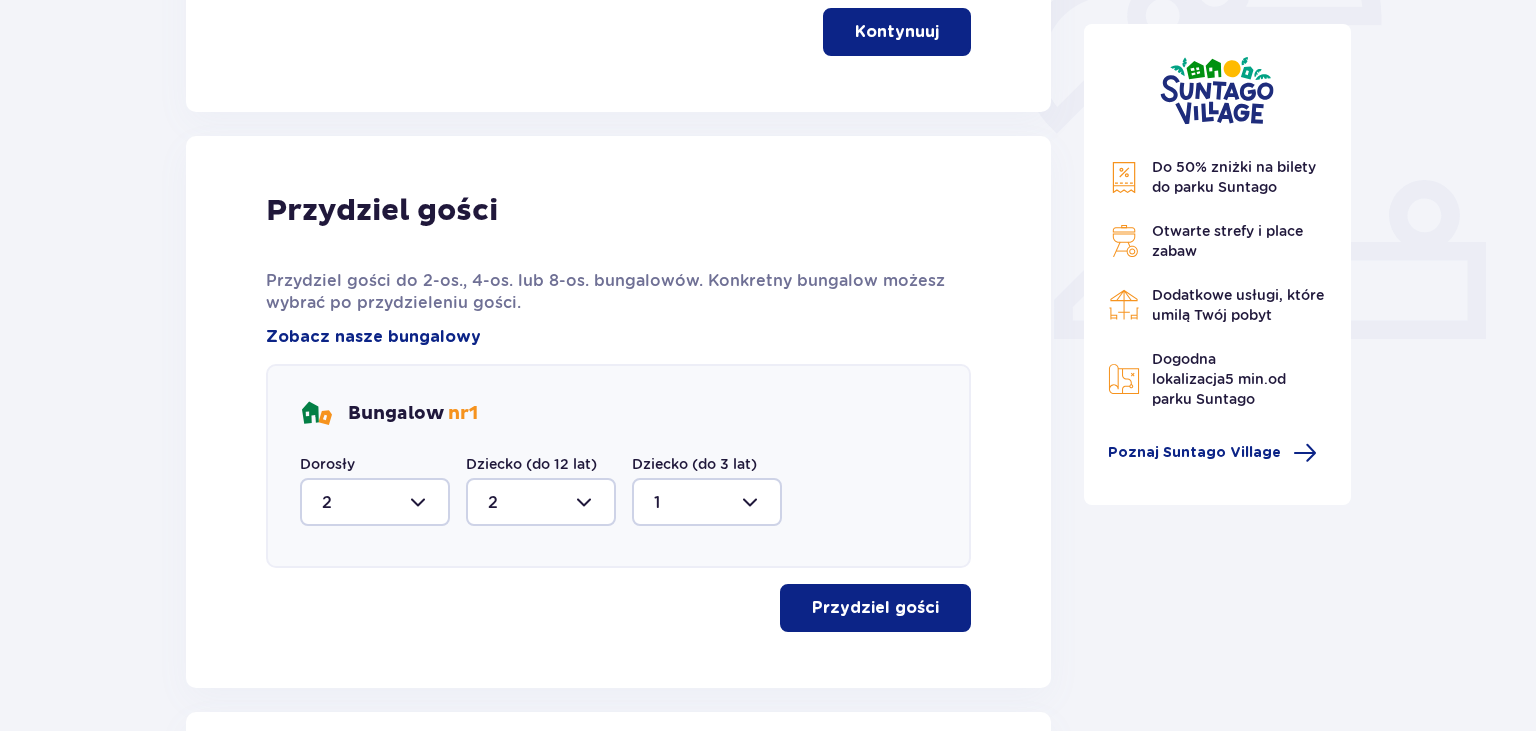 click at bounding box center (707, 502) 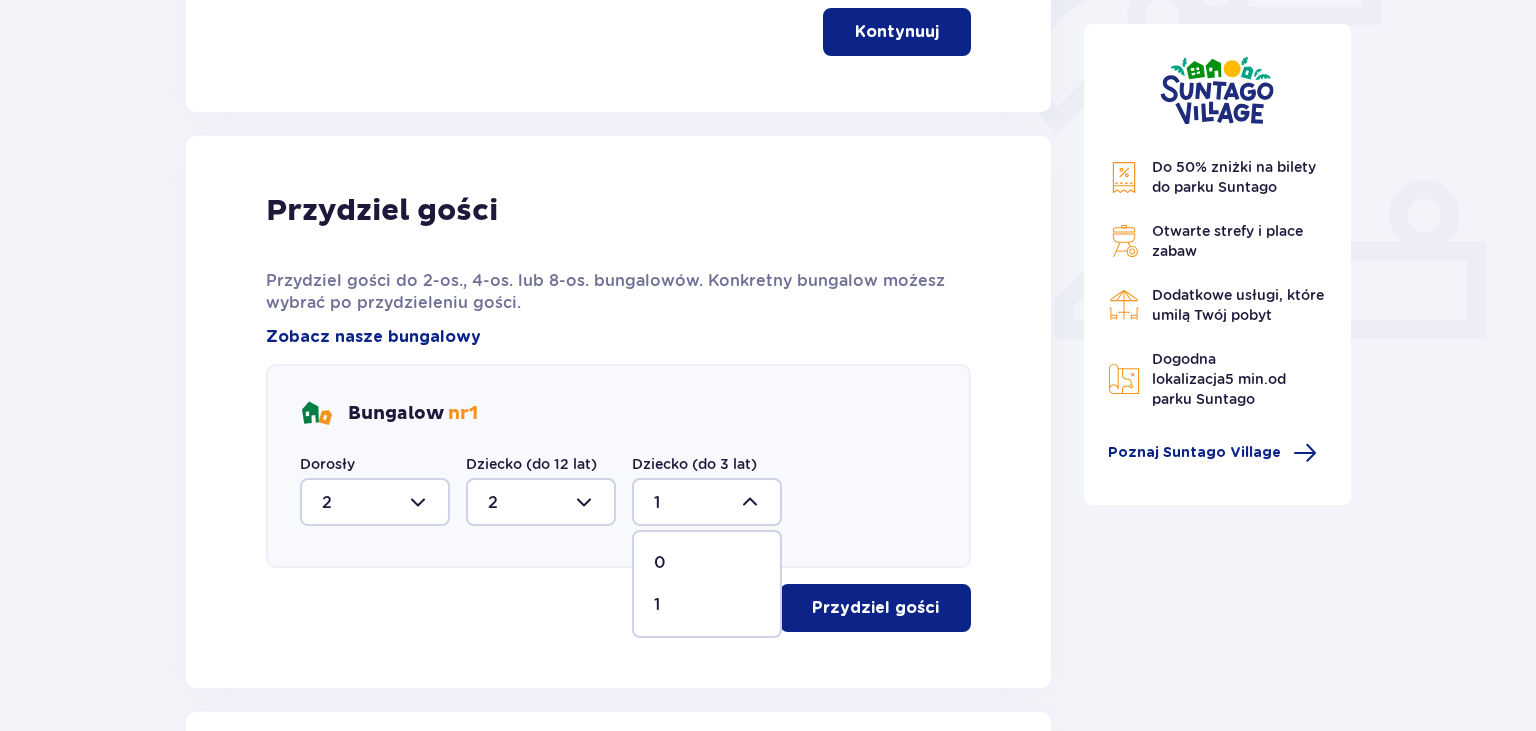 click on "0" at bounding box center (707, 563) 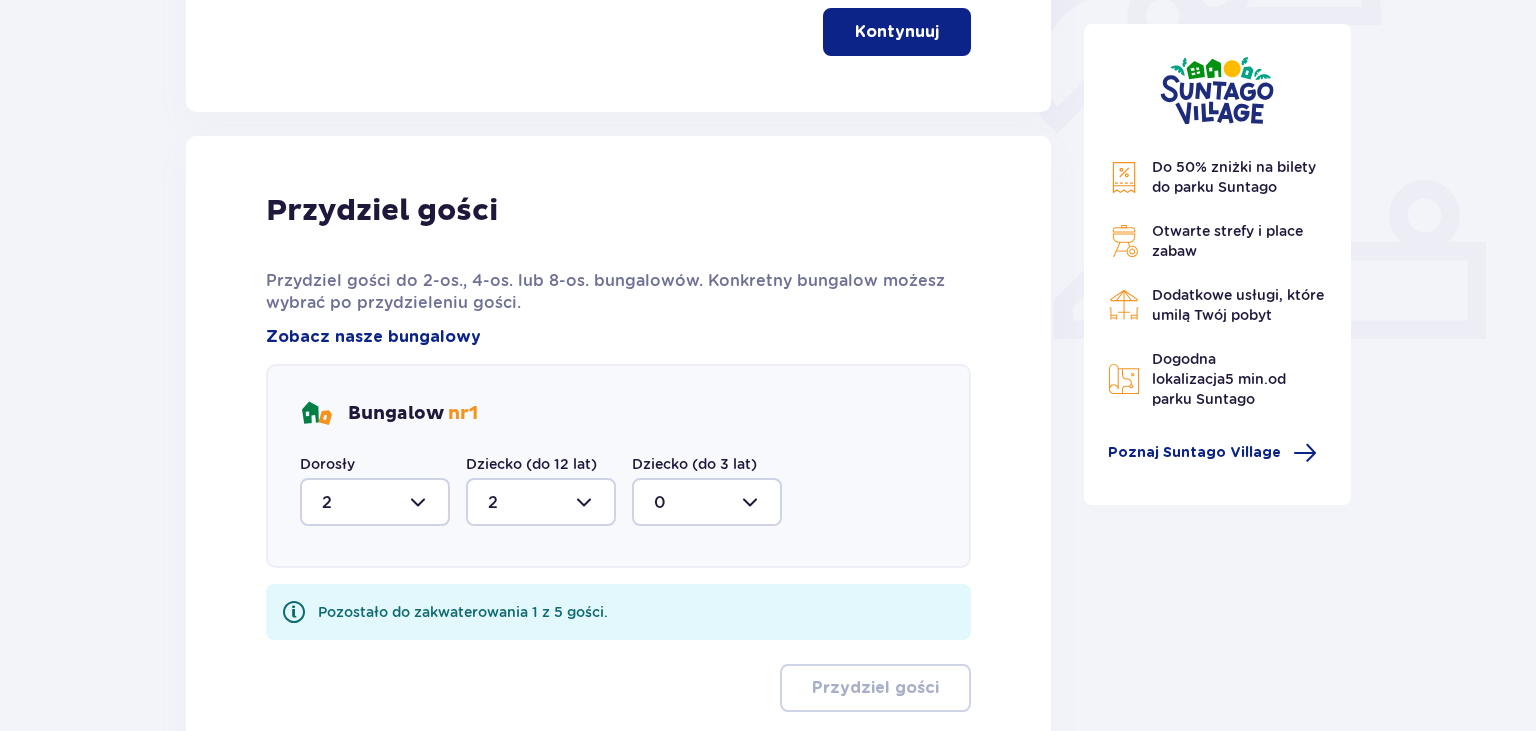 click at bounding box center [541, 502] 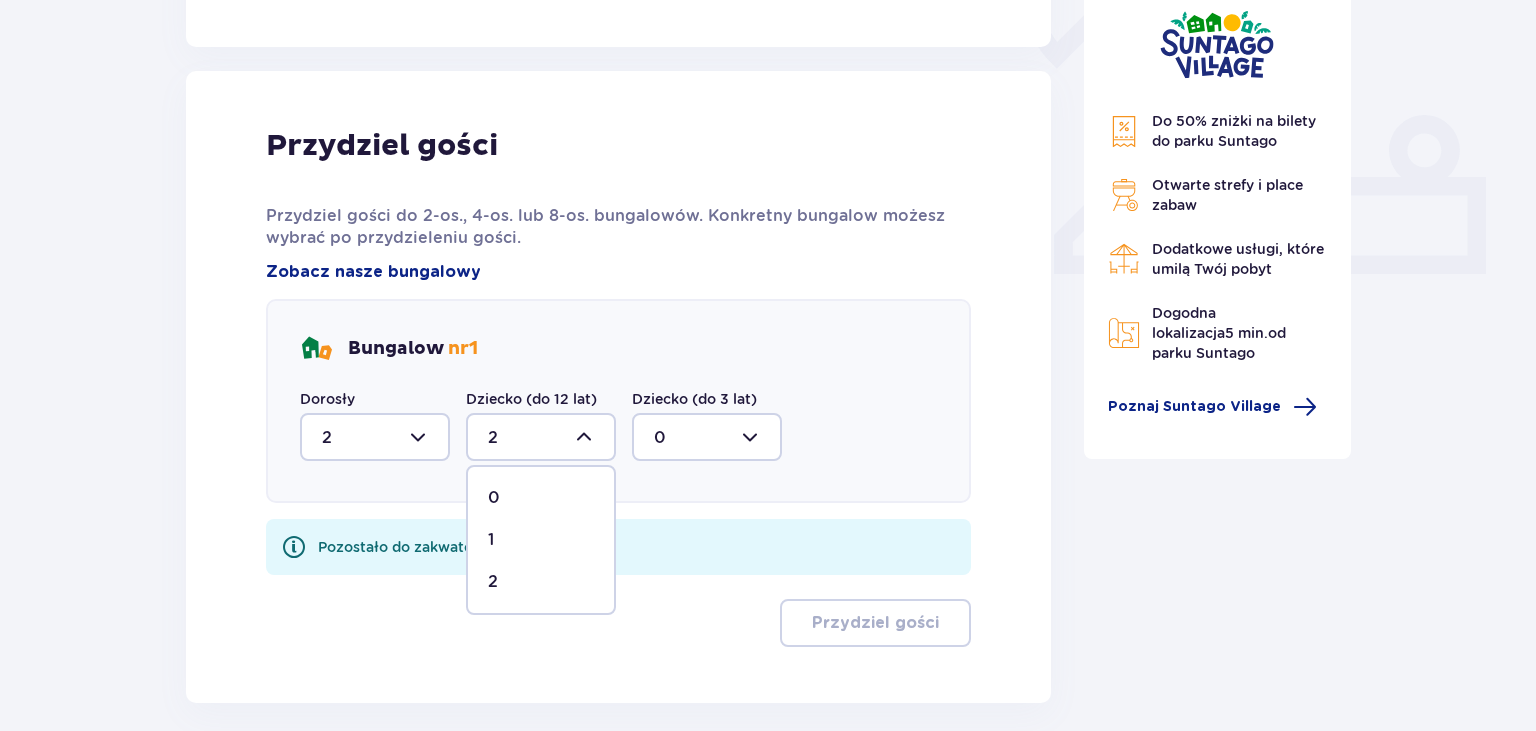 scroll, scrollTop: 850, scrollLeft: 0, axis: vertical 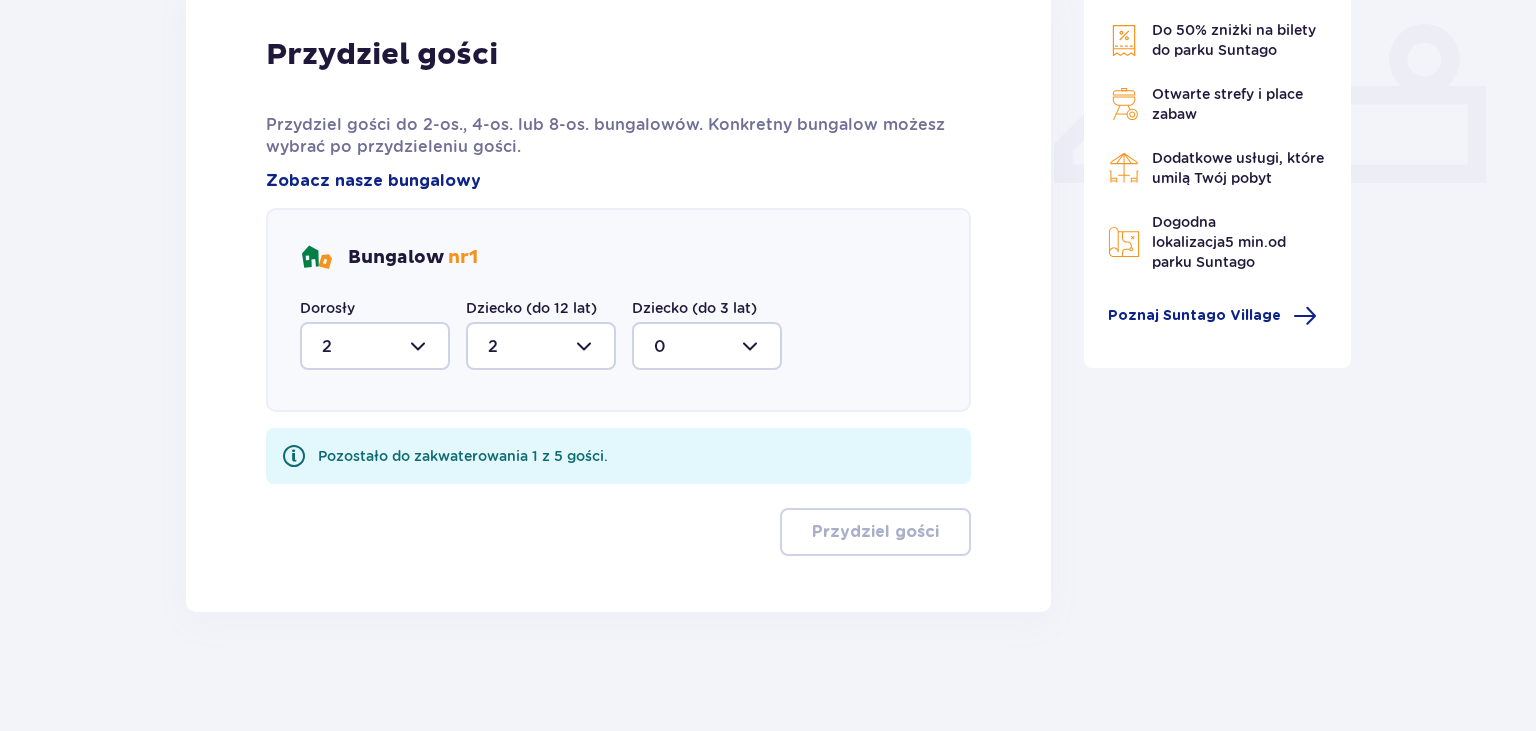 click at bounding box center [375, 346] 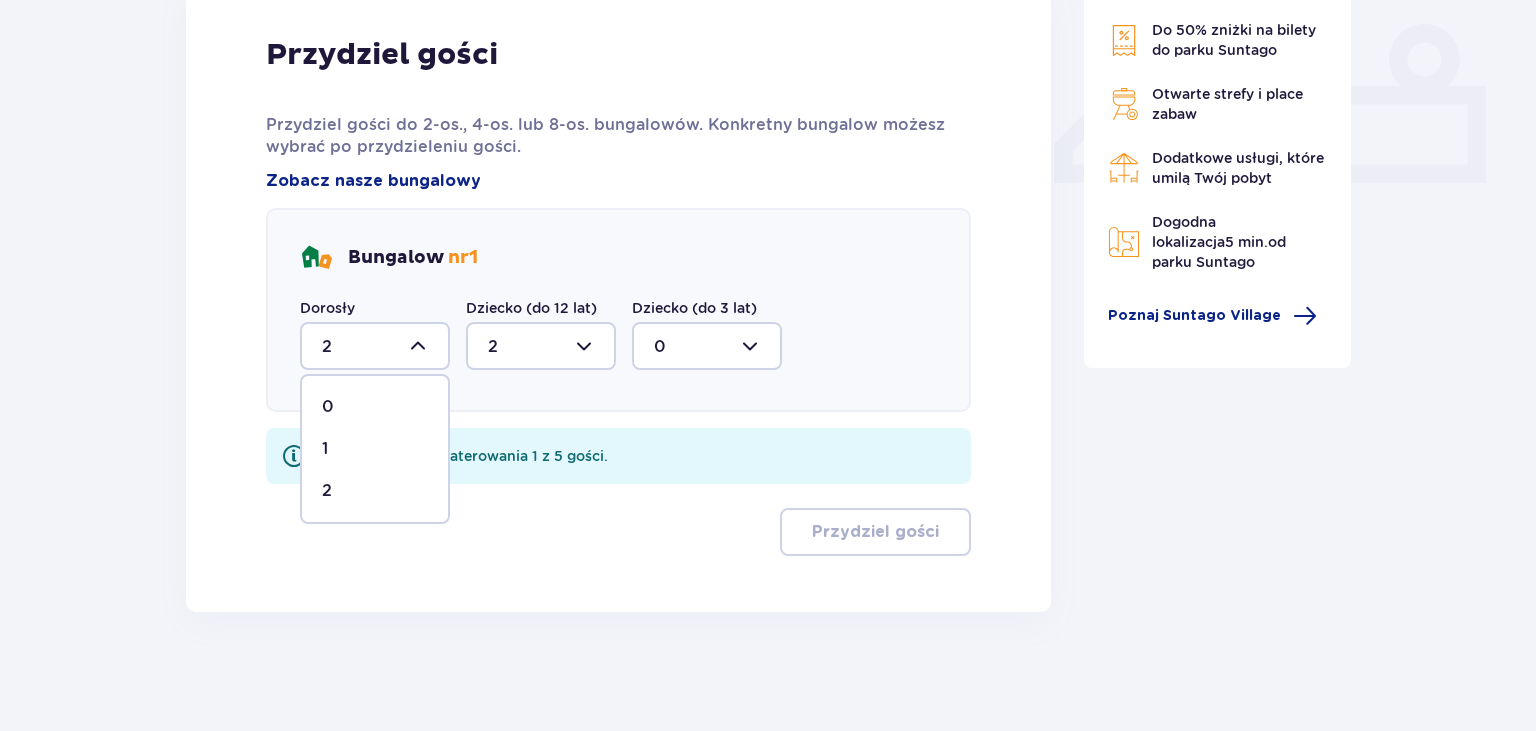 click on "Bungalow   nr  1 Dorosły   2 0 1 2 Dziecko (do 12 lat)   2 Dziecko (do 3 lat)   0" at bounding box center [618, 310] 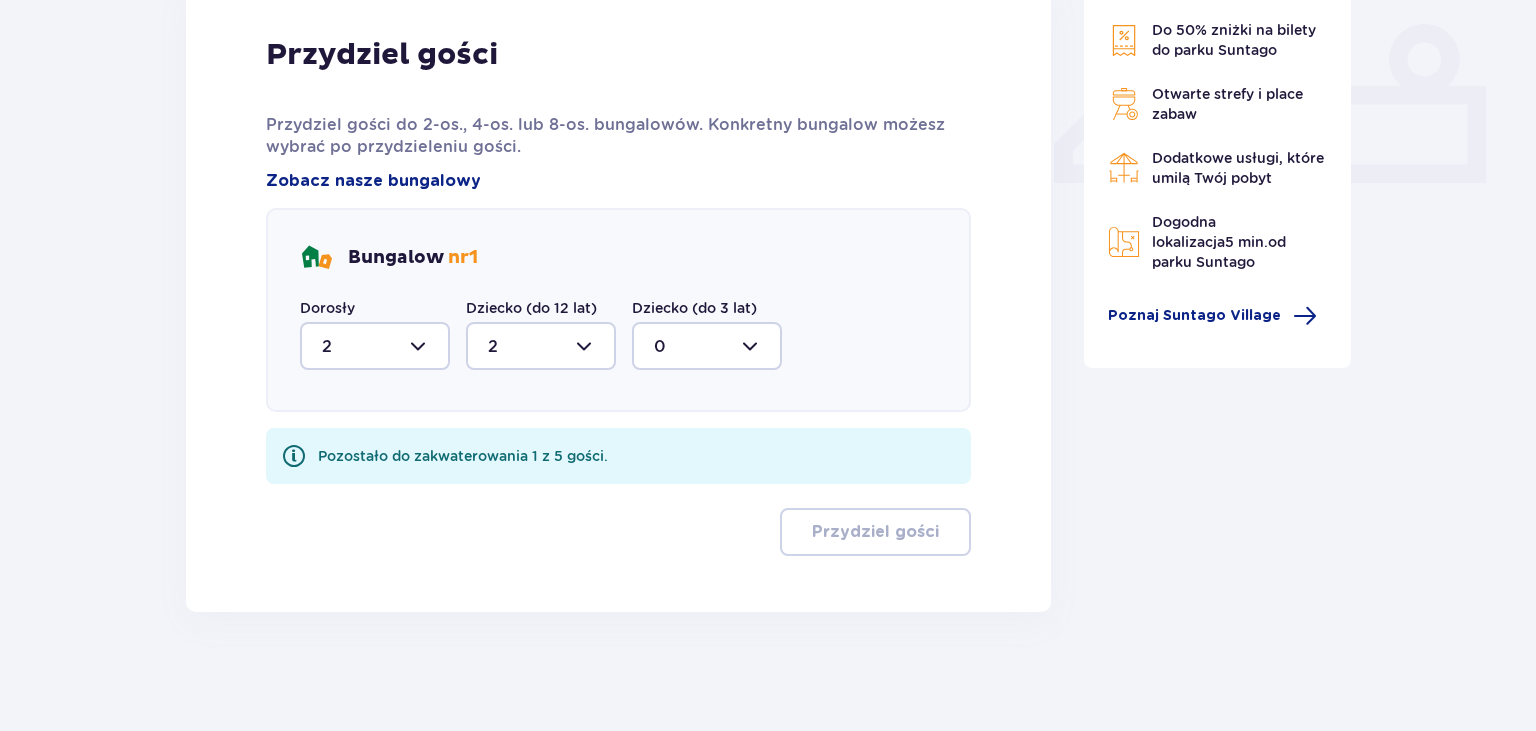 click at bounding box center [707, 346] 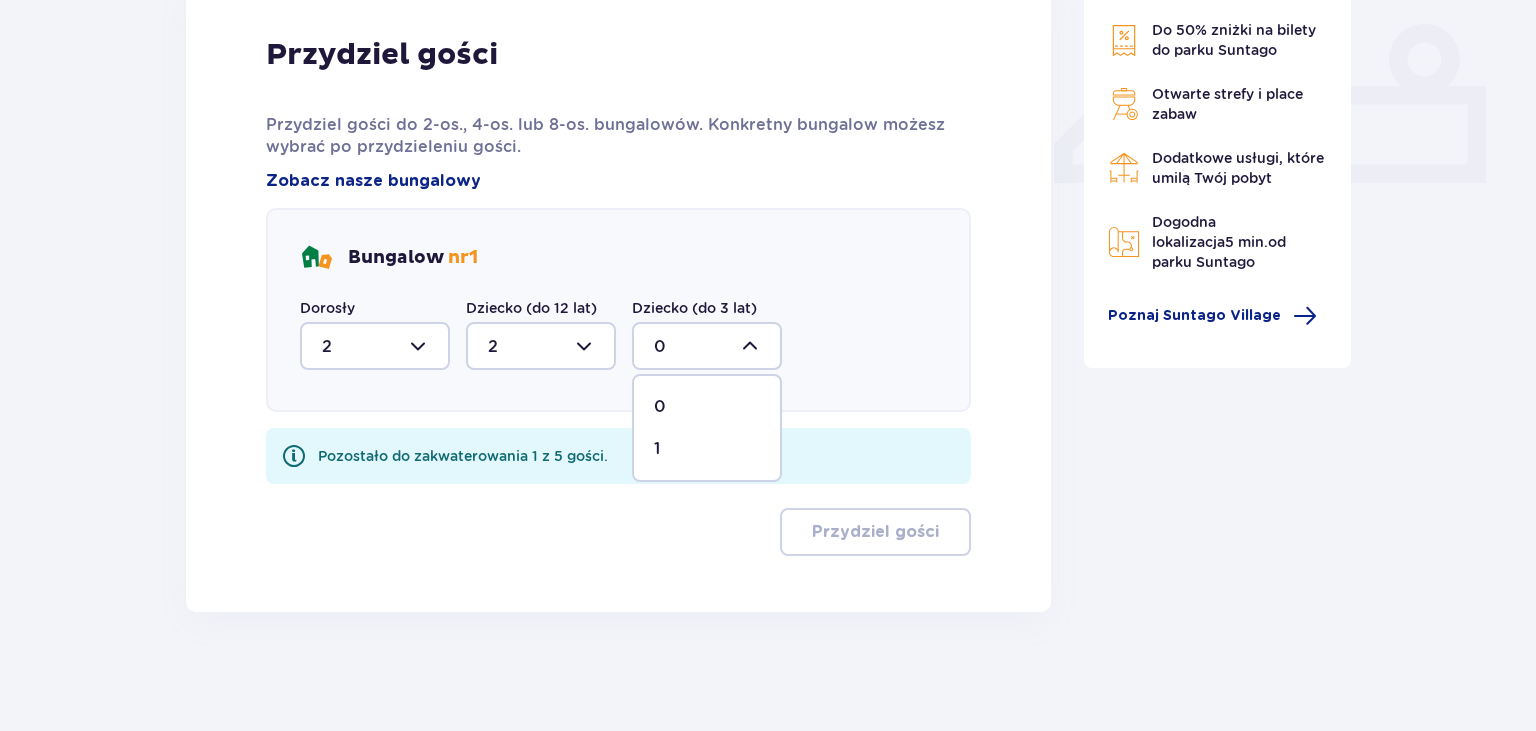 click on "1" at bounding box center (707, 449) 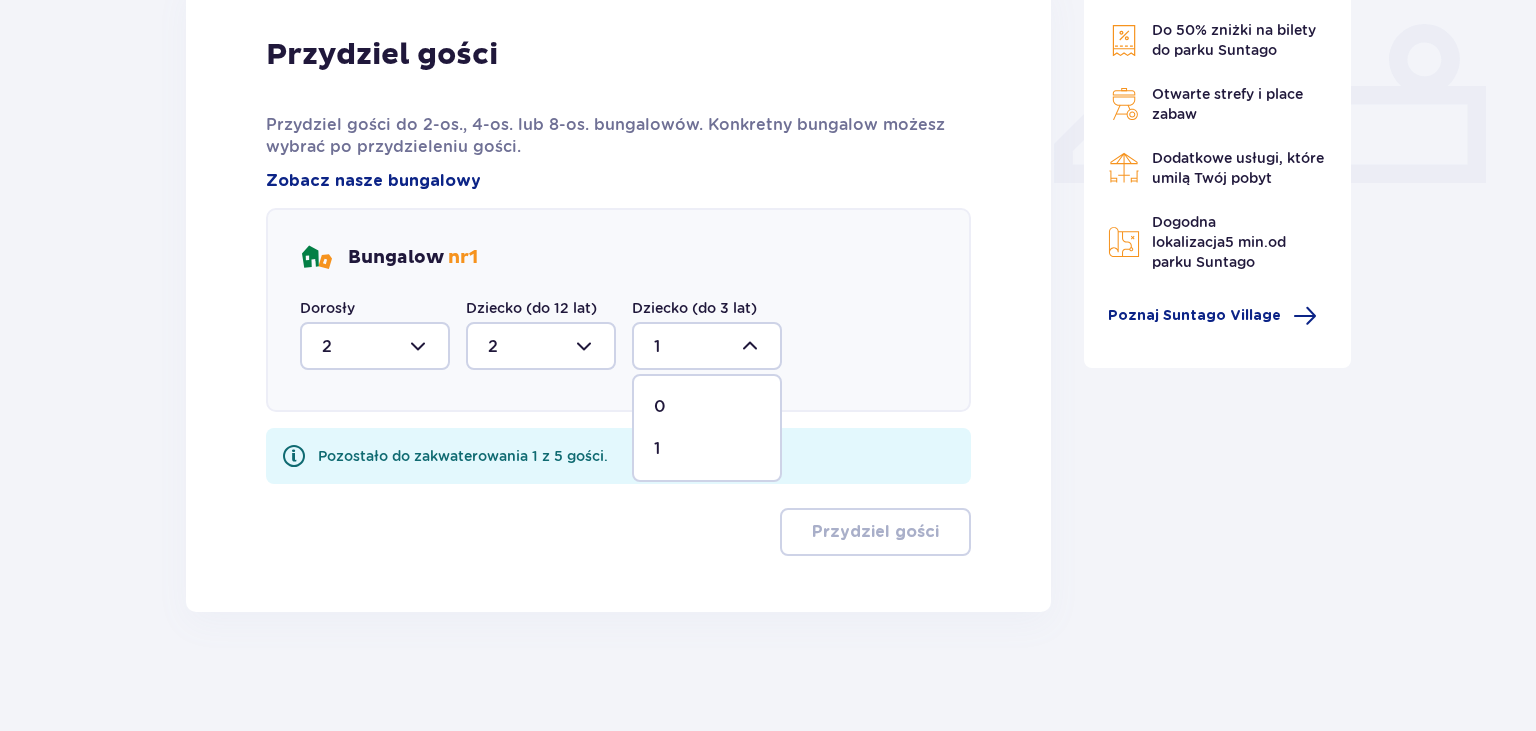 scroll, scrollTop: 770, scrollLeft: 0, axis: vertical 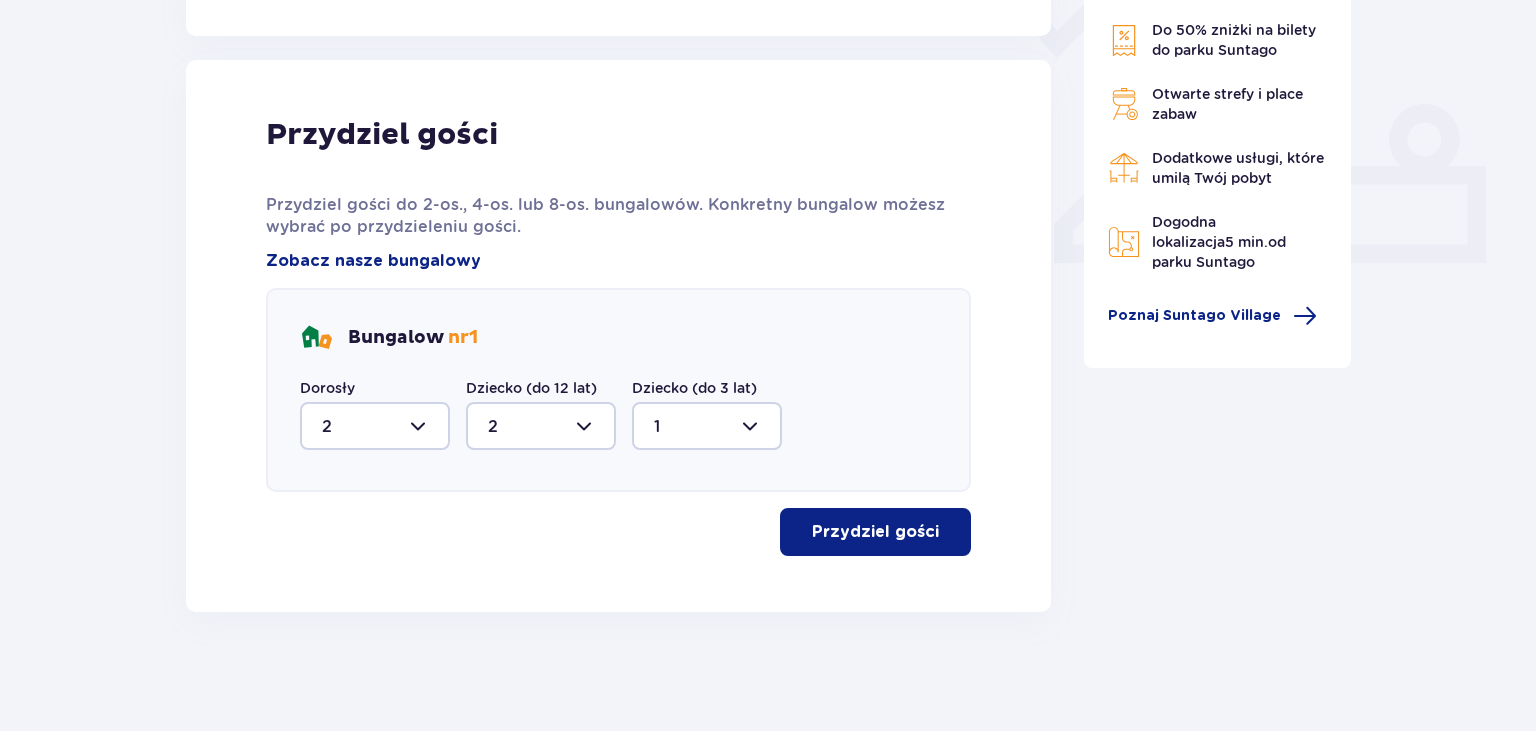 click on "Przydziel gości" at bounding box center [875, 532] 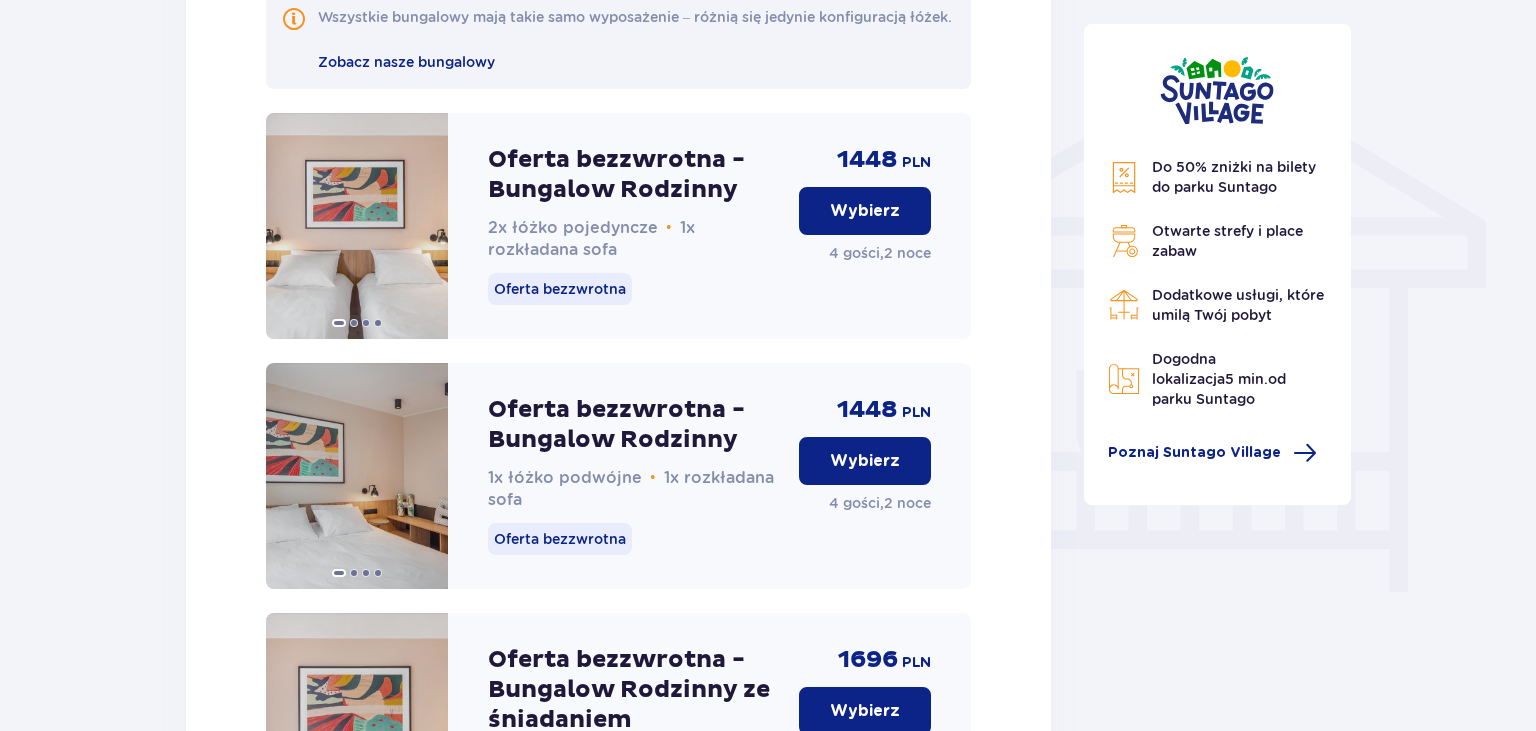 scroll, scrollTop: 1697, scrollLeft: 0, axis: vertical 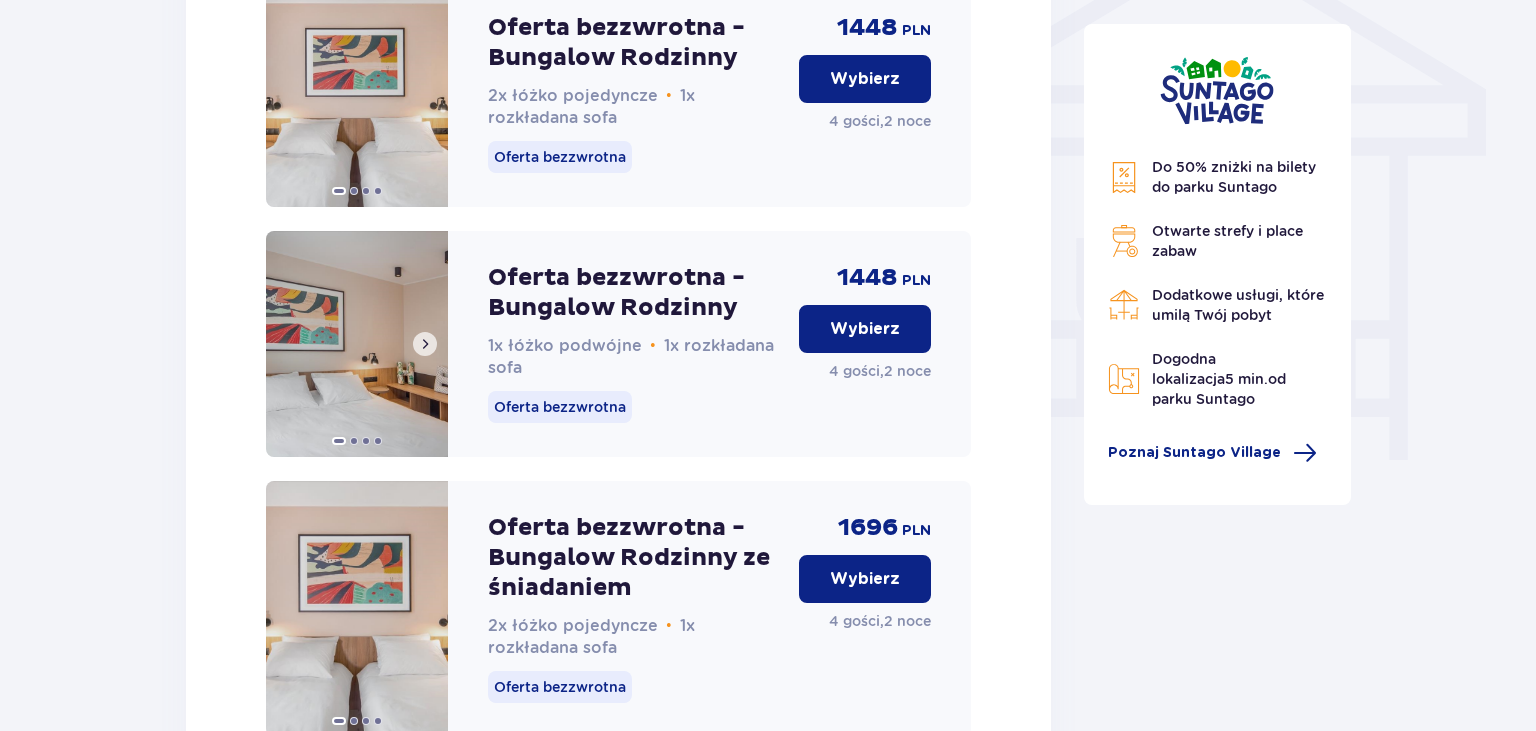 click at bounding box center [425, 344] 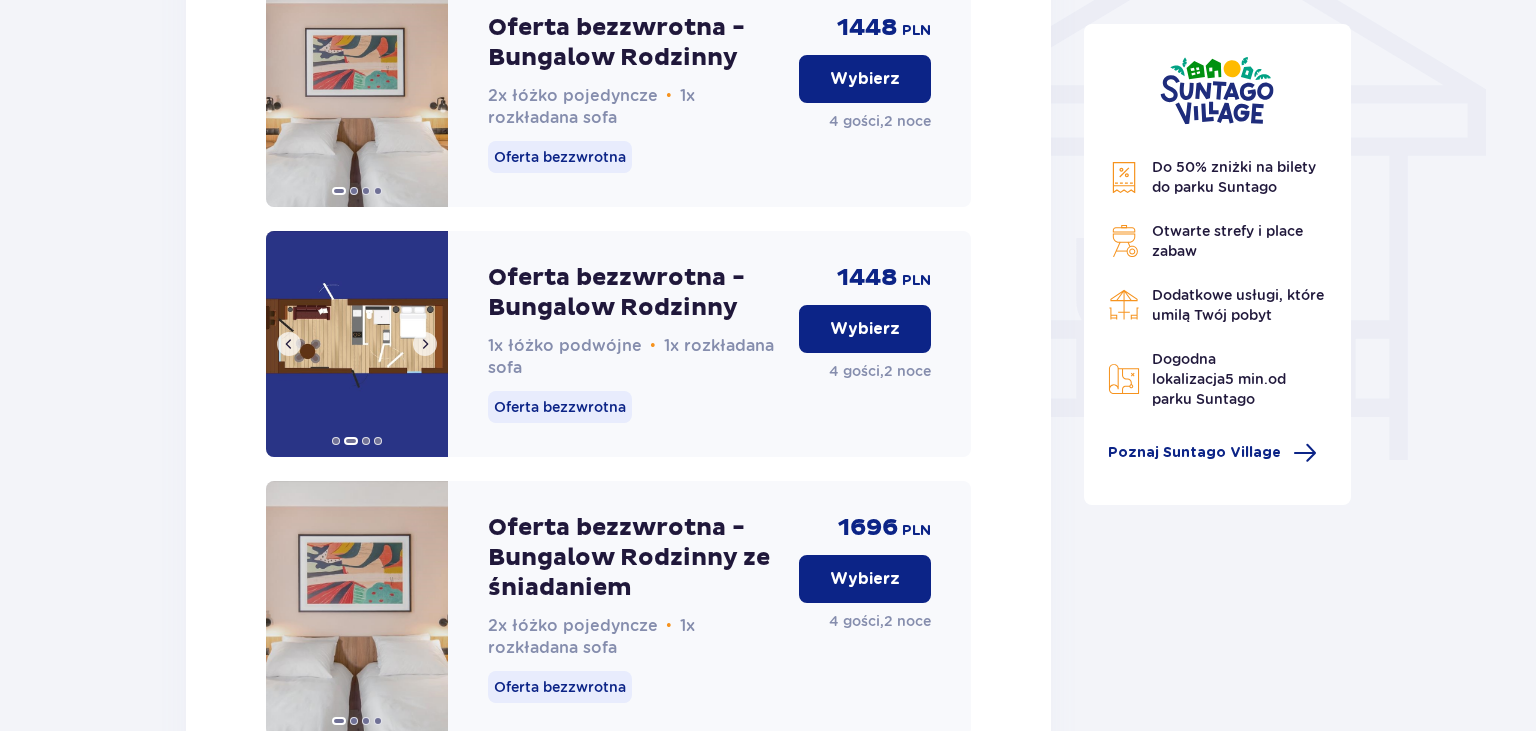 click at bounding box center (425, 344) 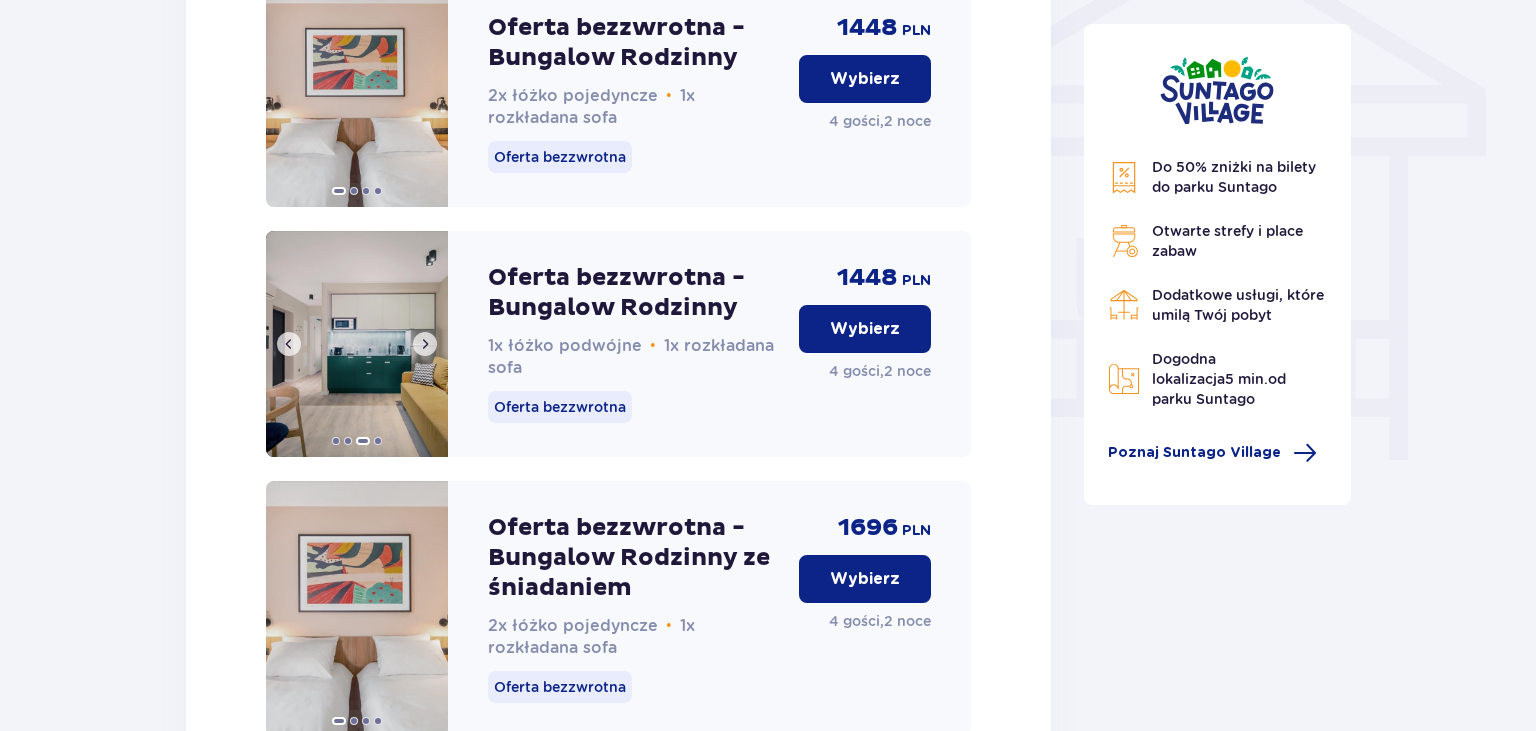 click at bounding box center (425, 344) 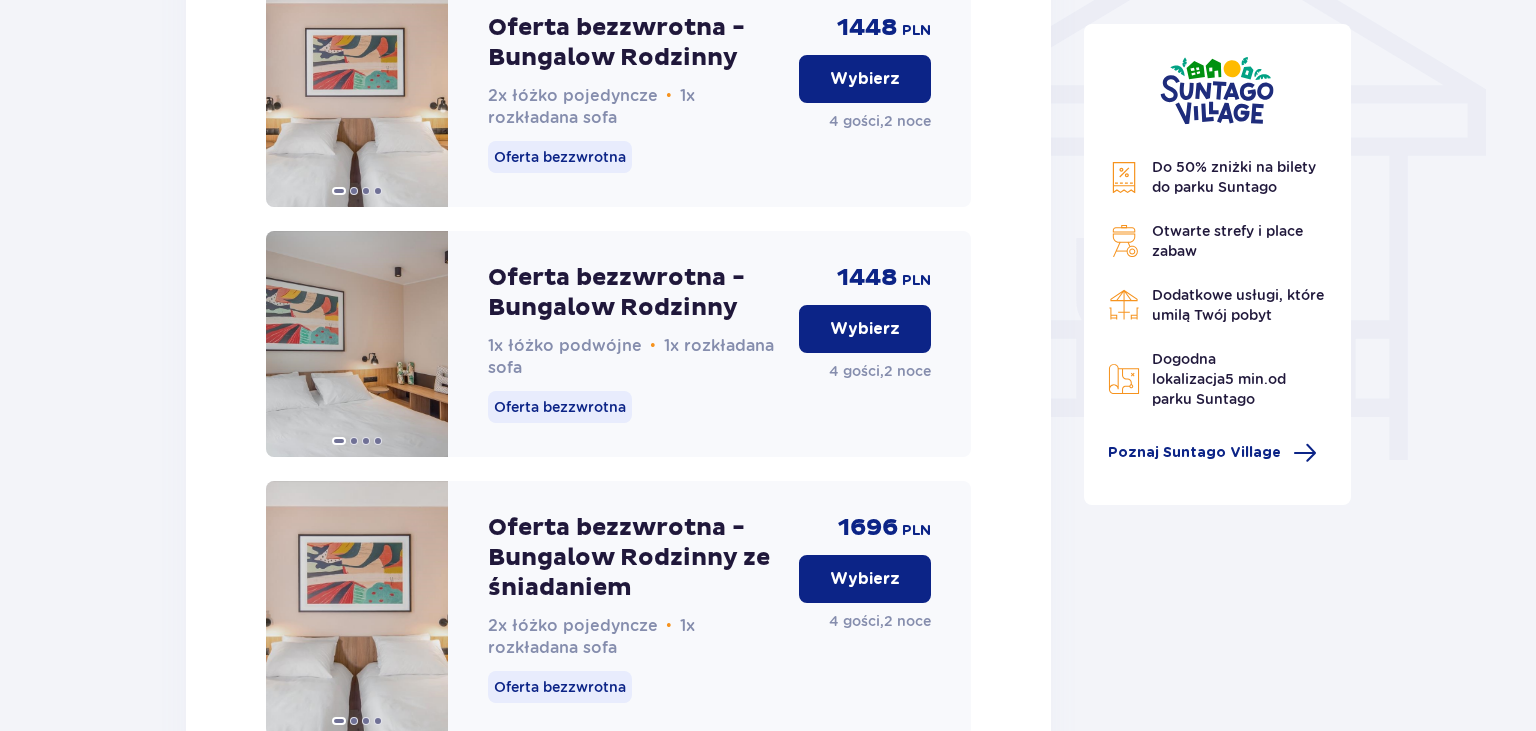 click at bounding box center (425, 344) 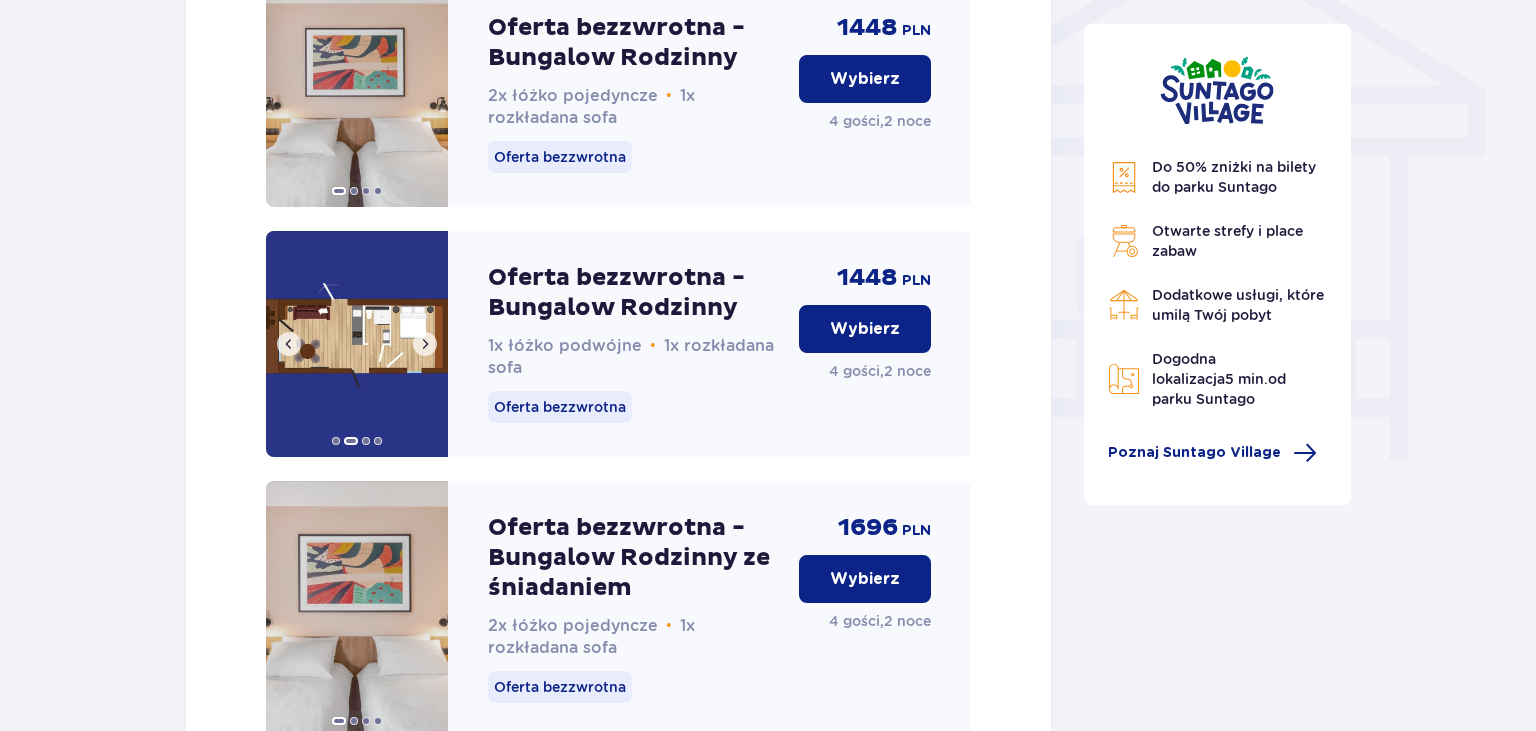 click at bounding box center (425, 344) 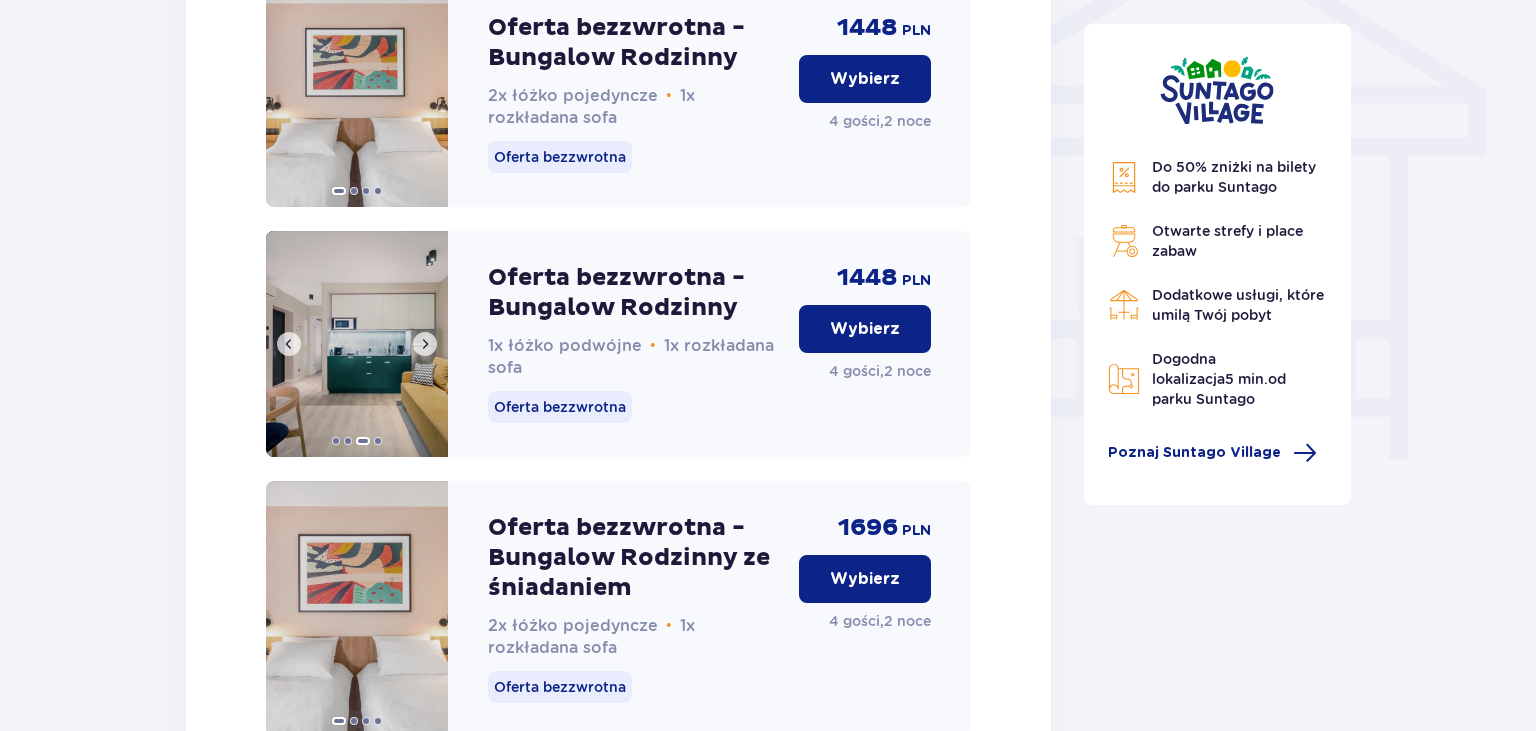 click at bounding box center [425, 344] 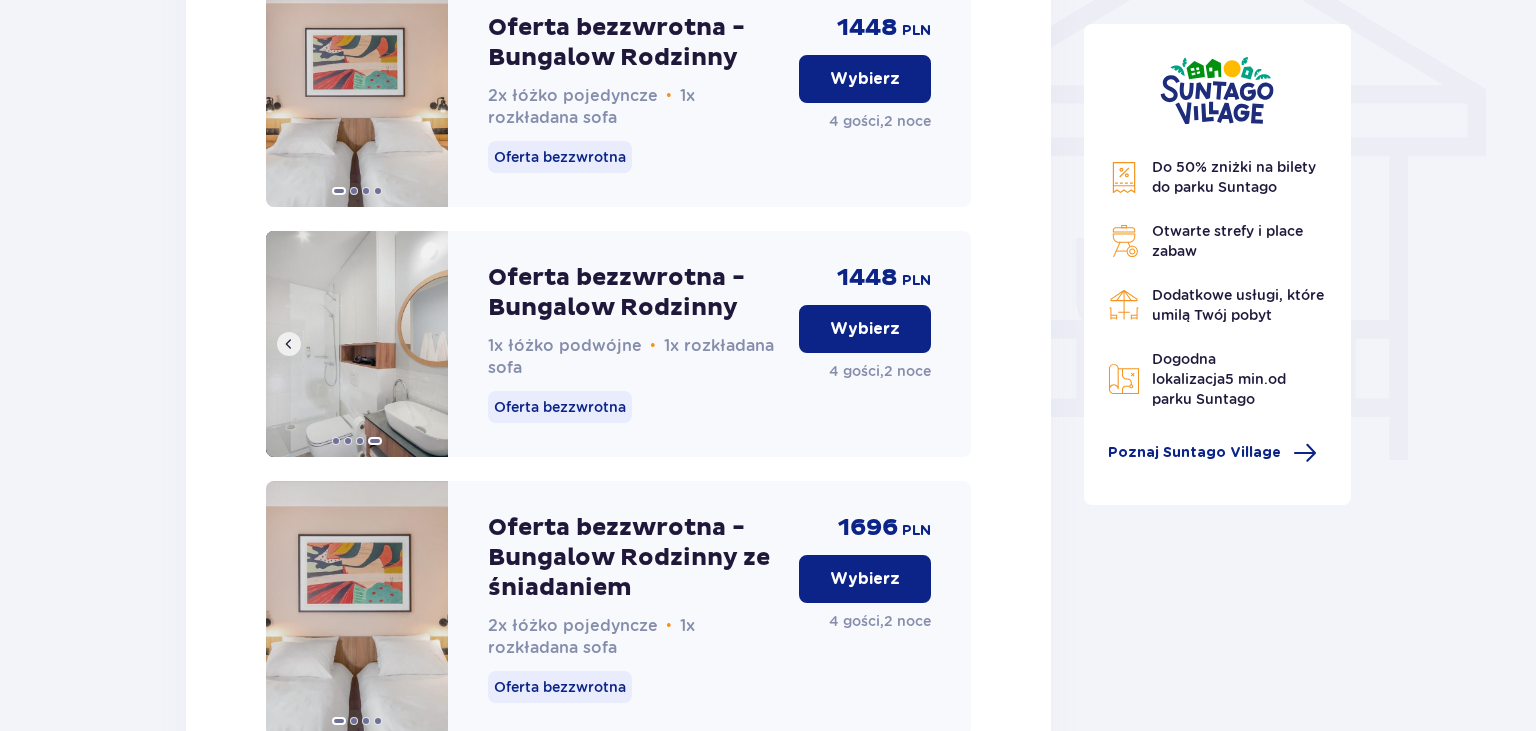 click at bounding box center (357, 344) 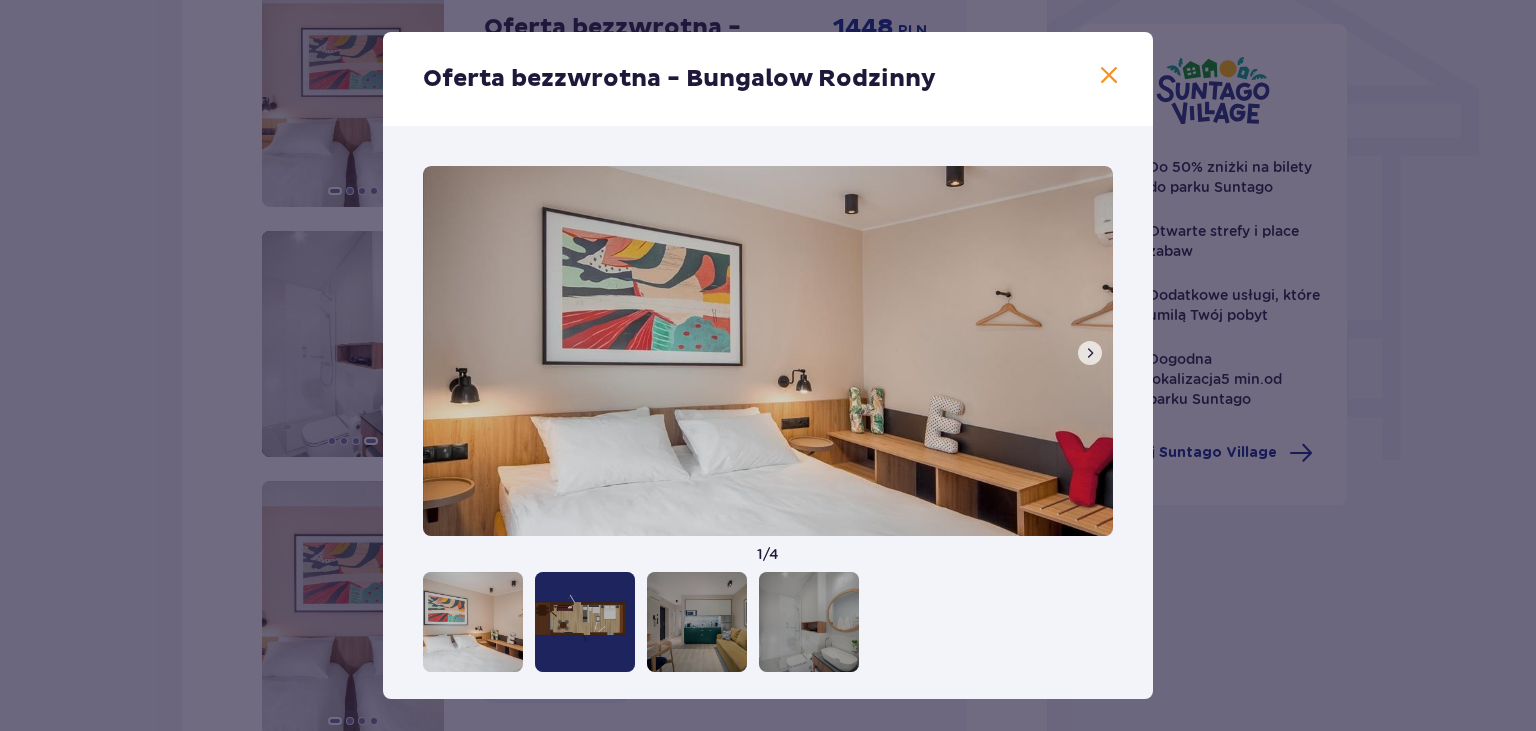 click at bounding box center [1090, 353] 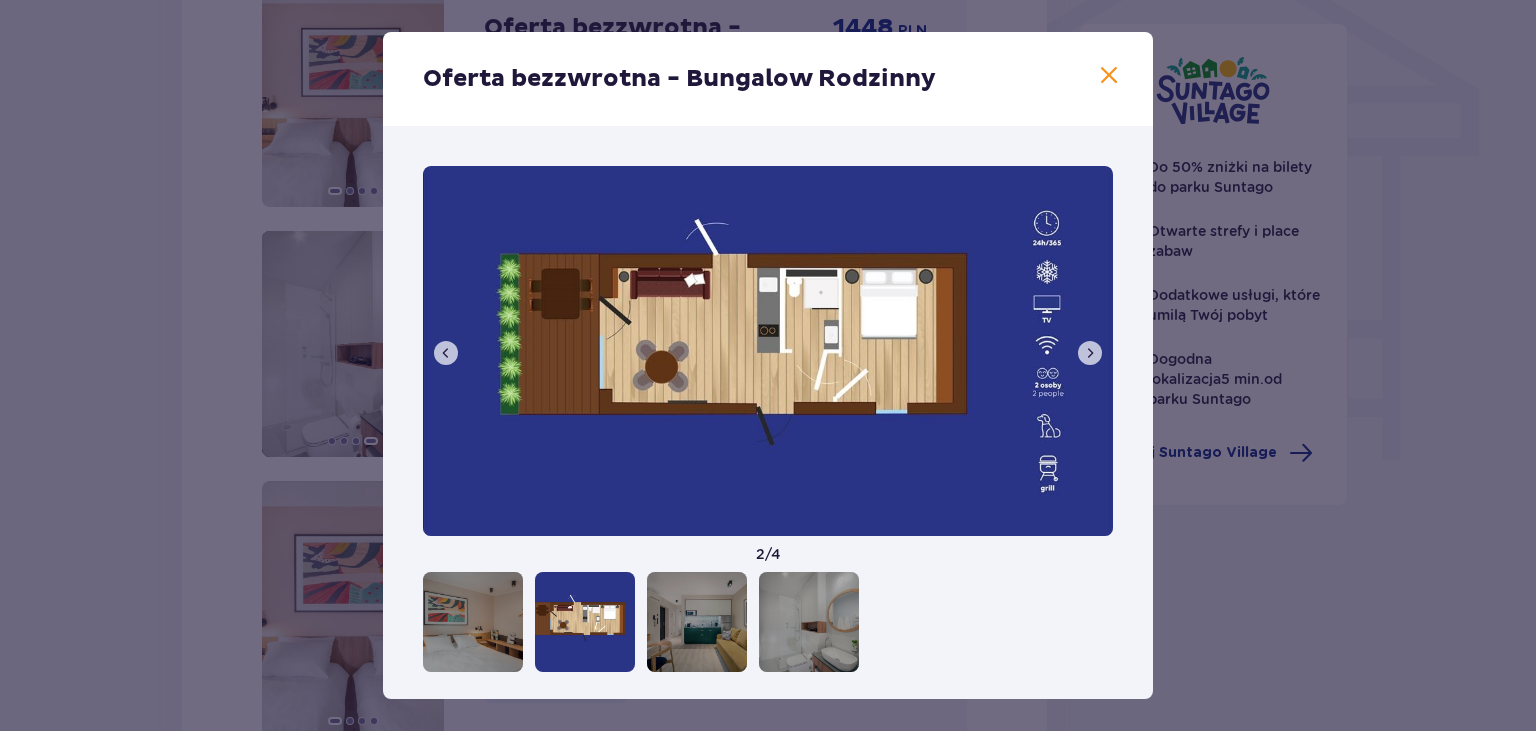 click at bounding box center [1090, 353] 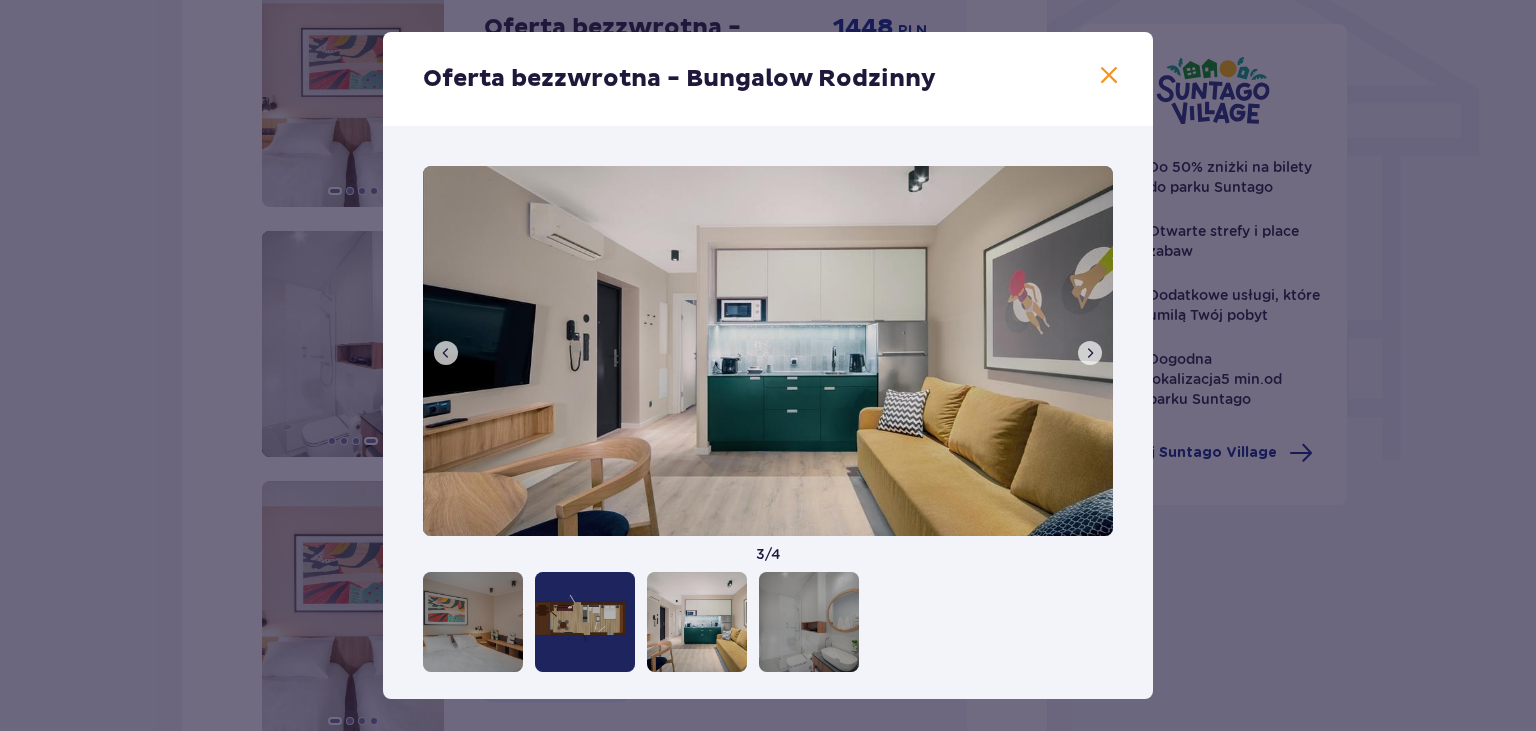 click at bounding box center [1090, 353] 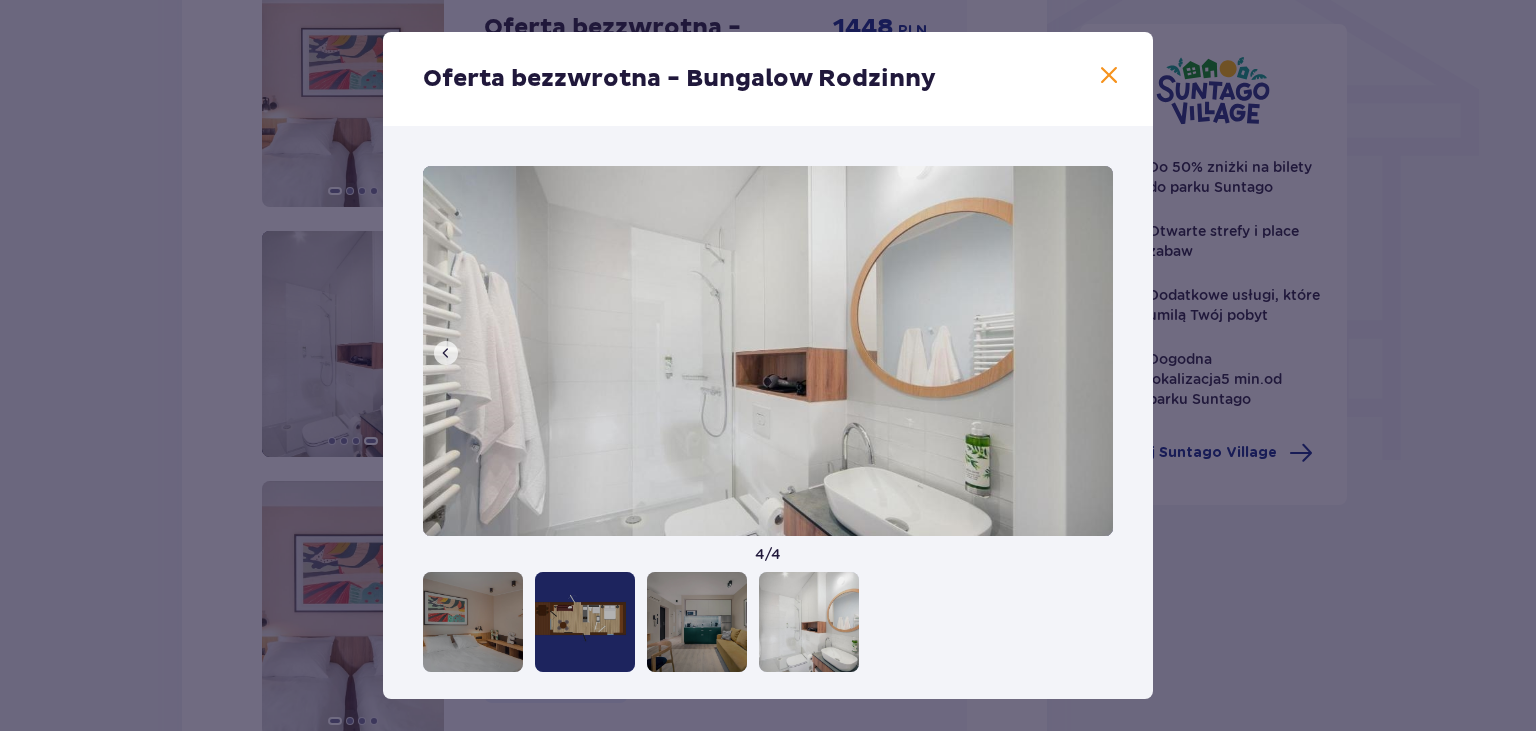 click at bounding box center [768, 351] 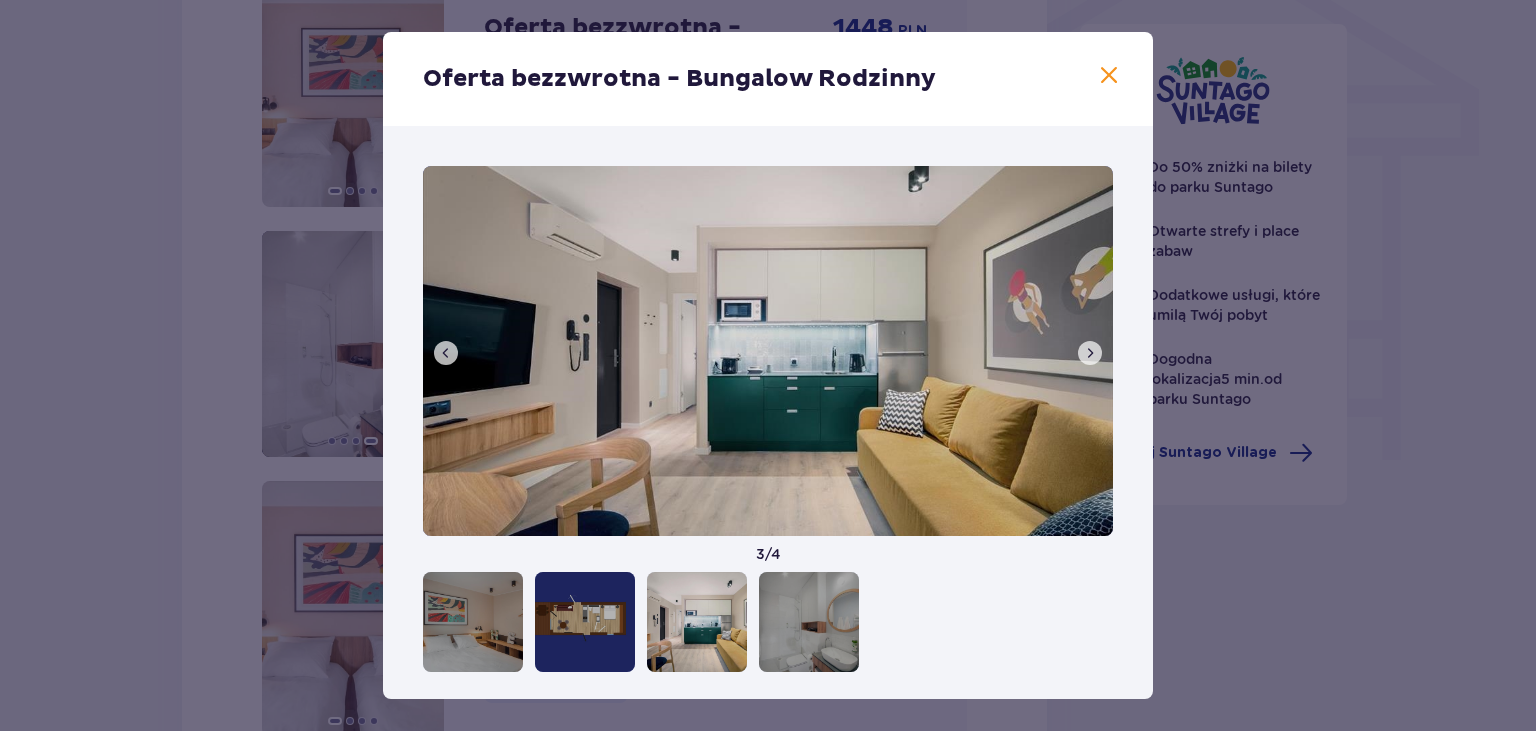 click at bounding box center (446, 353) 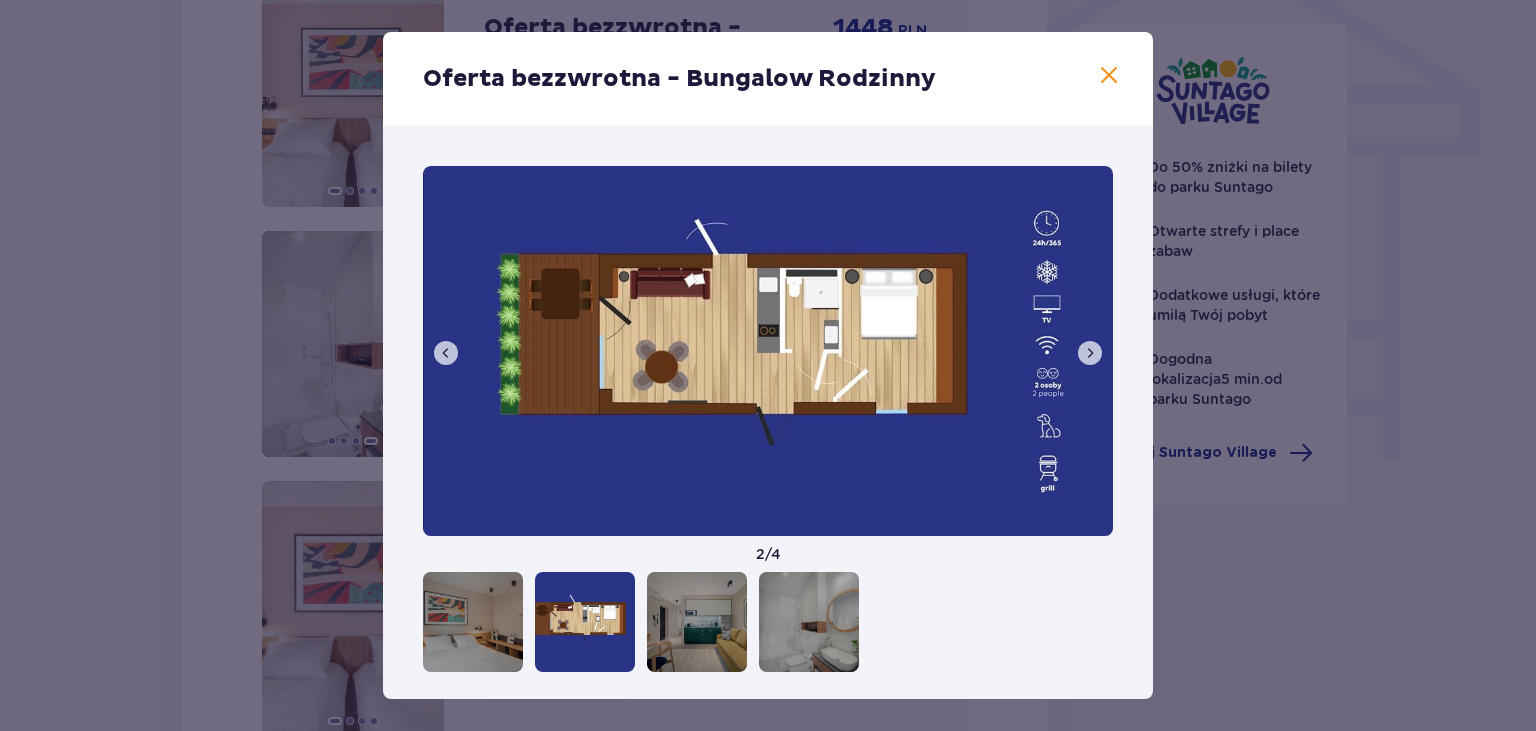 click at bounding box center (446, 353) 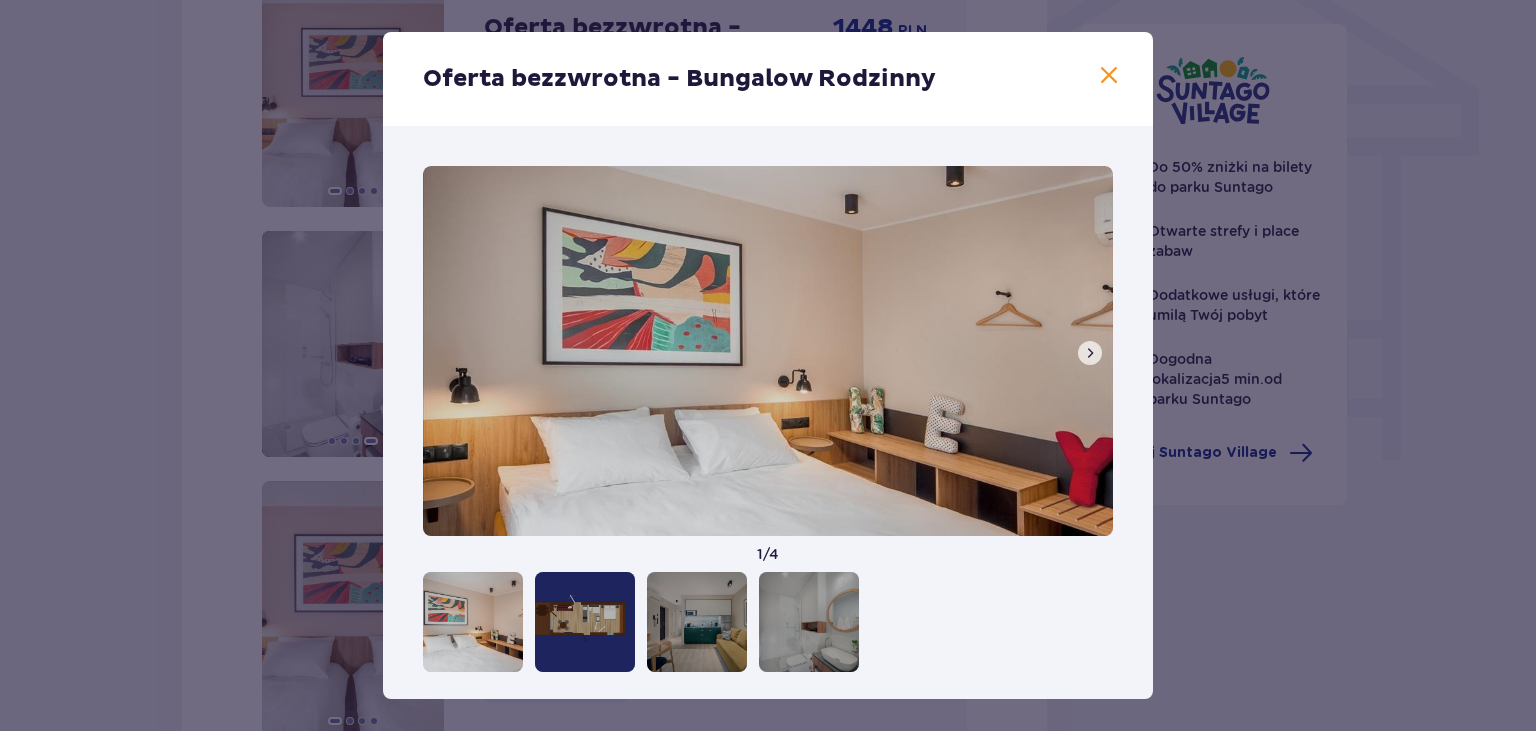 click at bounding box center [768, 351] 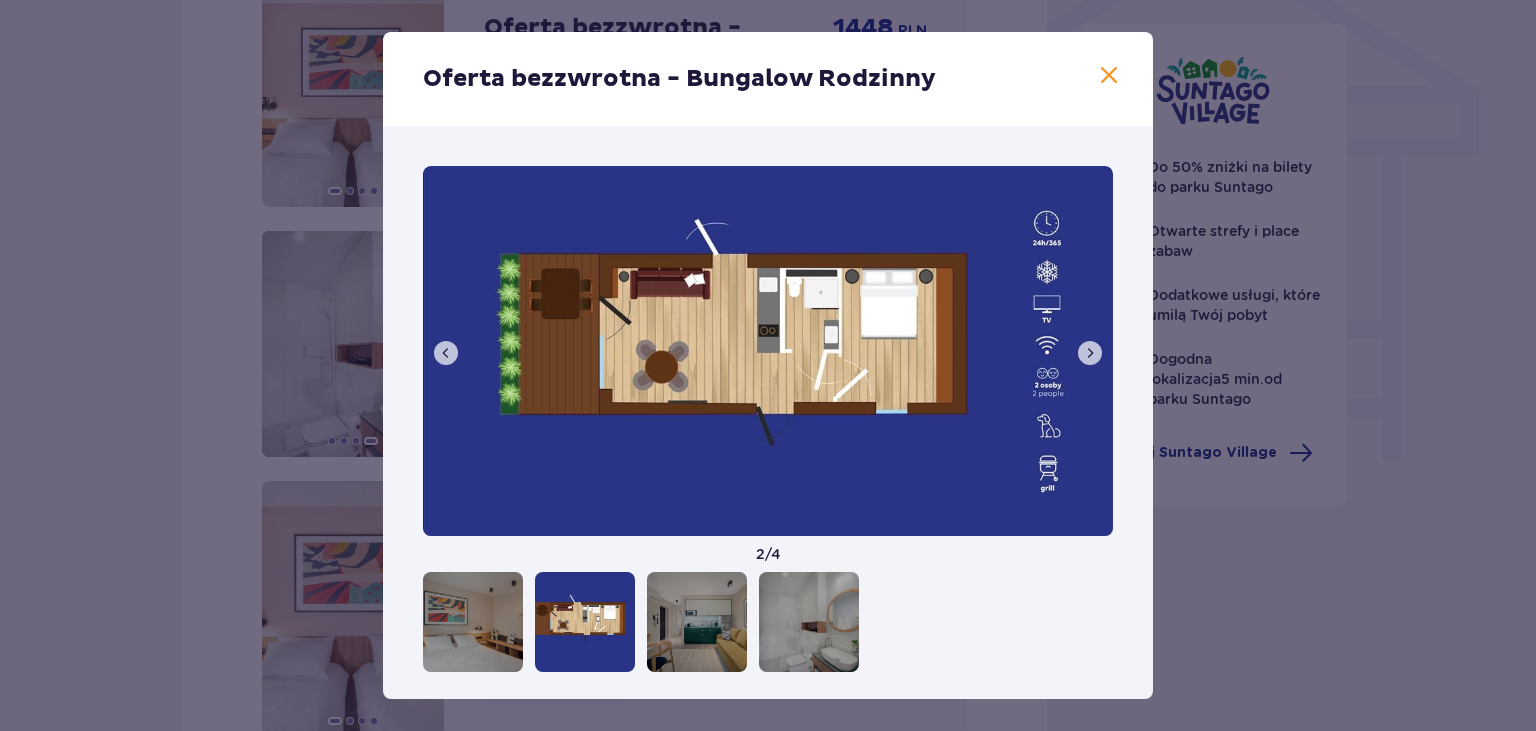 click at bounding box center (1090, 353) 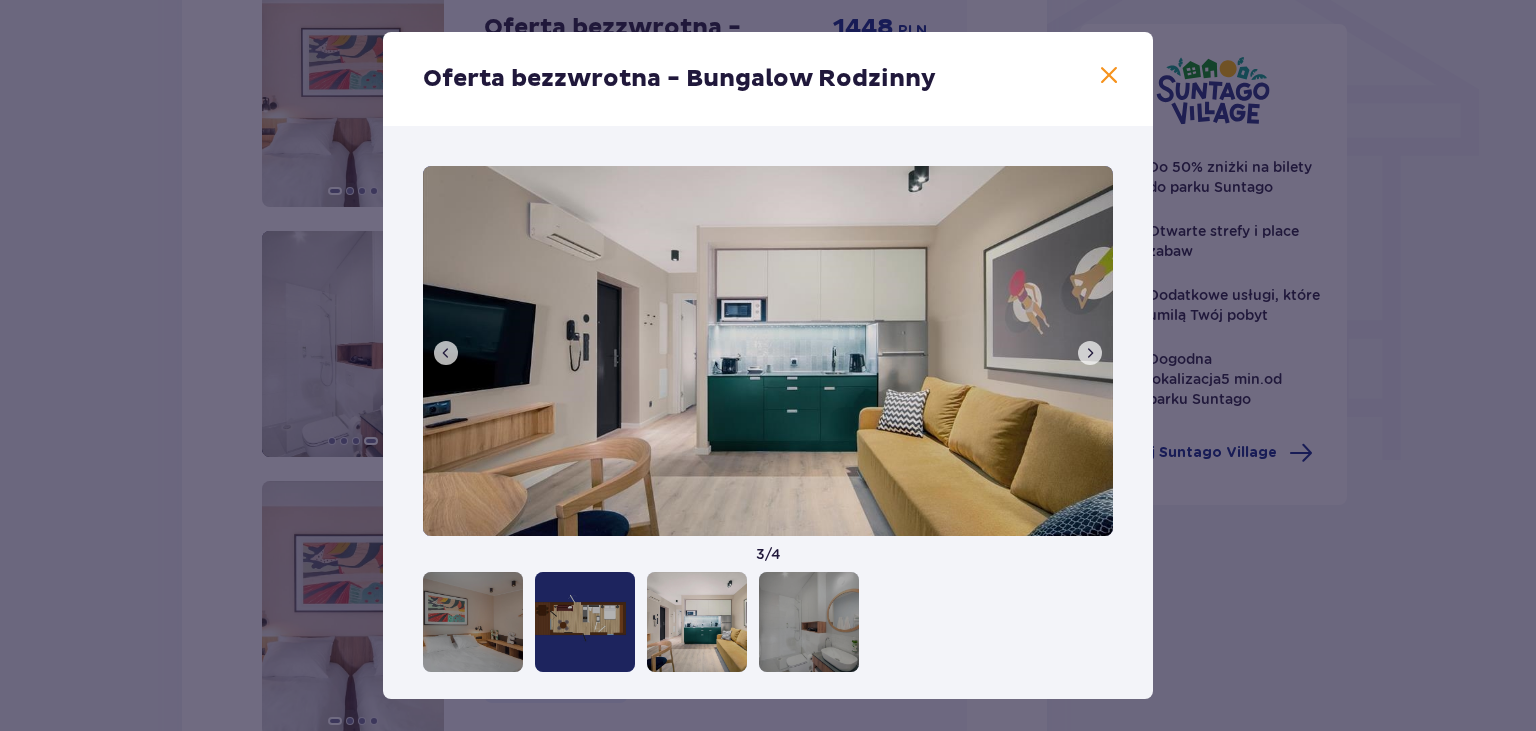 click at bounding box center [1090, 353] 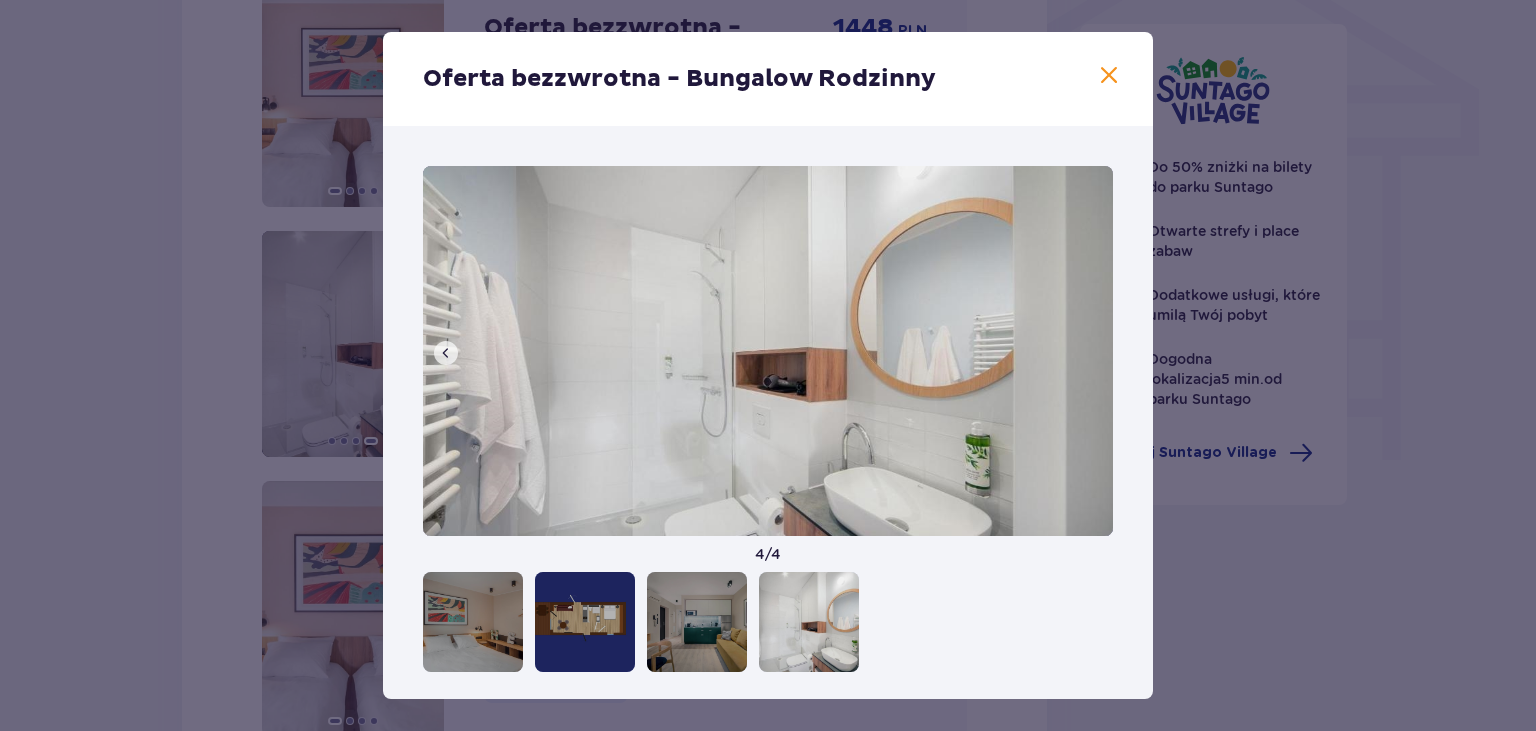 click at bounding box center [768, 351] 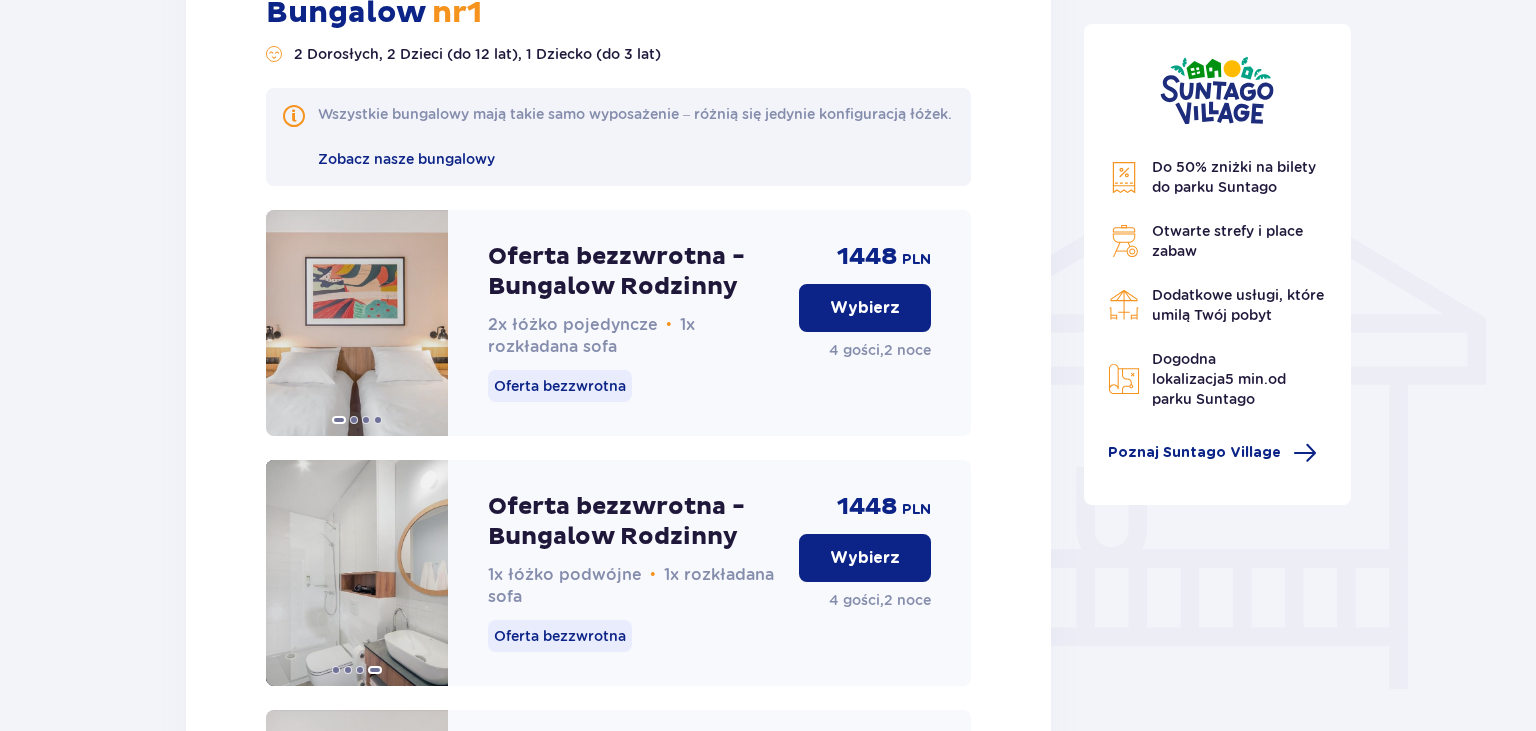scroll, scrollTop: 1607, scrollLeft: 0, axis: vertical 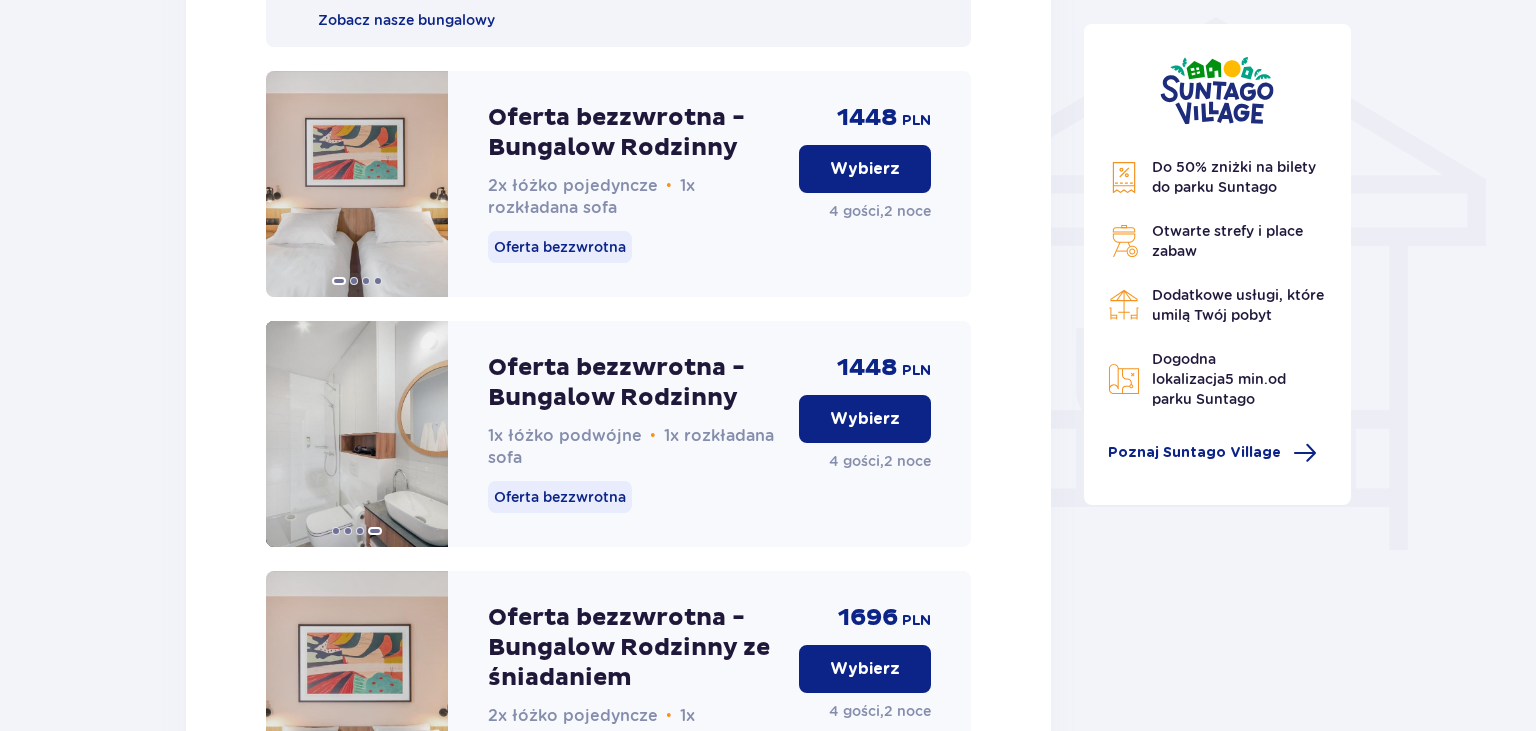 click on "Wybierz" at bounding box center [865, 419] 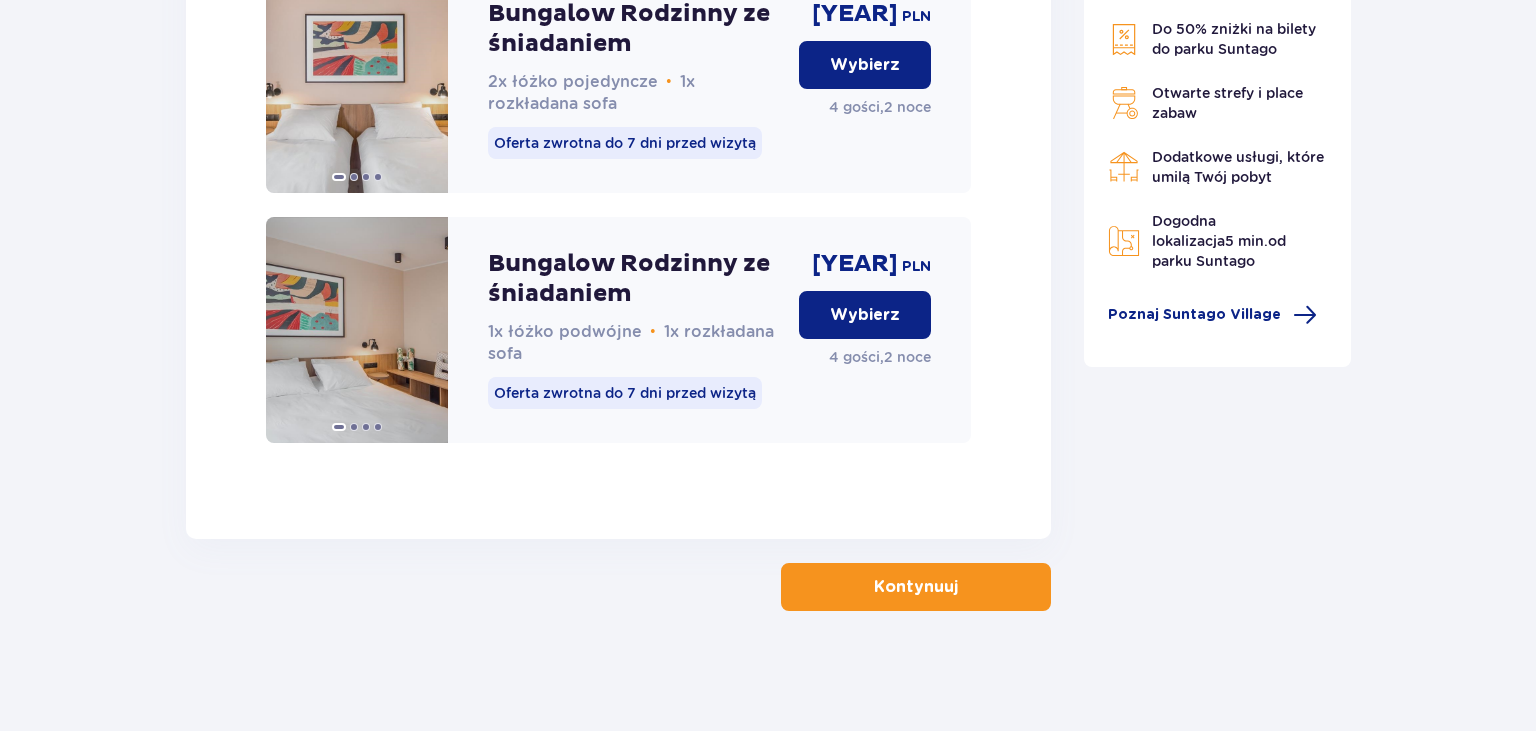 scroll, scrollTop: 3236, scrollLeft: 0, axis: vertical 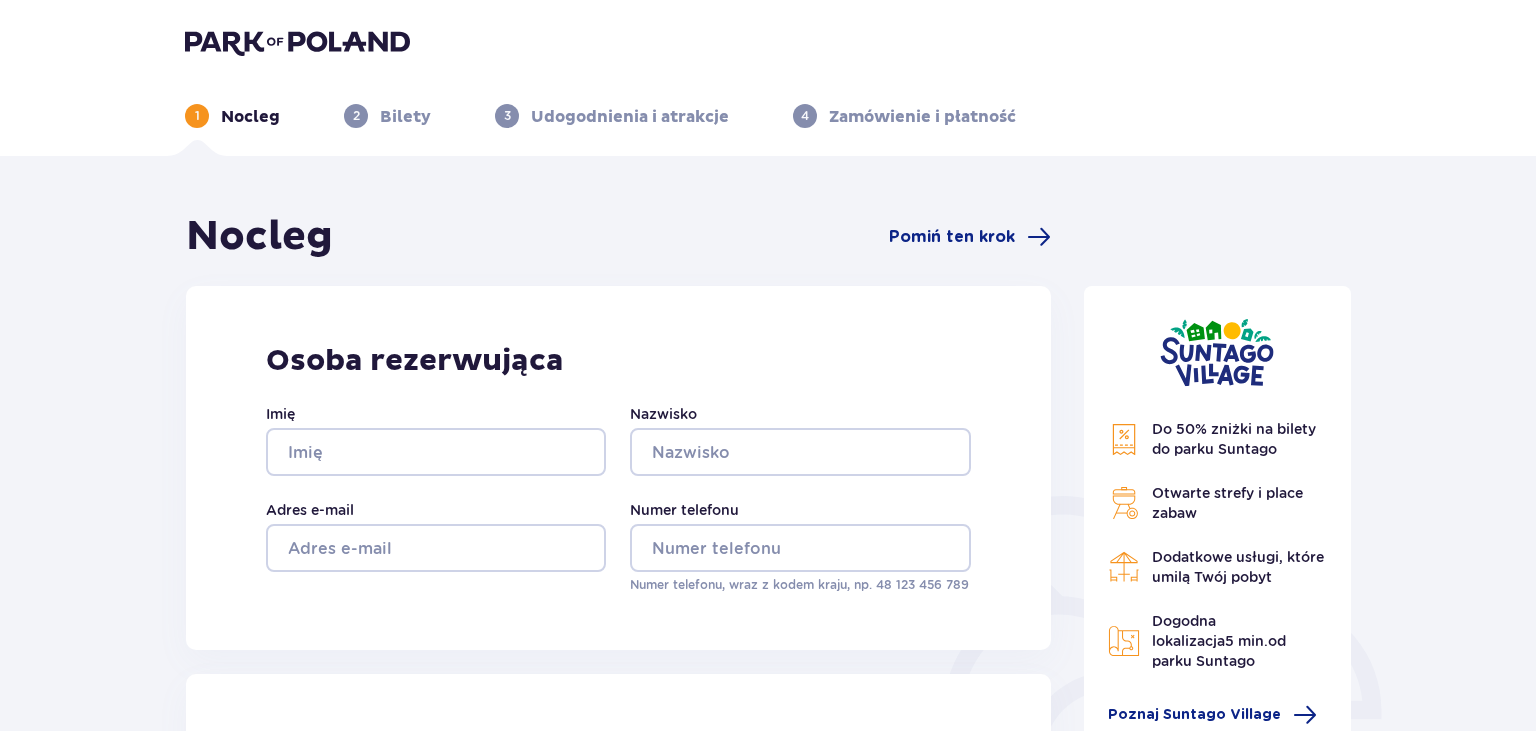 click on "Nocleg" at bounding box center (250, 117) 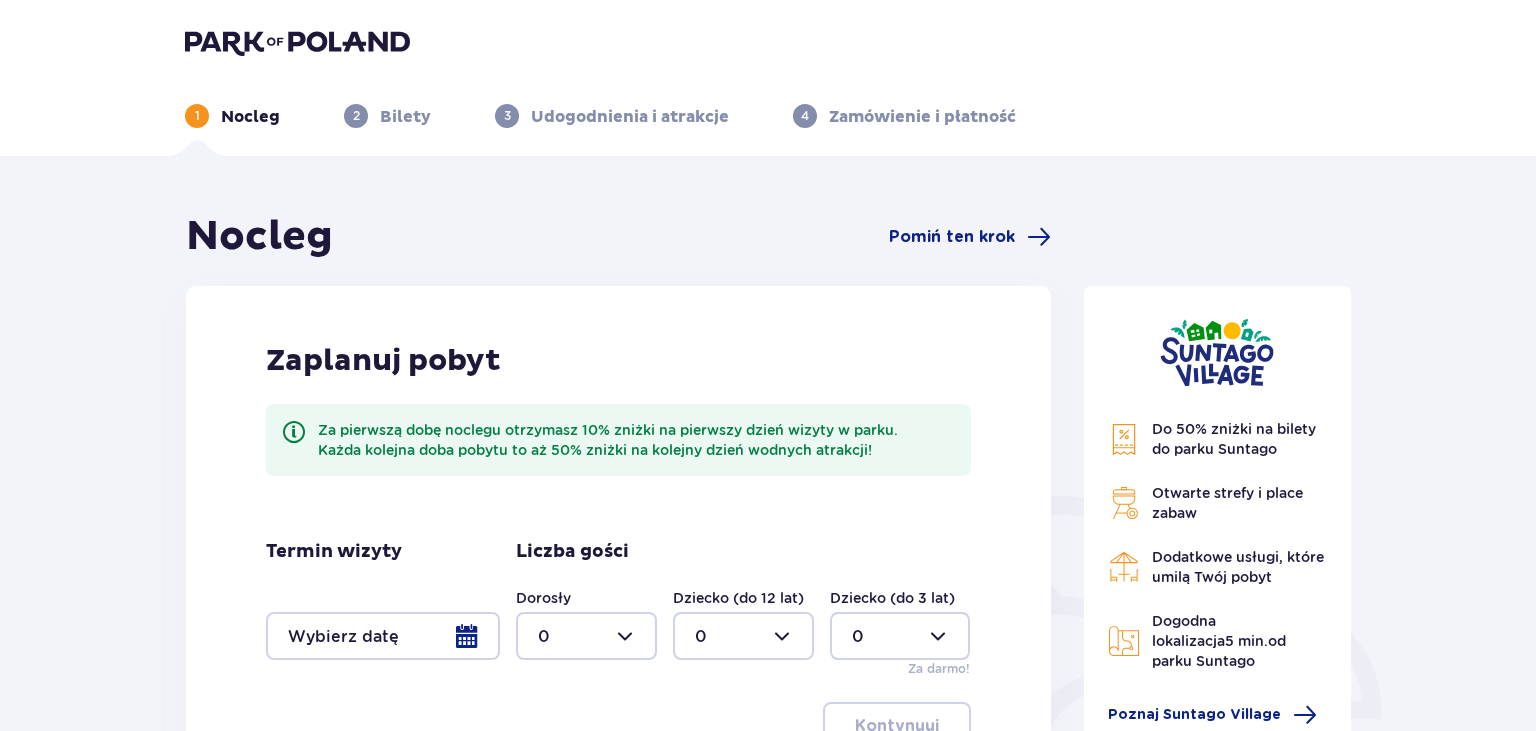 type on "0" 